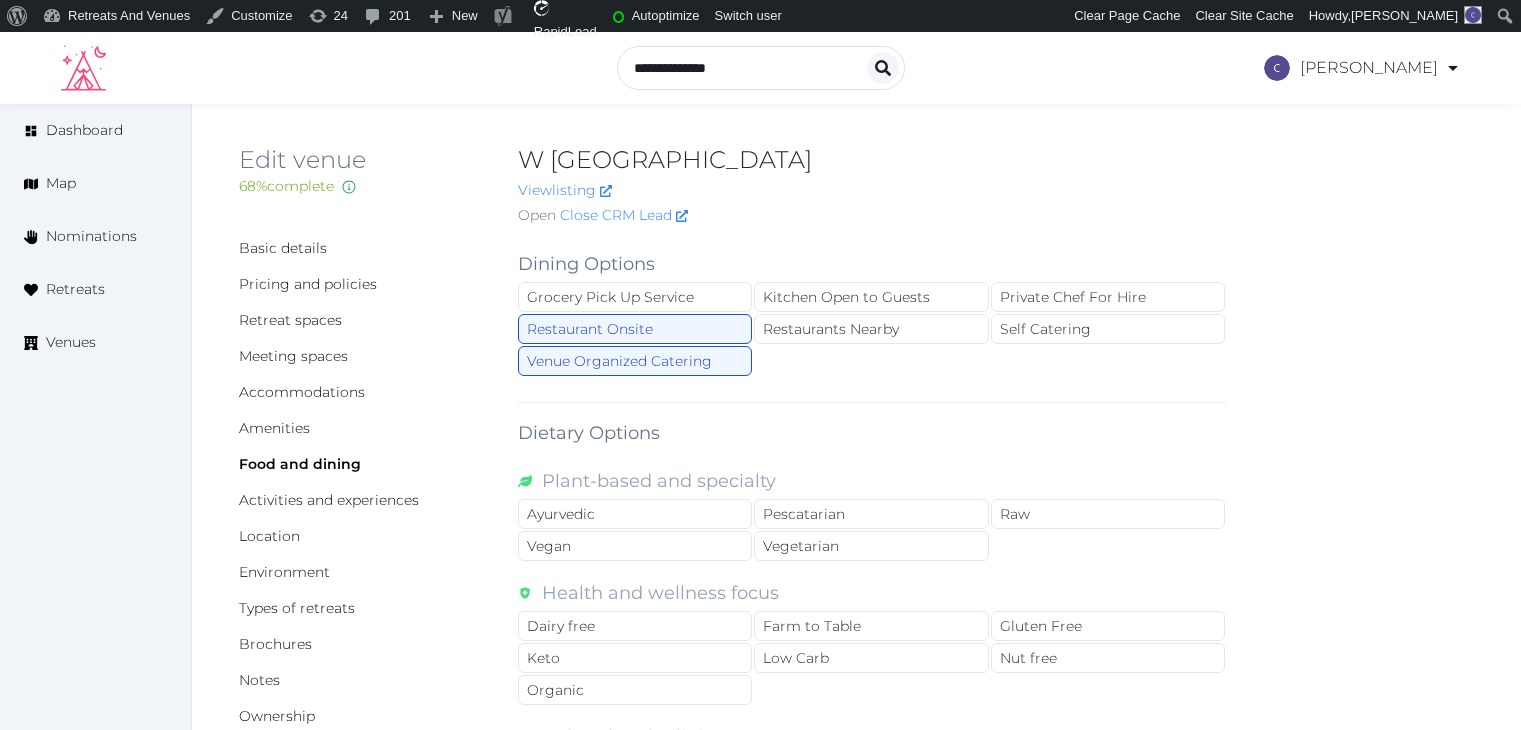 scroll, scrollTop: 8465, scrollLeft: 0, axis: vertical 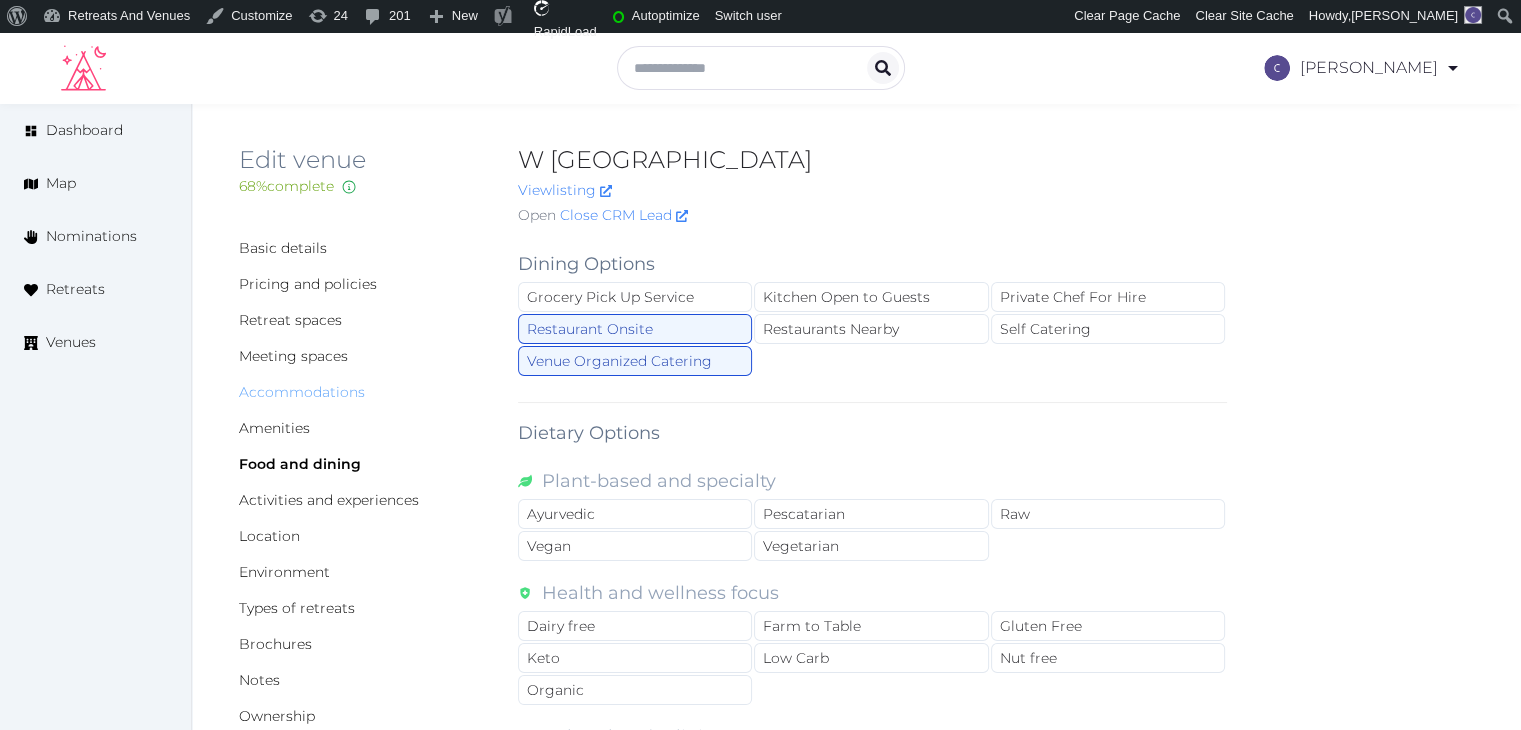 click on "Accommodations" at bounding box center (302, 392) 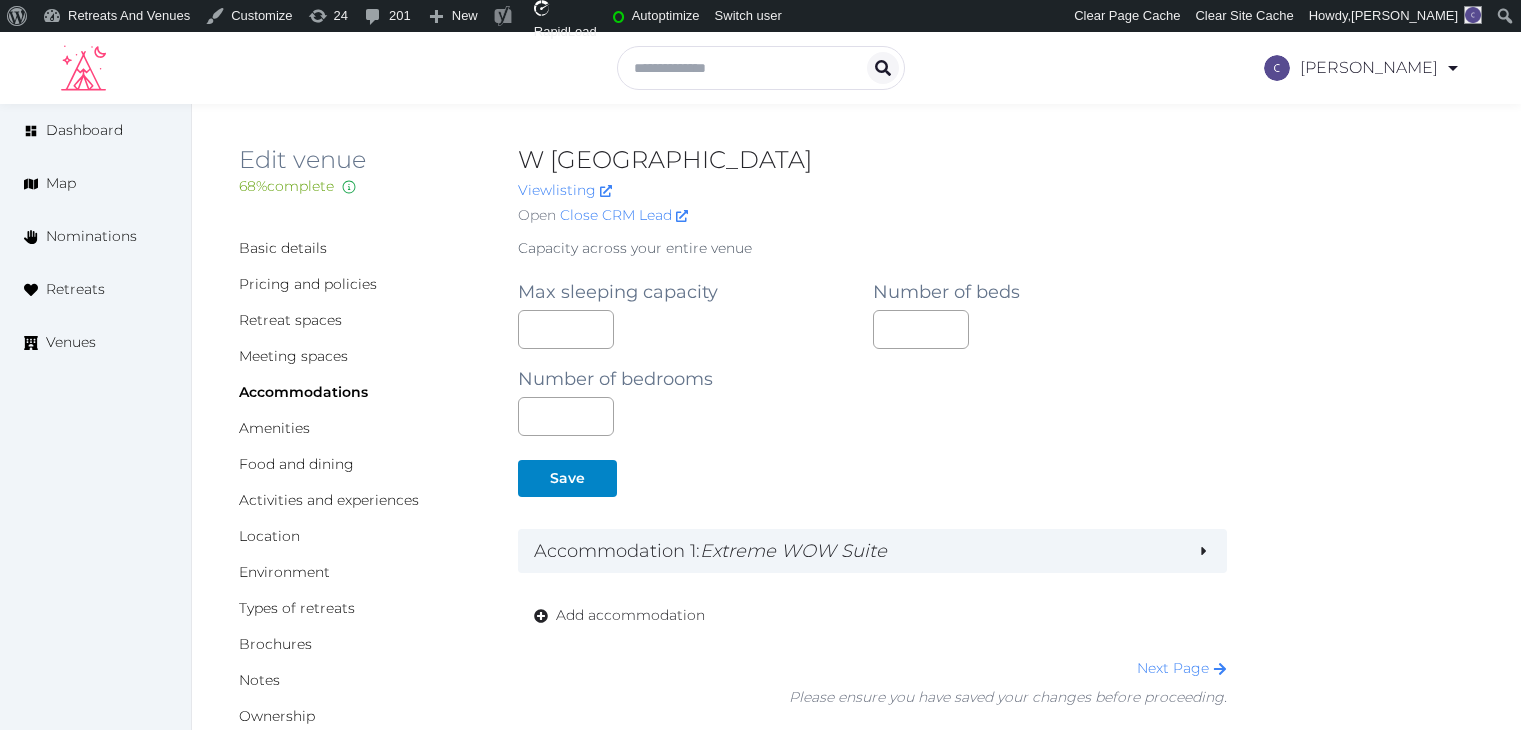 scroll, scrollTop: 0, scrollLeft: 0, axis: both 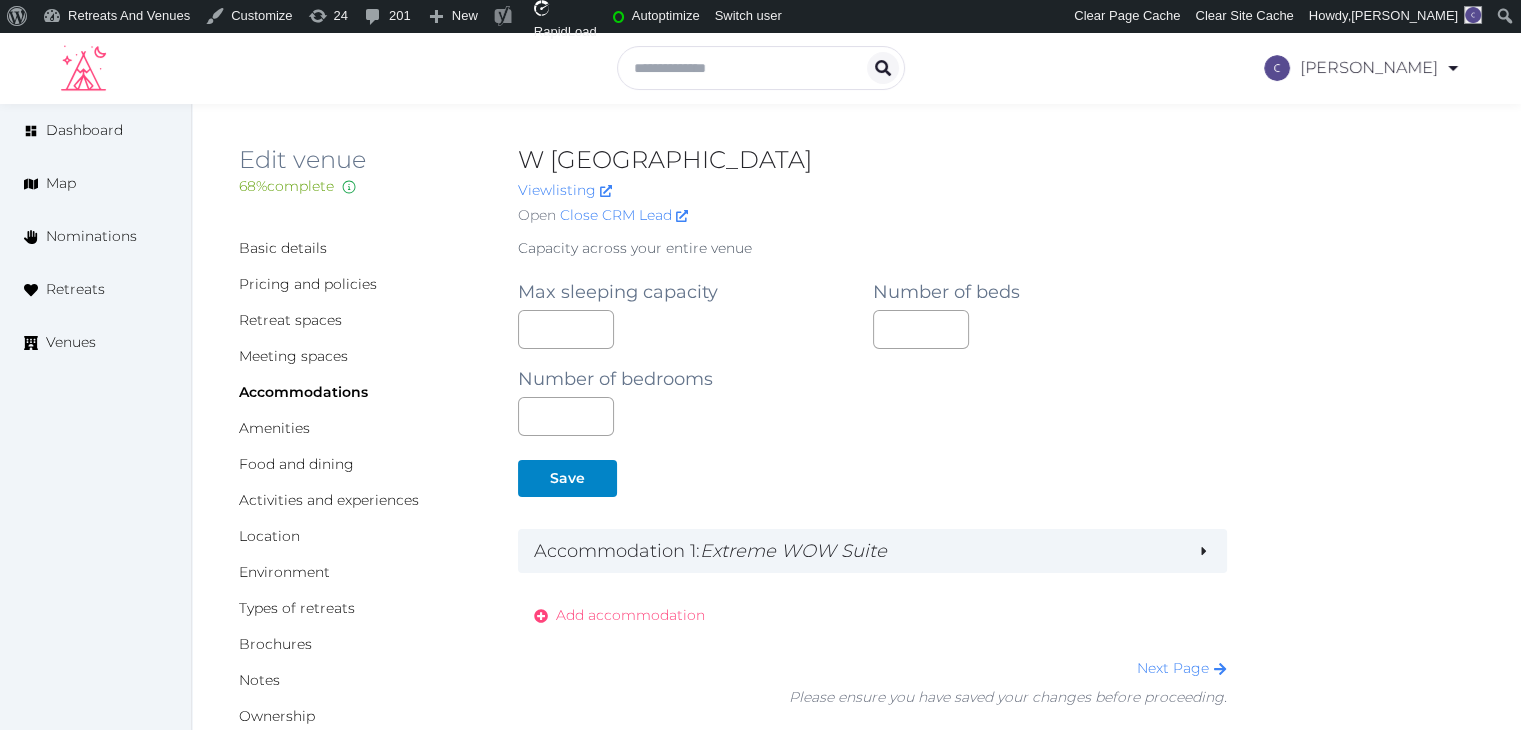 click on "Add accommodation" at bounding box center (630, 615) 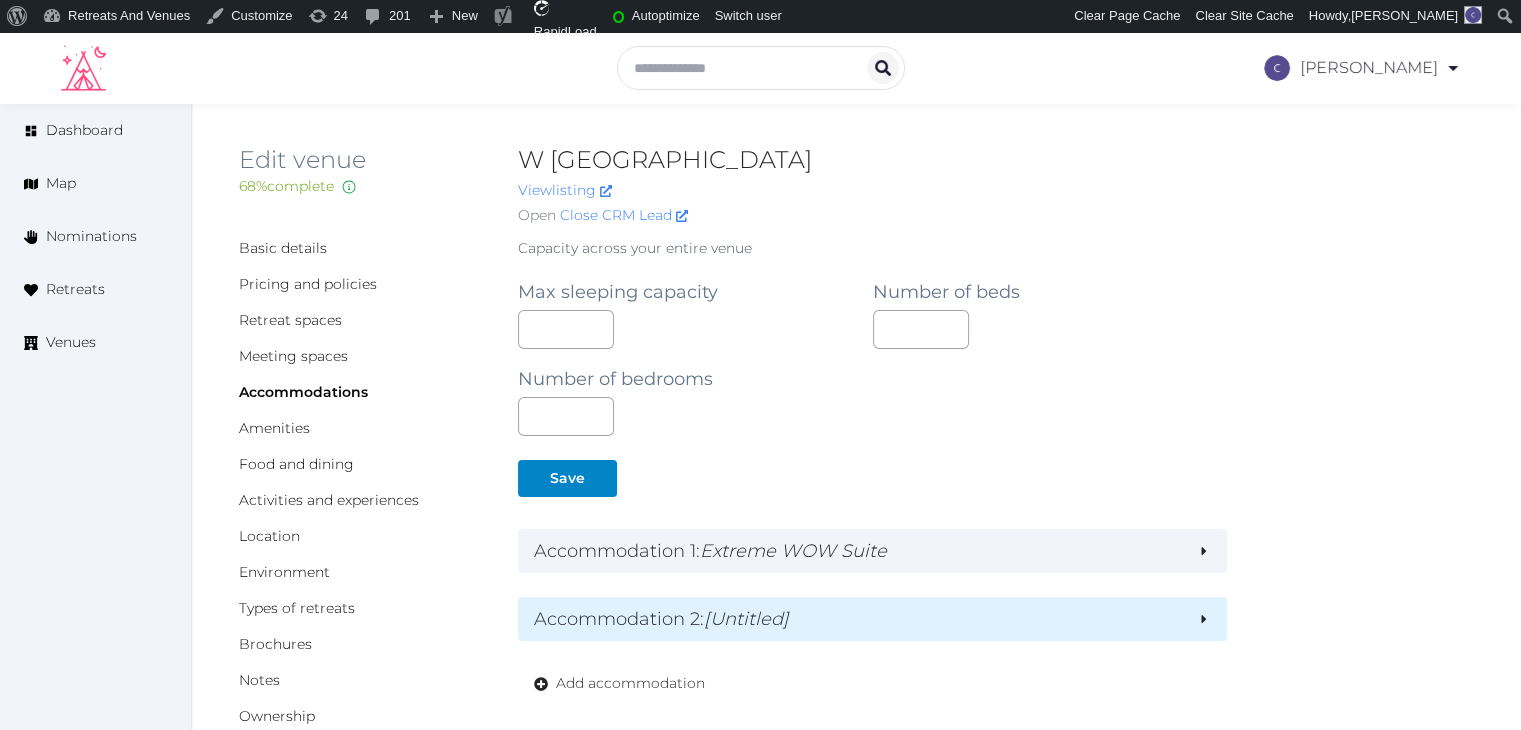 click on "Accommodation 2 :  [Untitled]" at bounding box center (857, 619) 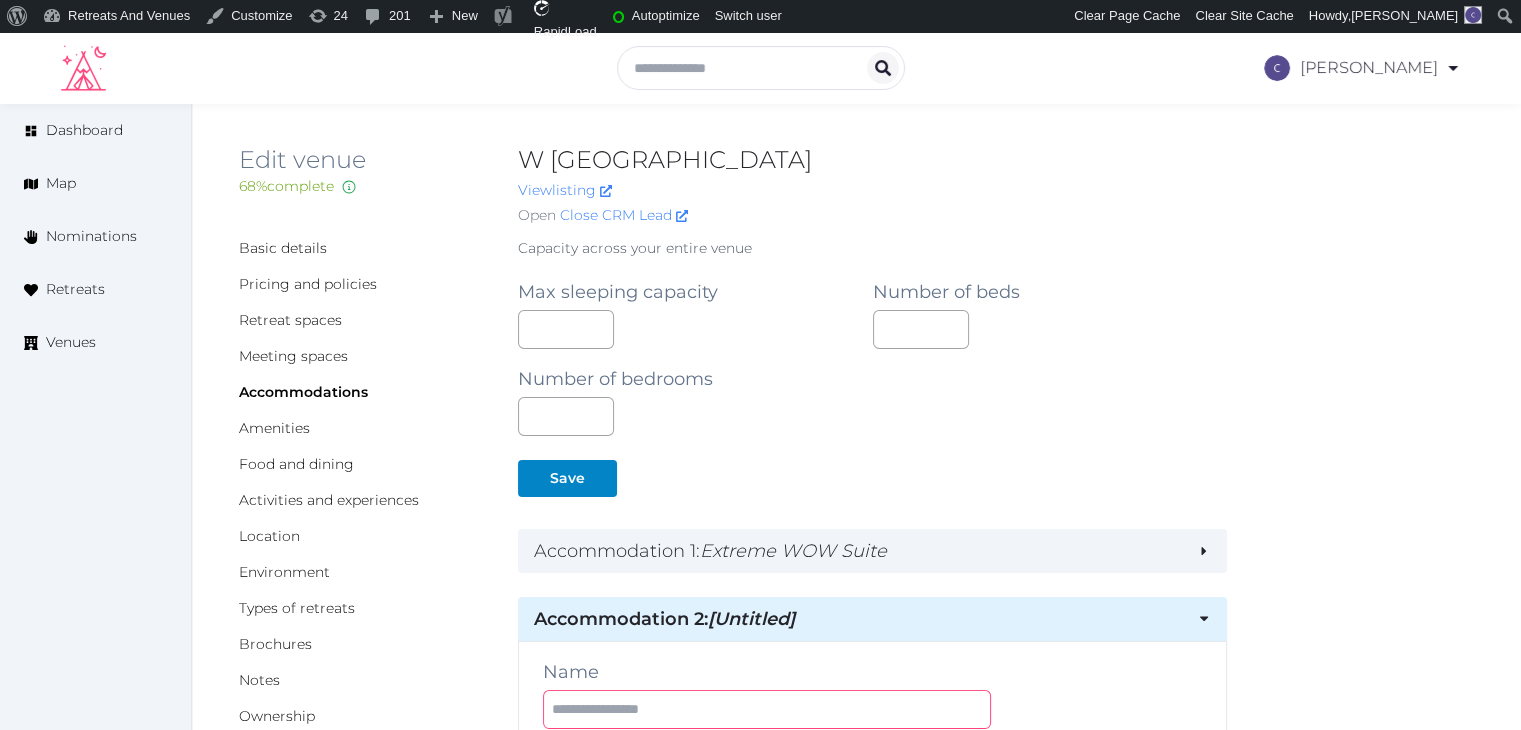 click at bounding box center [767, 709] 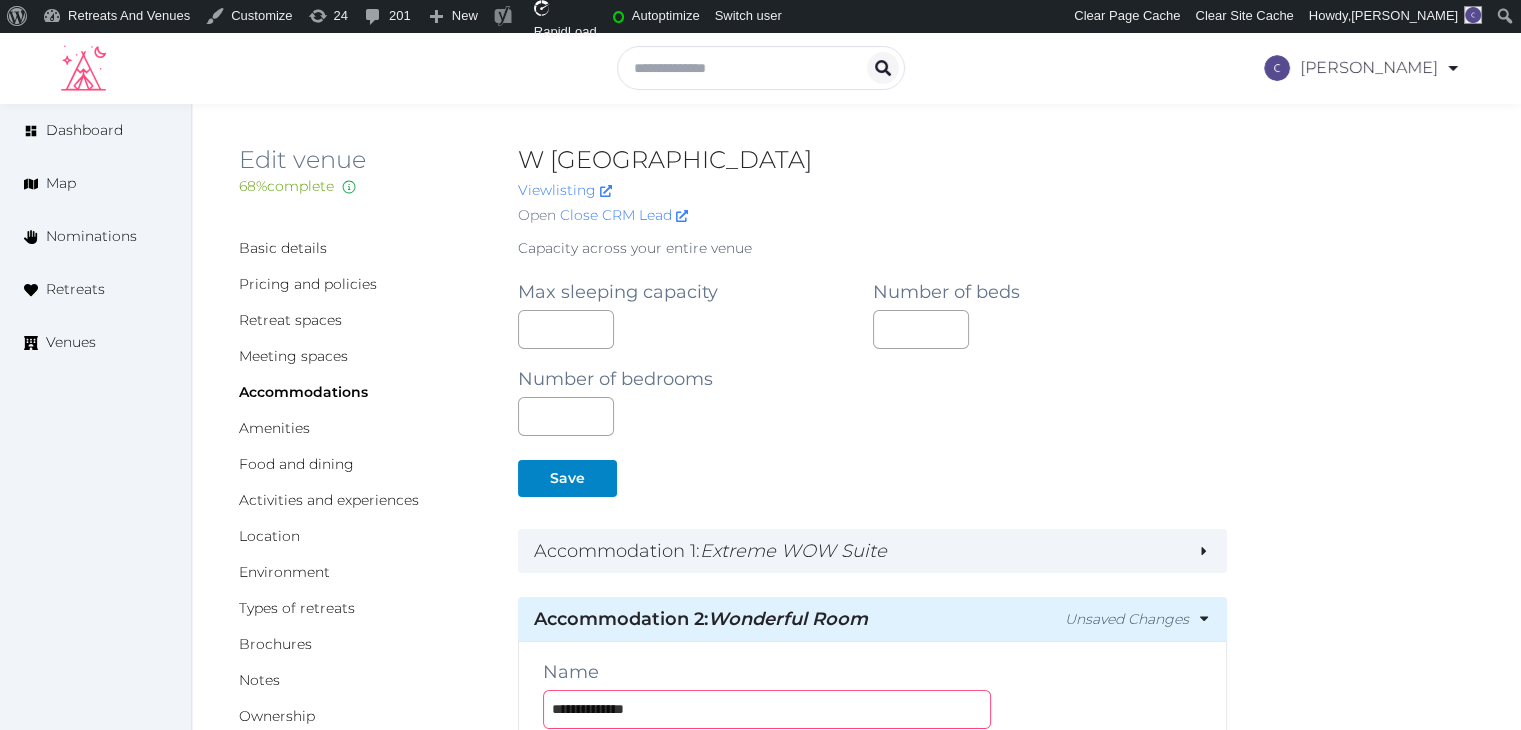 type on "**********" 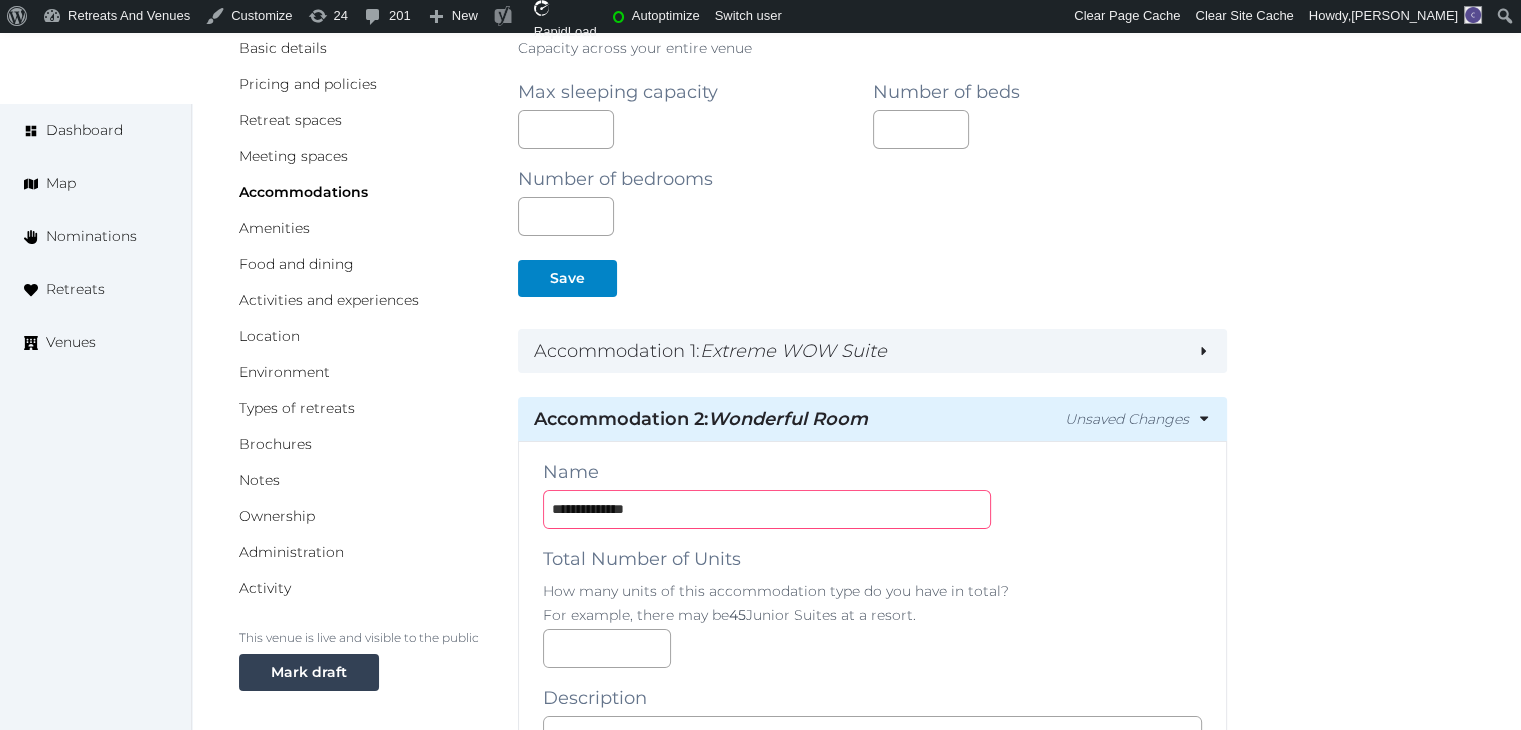 scroll, scrollTop: 700, scrollLeft: 0, axis: vertical 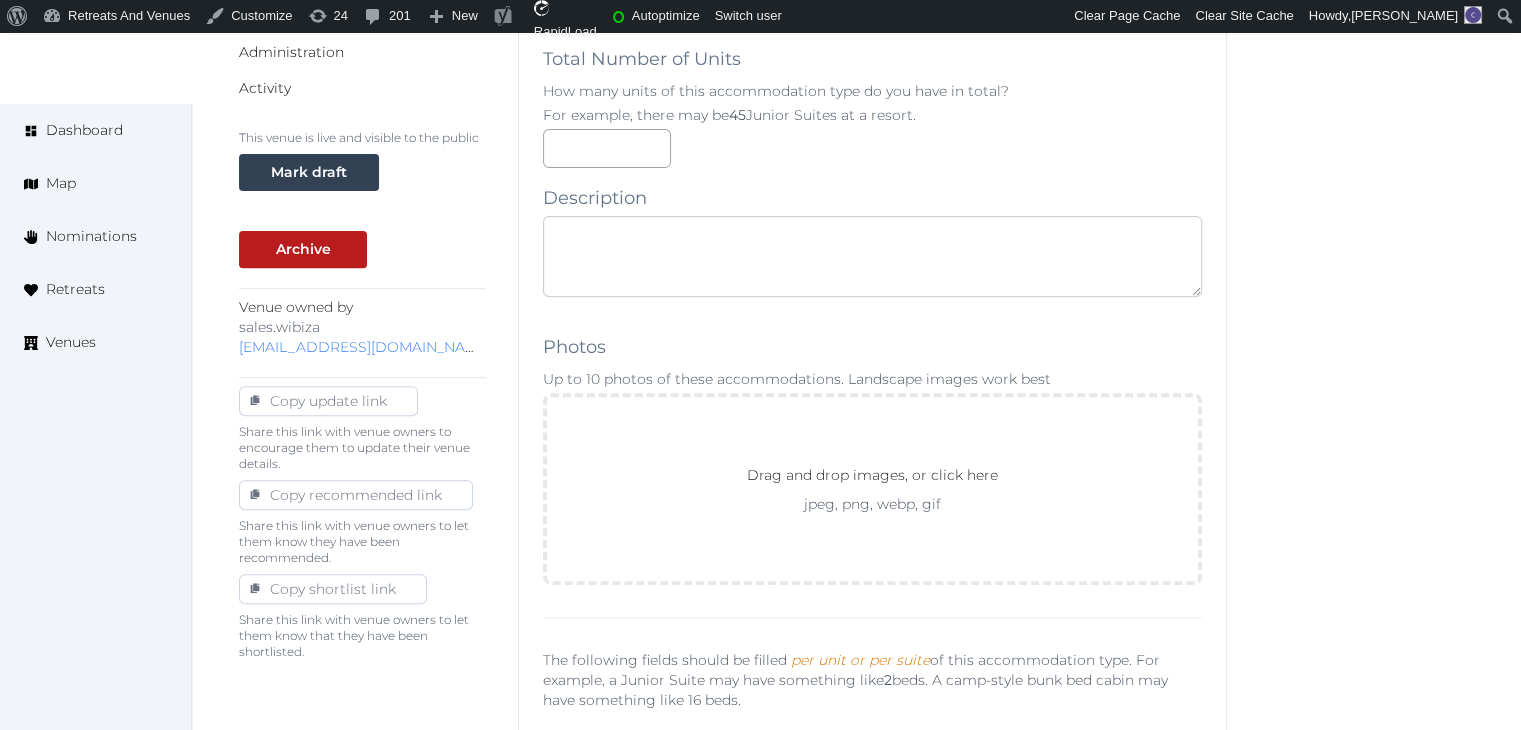 click at bounding box center (872, 256) 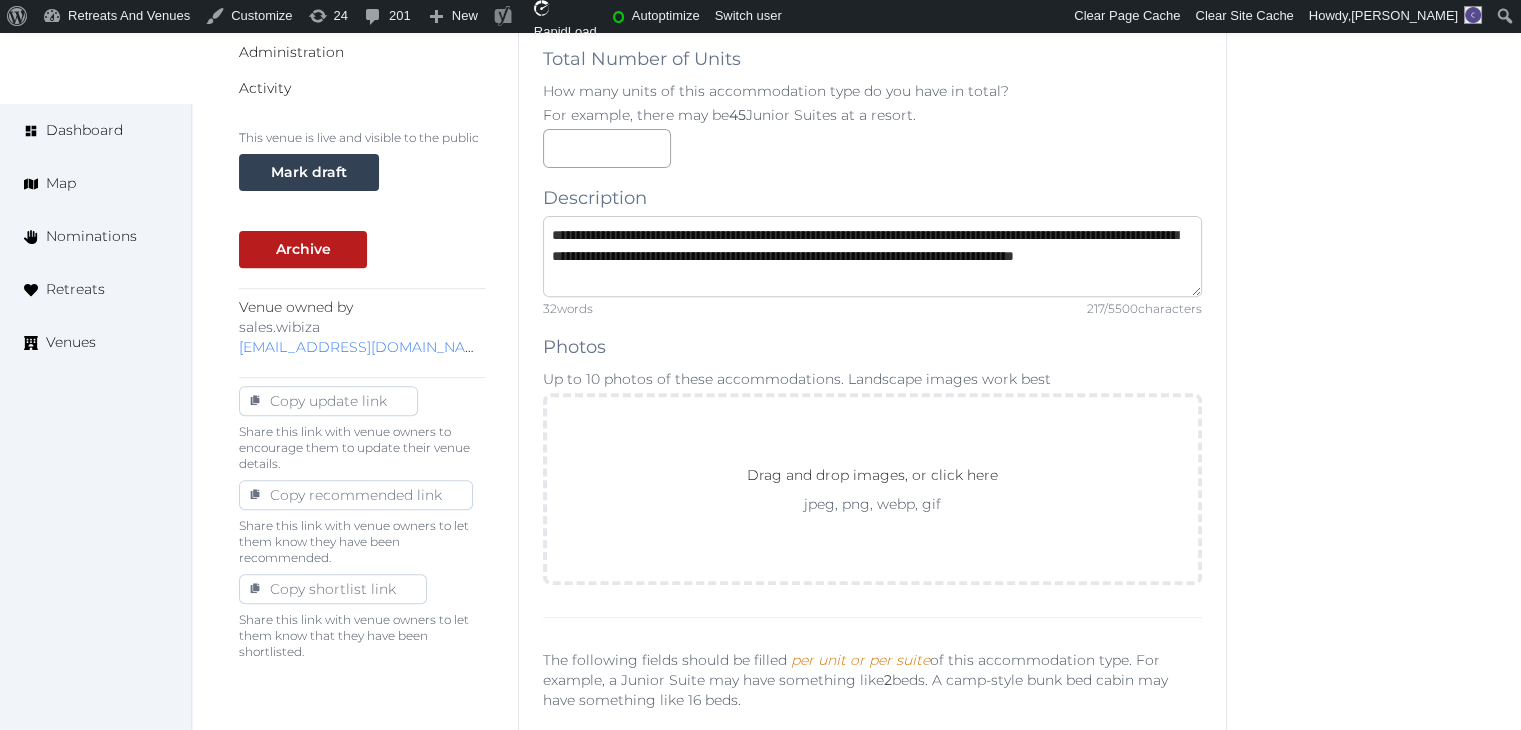 scroll, scrollTop: 0, scrollLeft: 0, axis: both 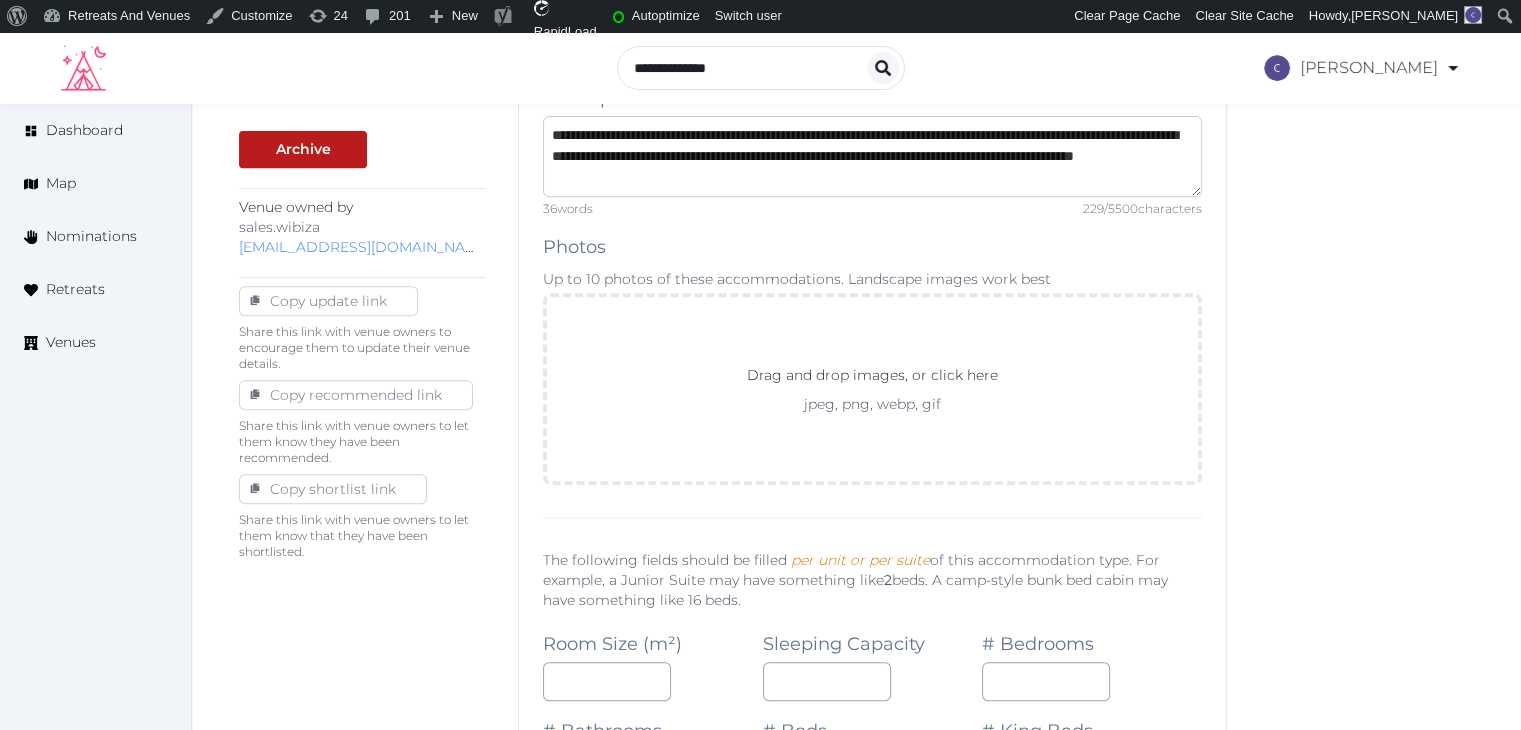 type on "**********" 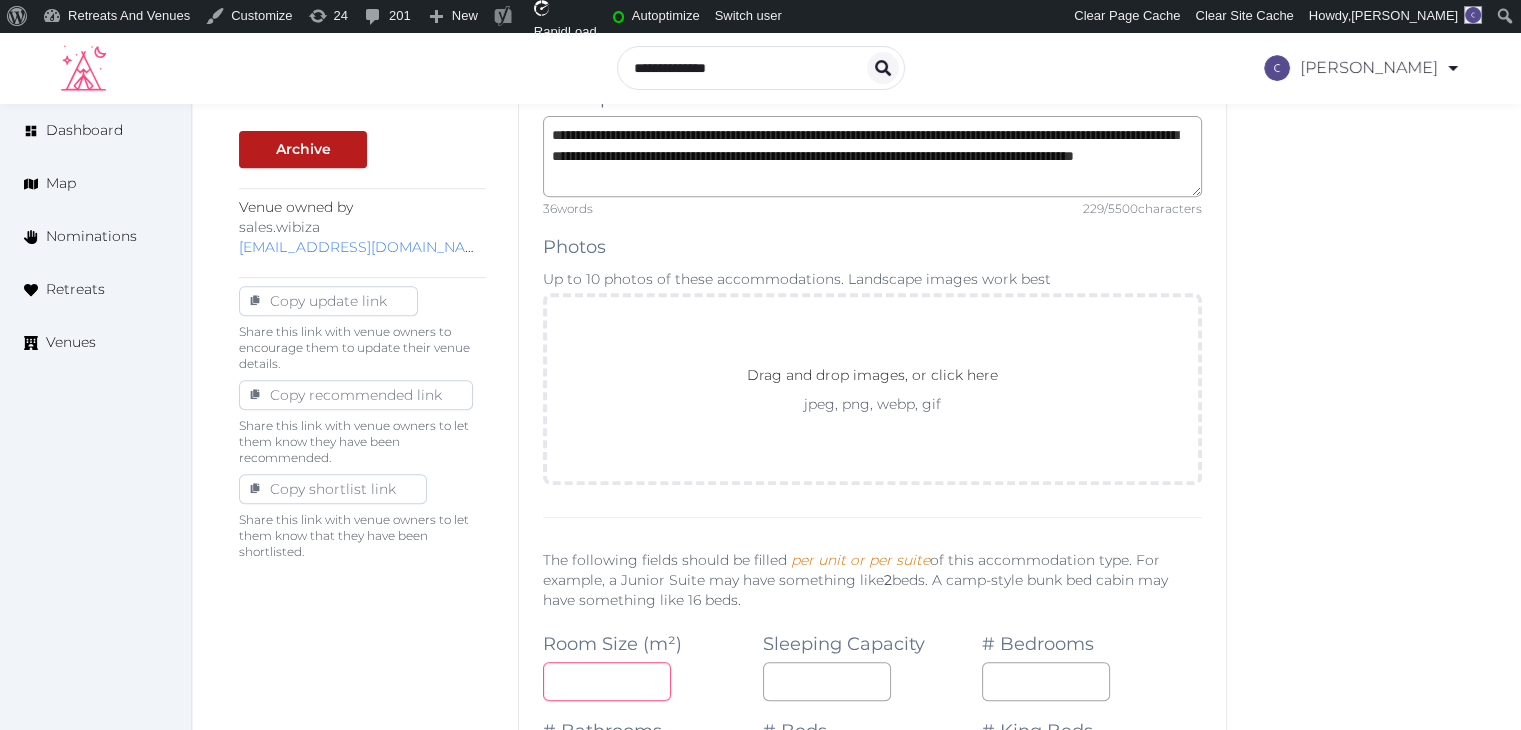 click at bounding box center [607, 681] 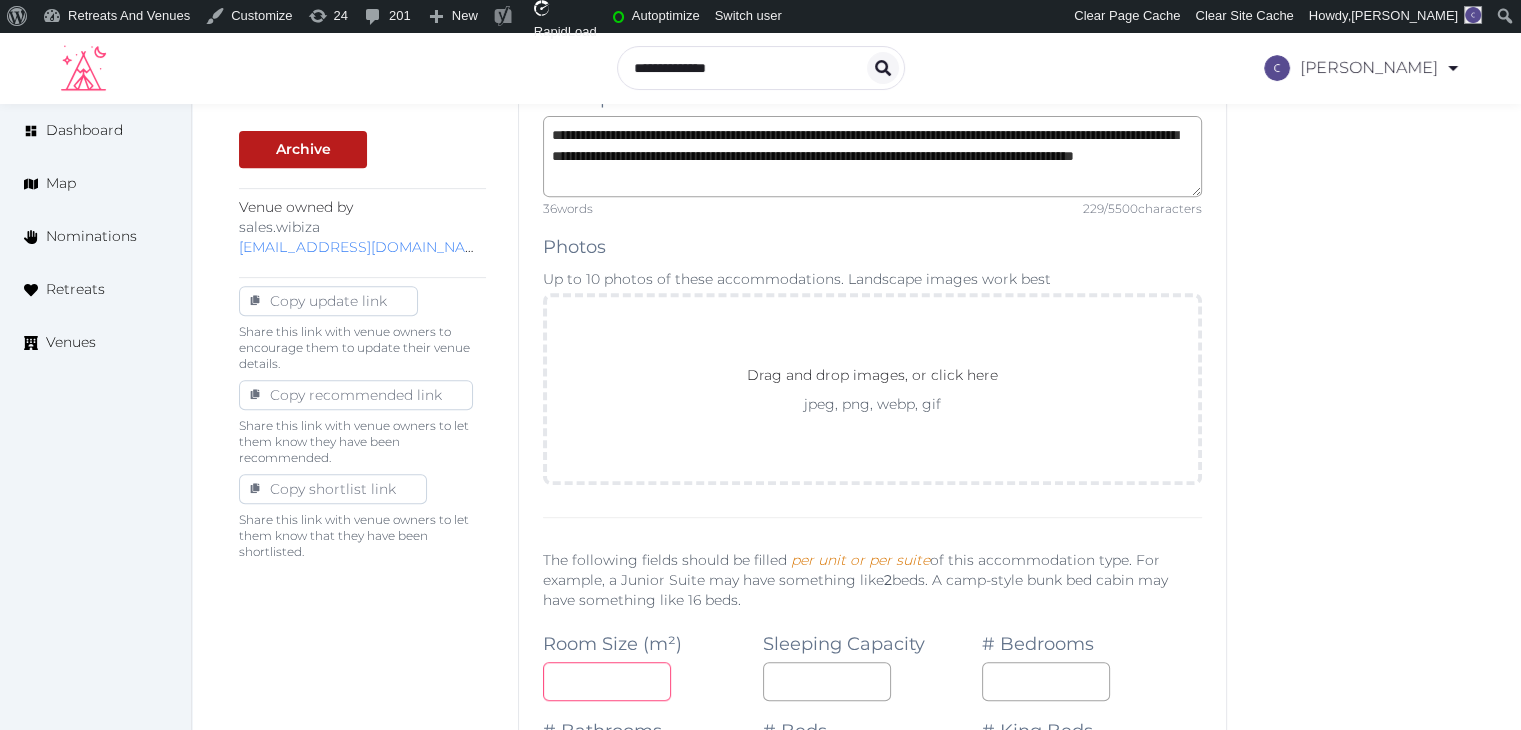 type on "**" 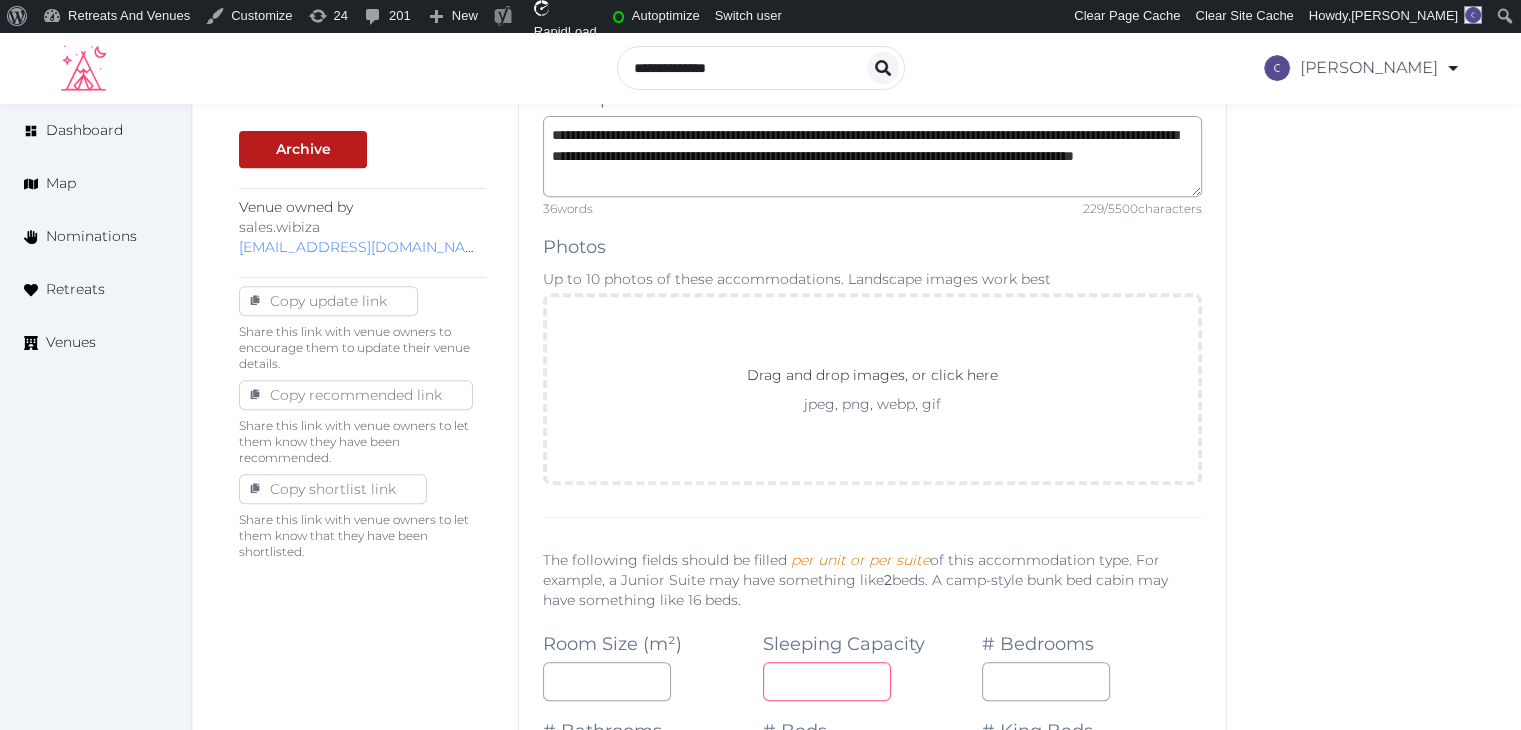 click at bounding box center [827, 681] 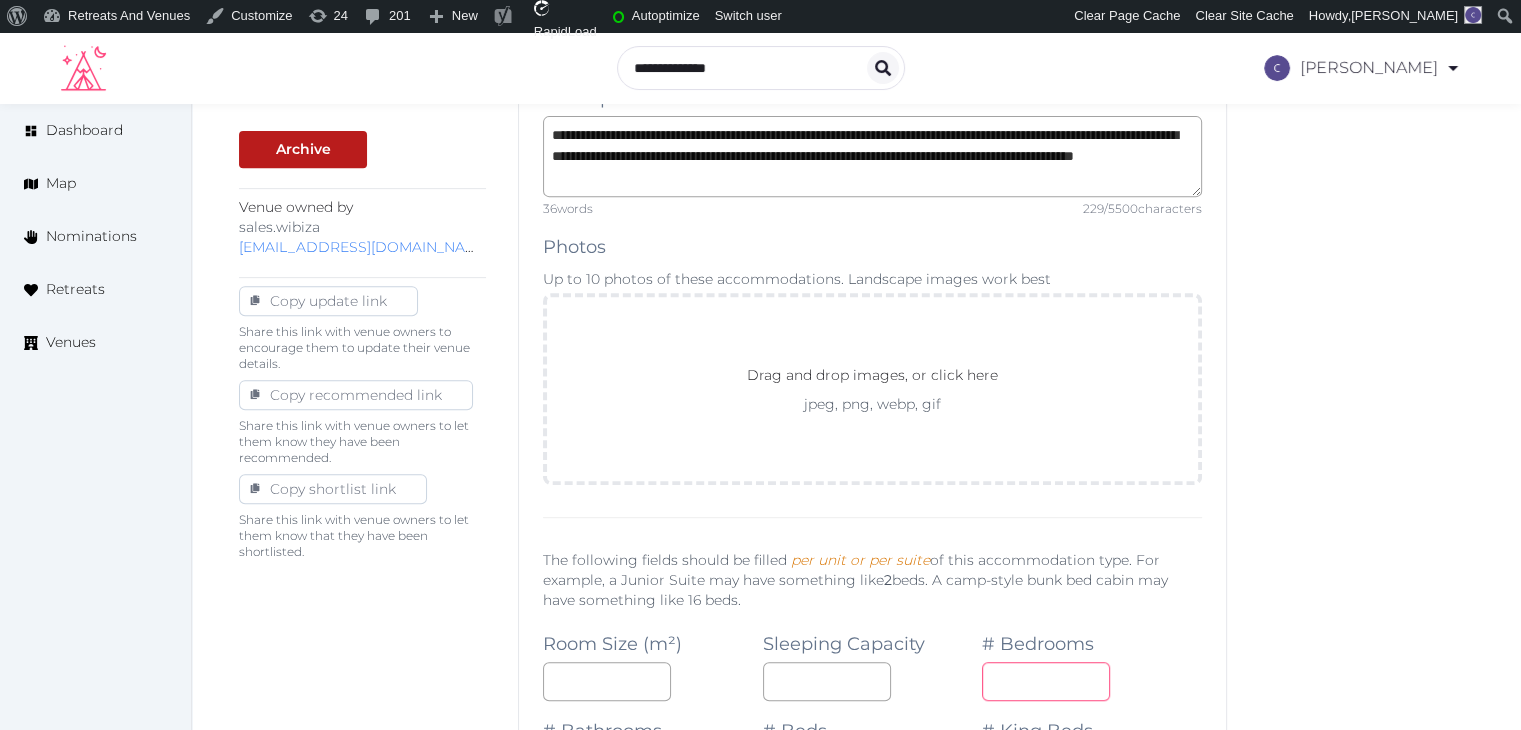 click at bounding box center (1046, 681) 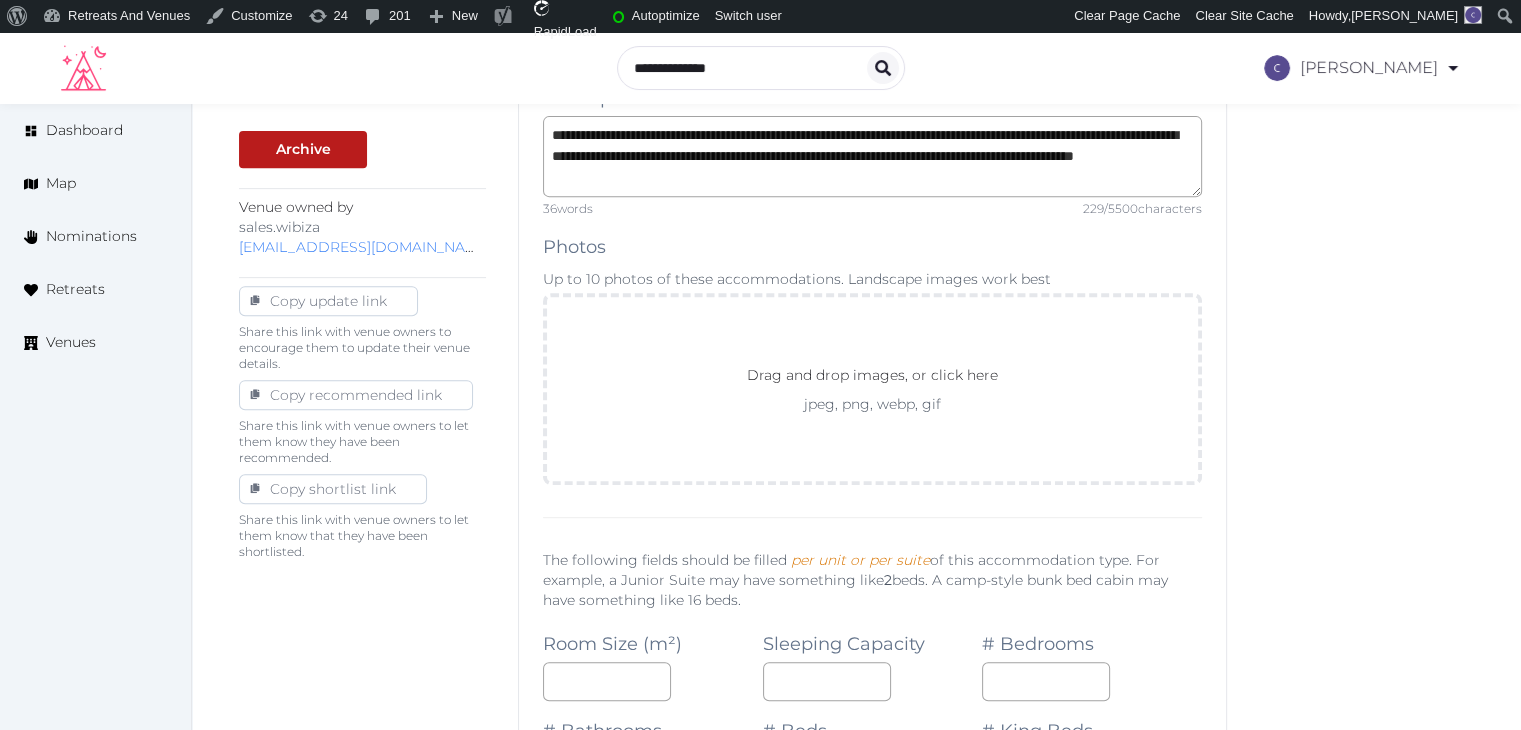 click on "# Bedrooms *" at bounding box center [1092, 657] 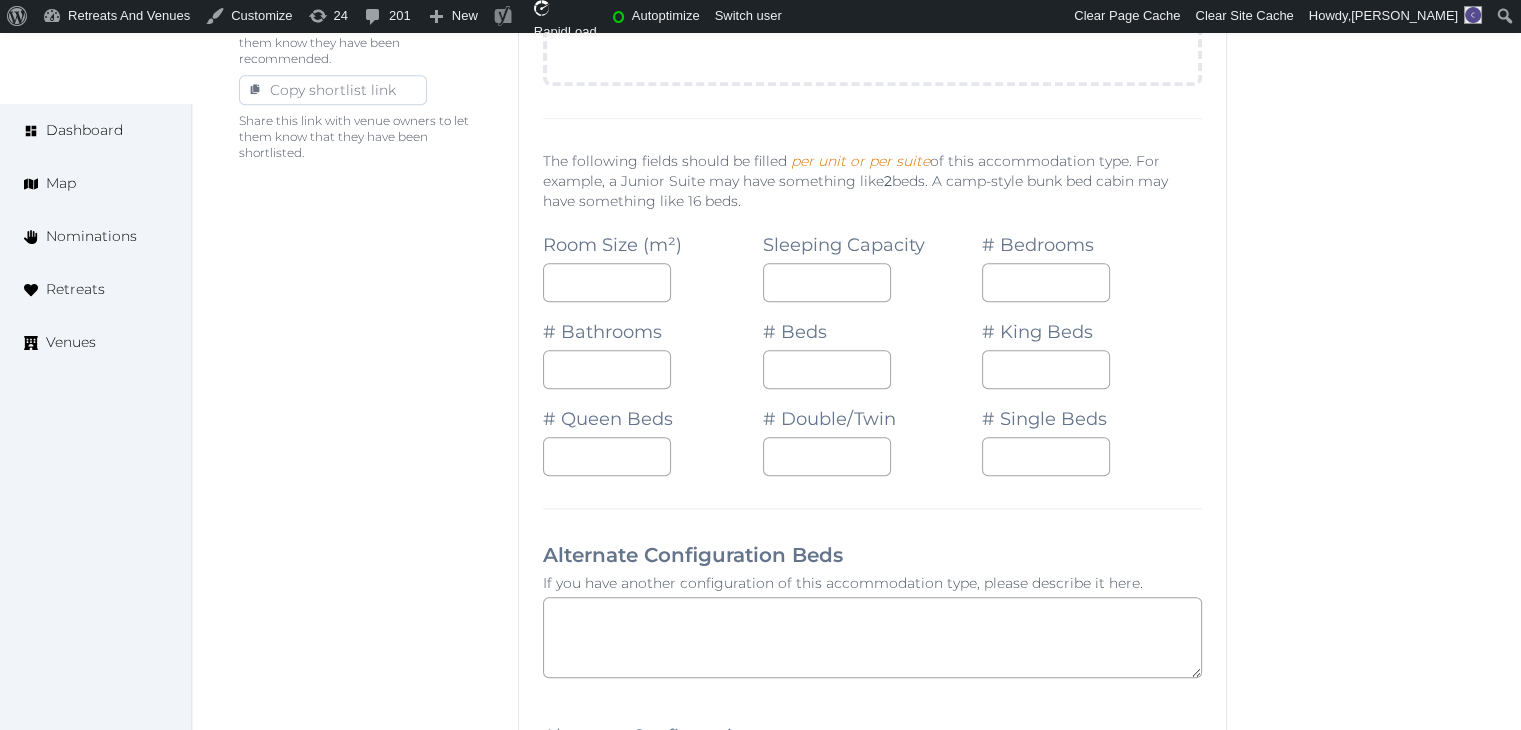 scroll, scrollTop: 1200, scrollLeft: 0, axis: vertical 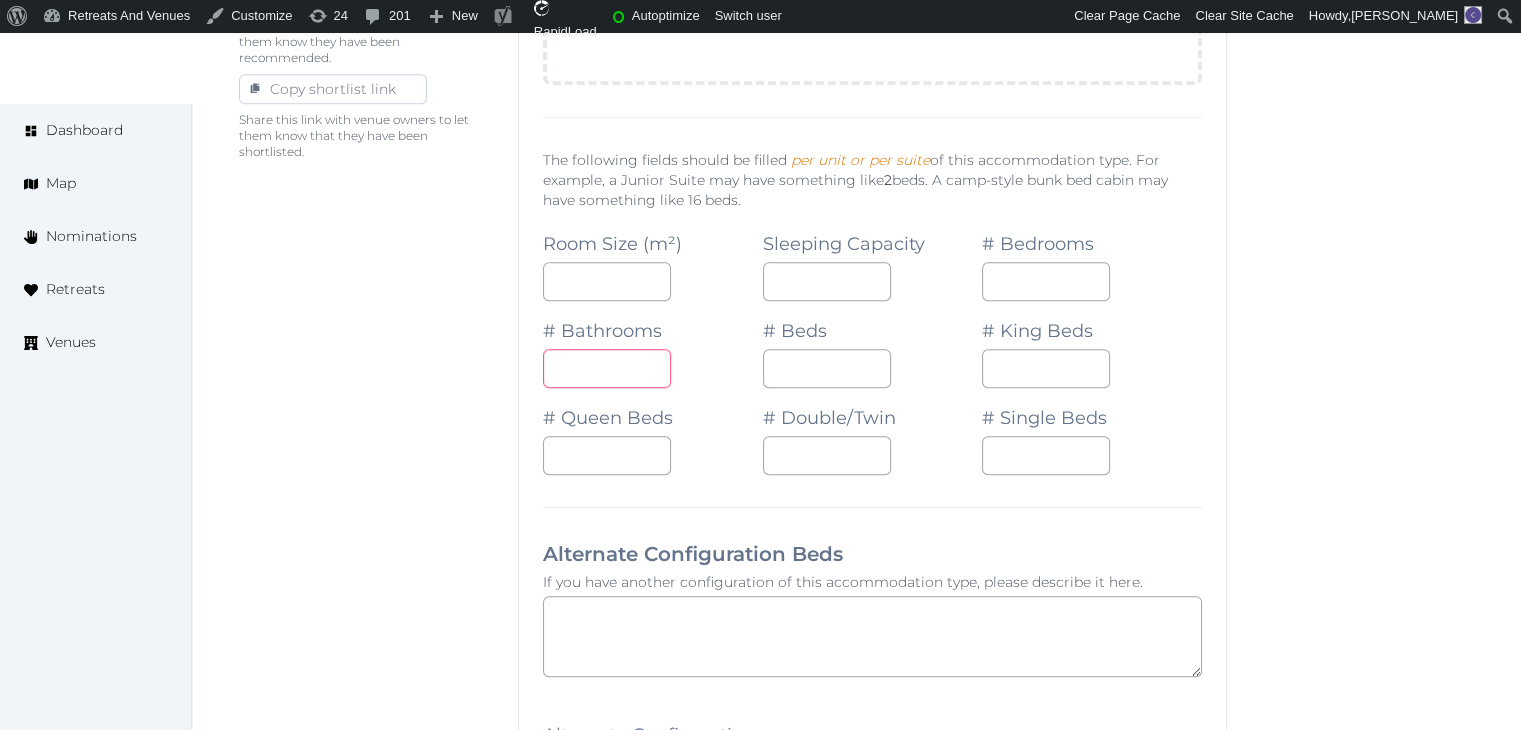 click at bounding box center (607, 368) 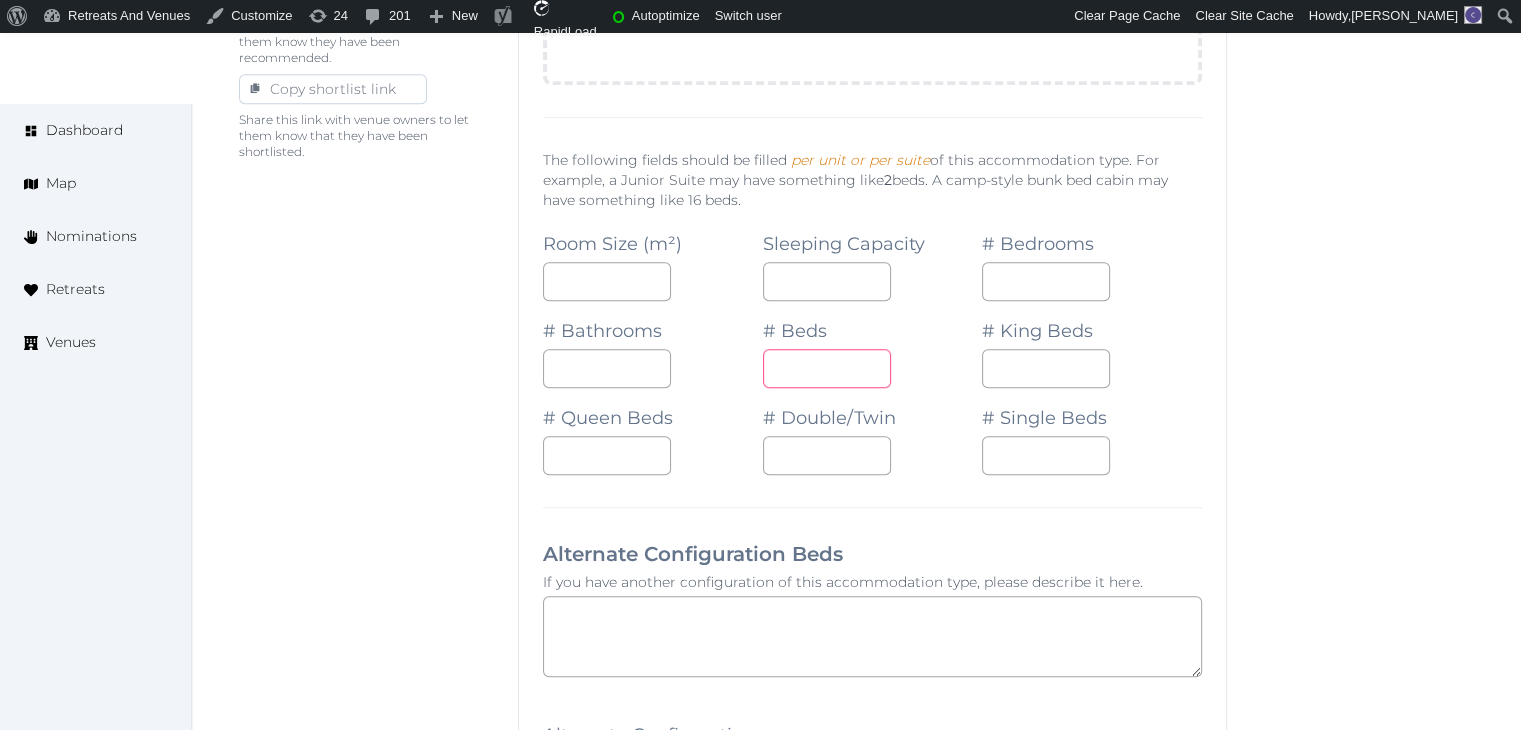 click at bounding box center (827, 368) 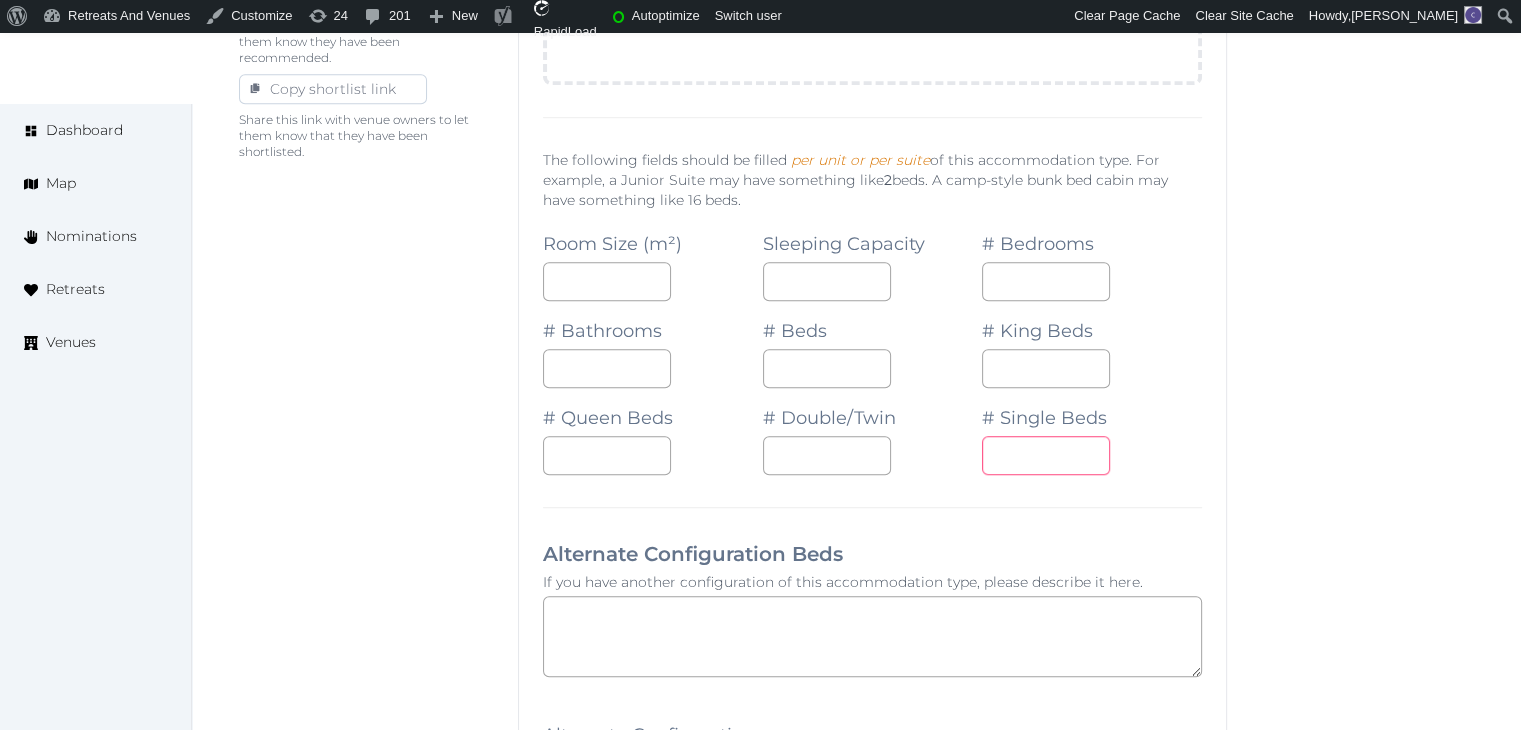 click at bounding box center [1046, 455] 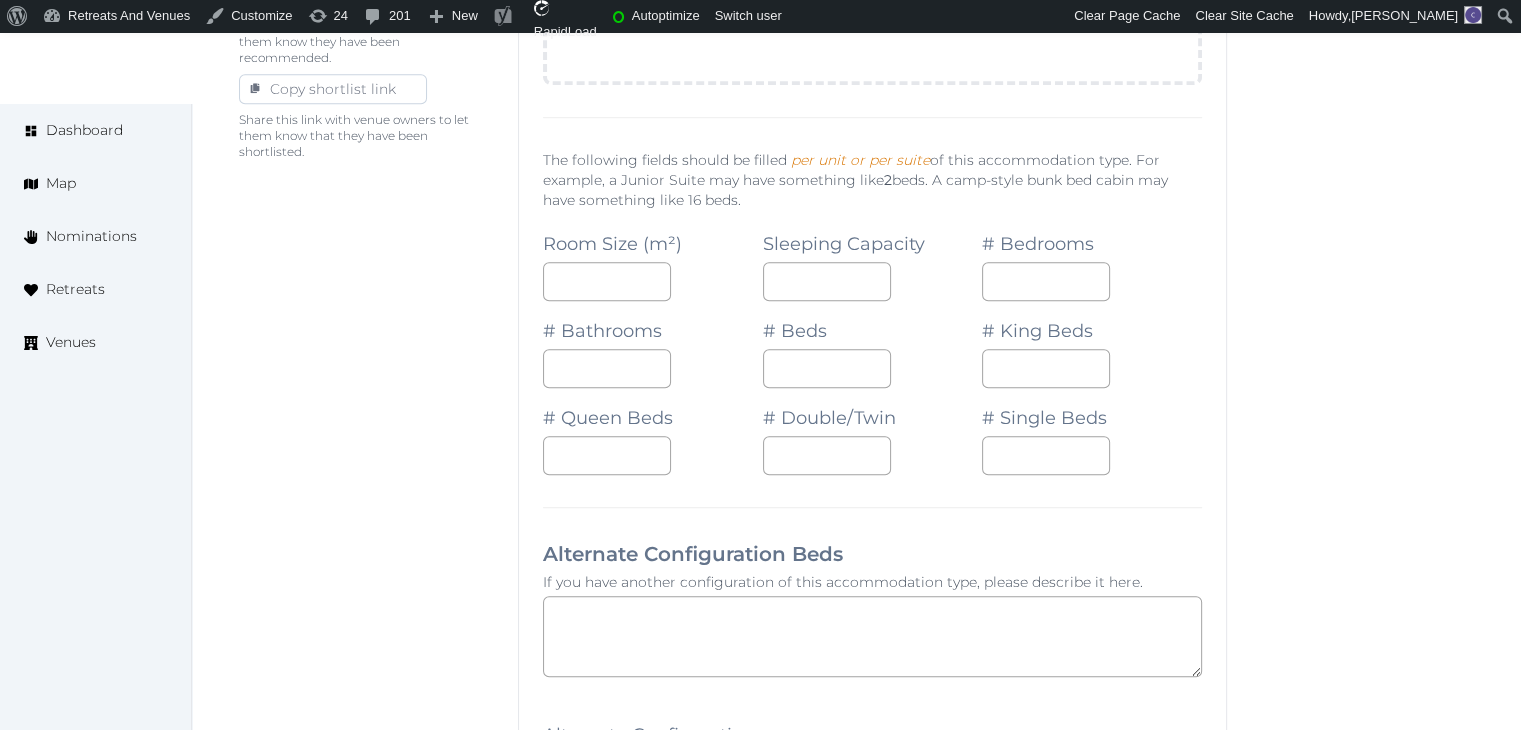 click on "If you have another configuration of this accommodation type, please describe it here." at bounding box center (872, 582) 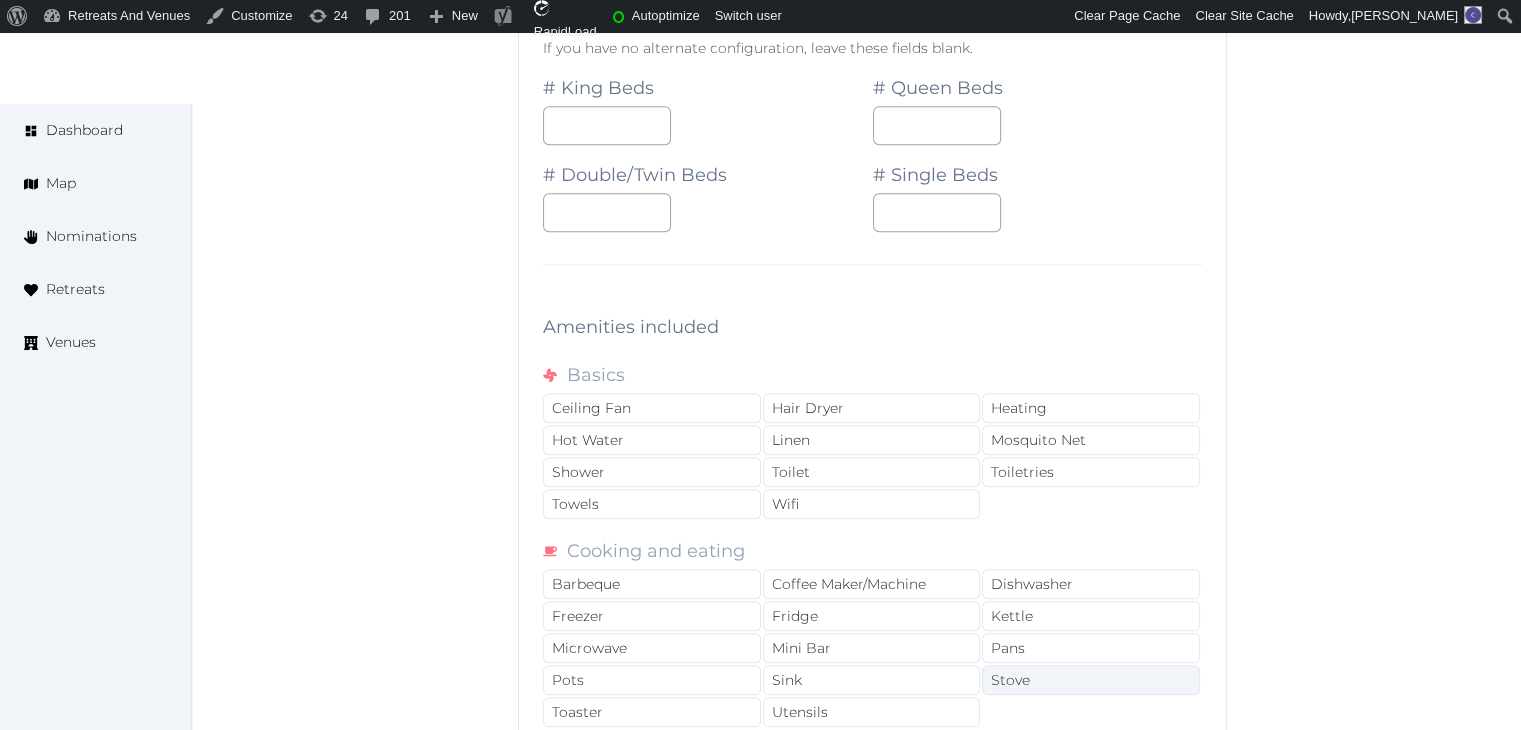 scroll, scrollTop: 2000, scrollLeft: 0, axis: vertical 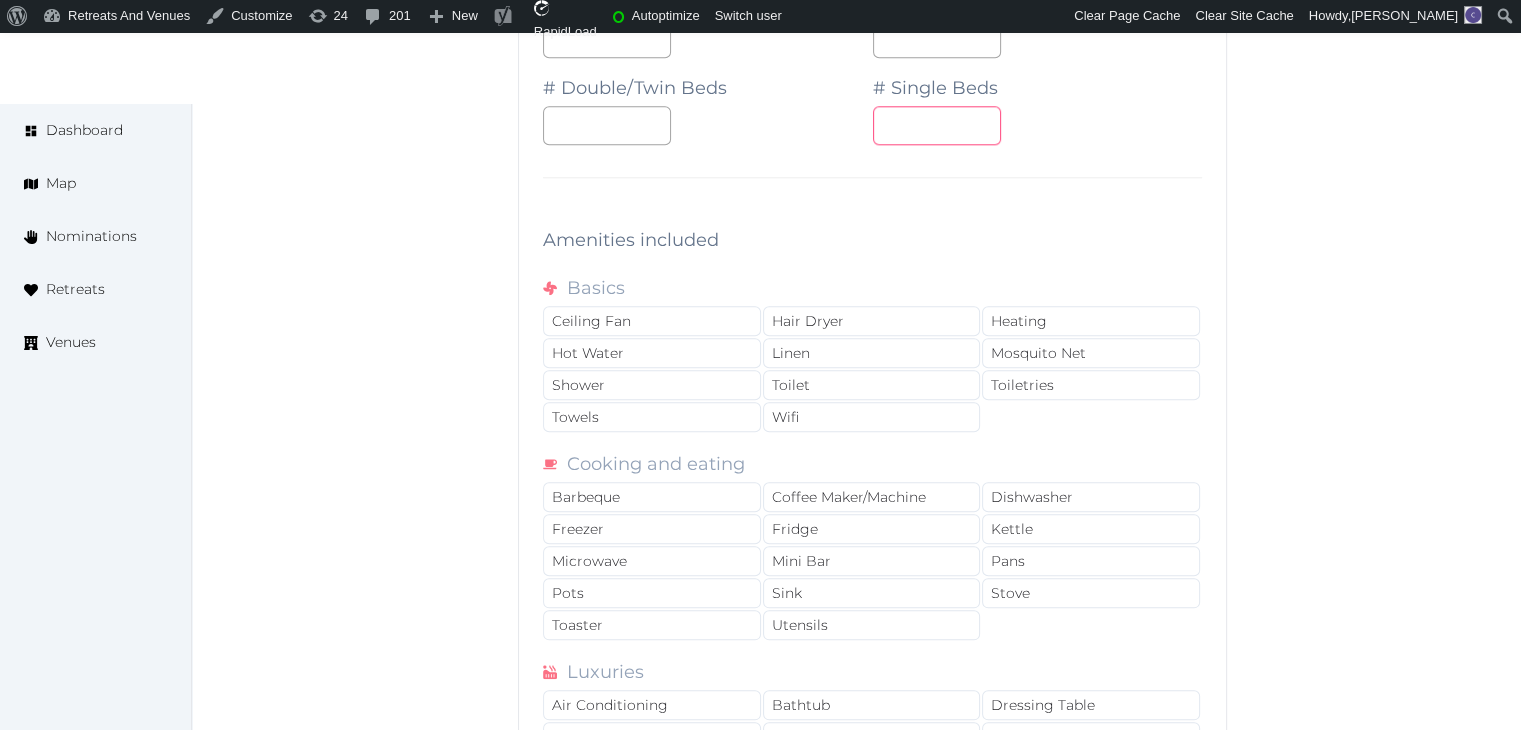 click at bounding box center [937, 125] 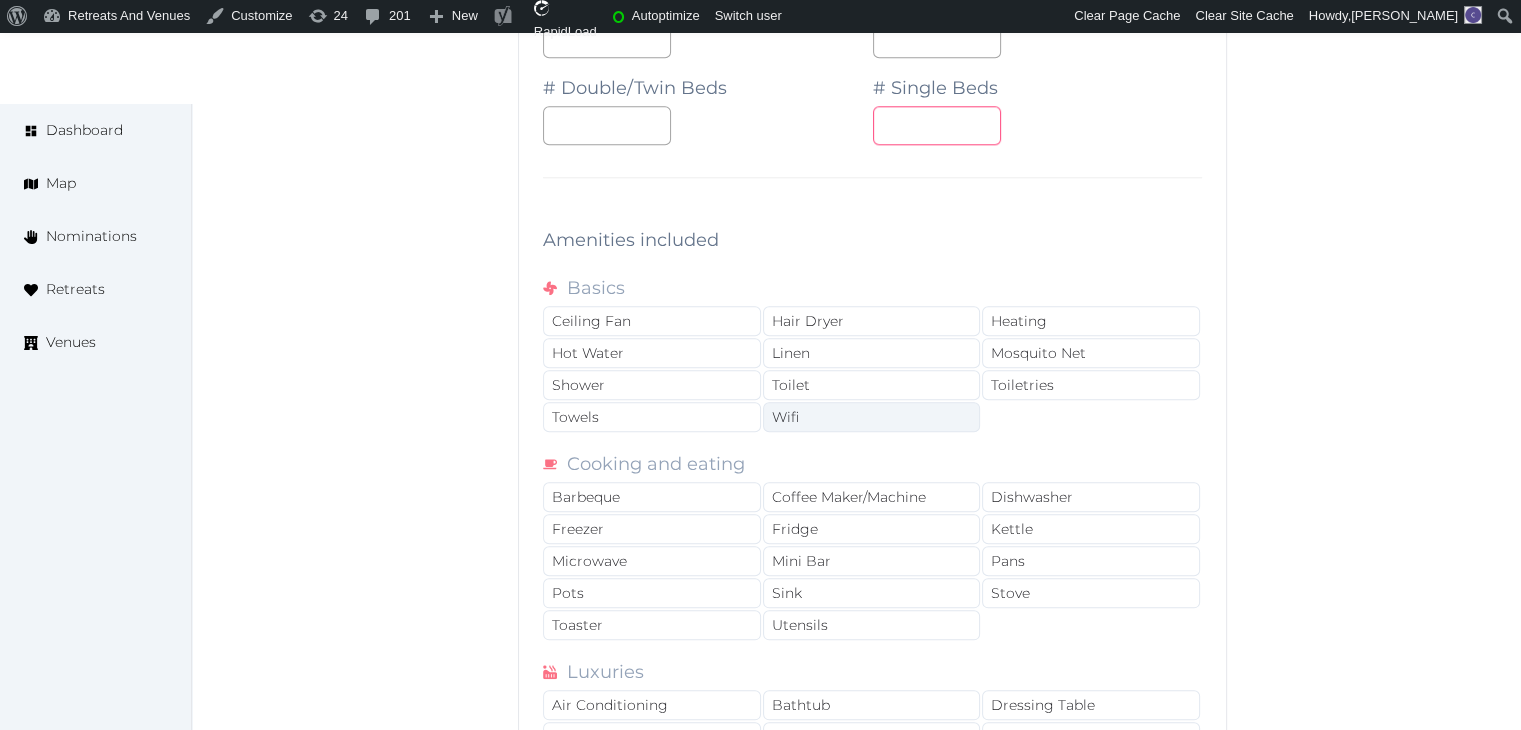 type on "*" 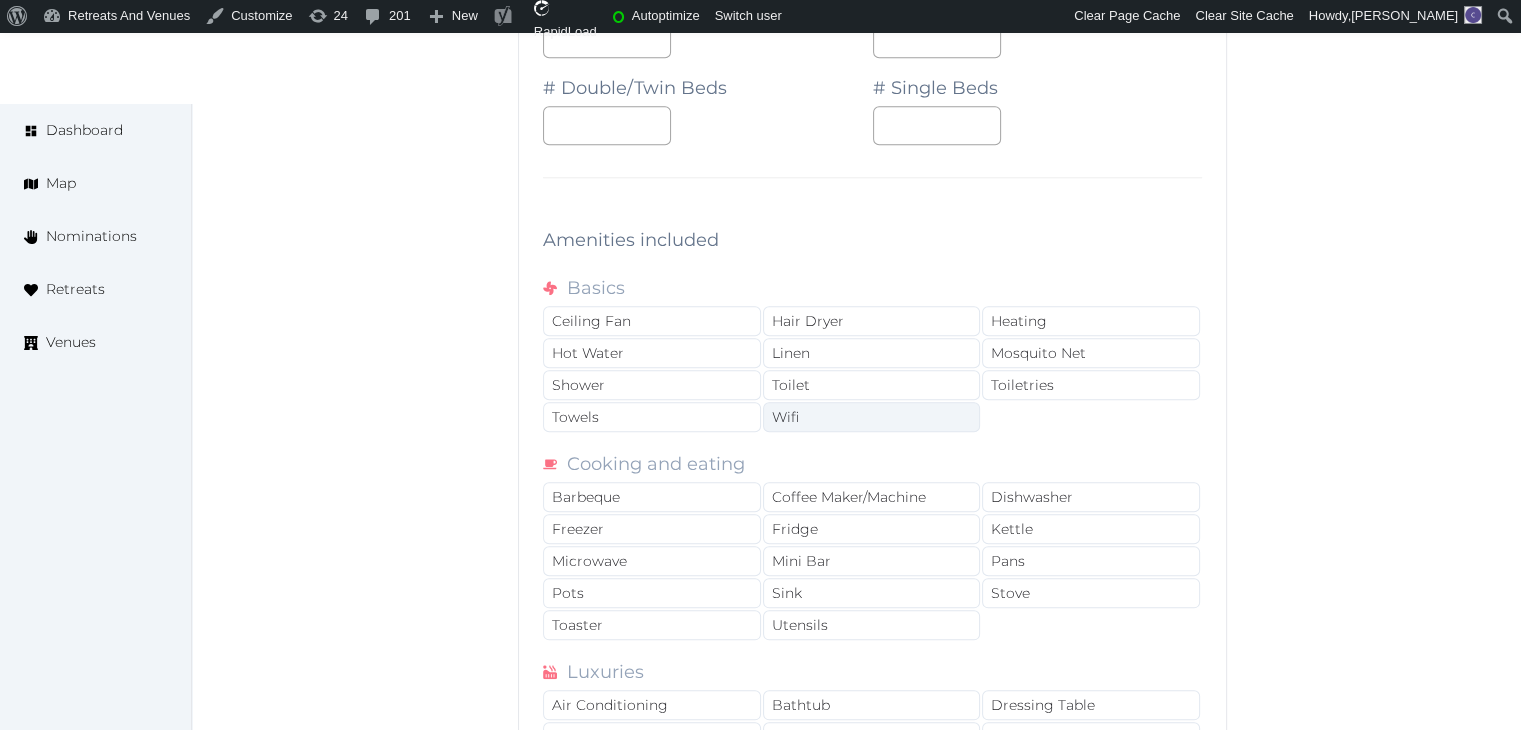 click on "Wifi" at bounding box center (872, 417) 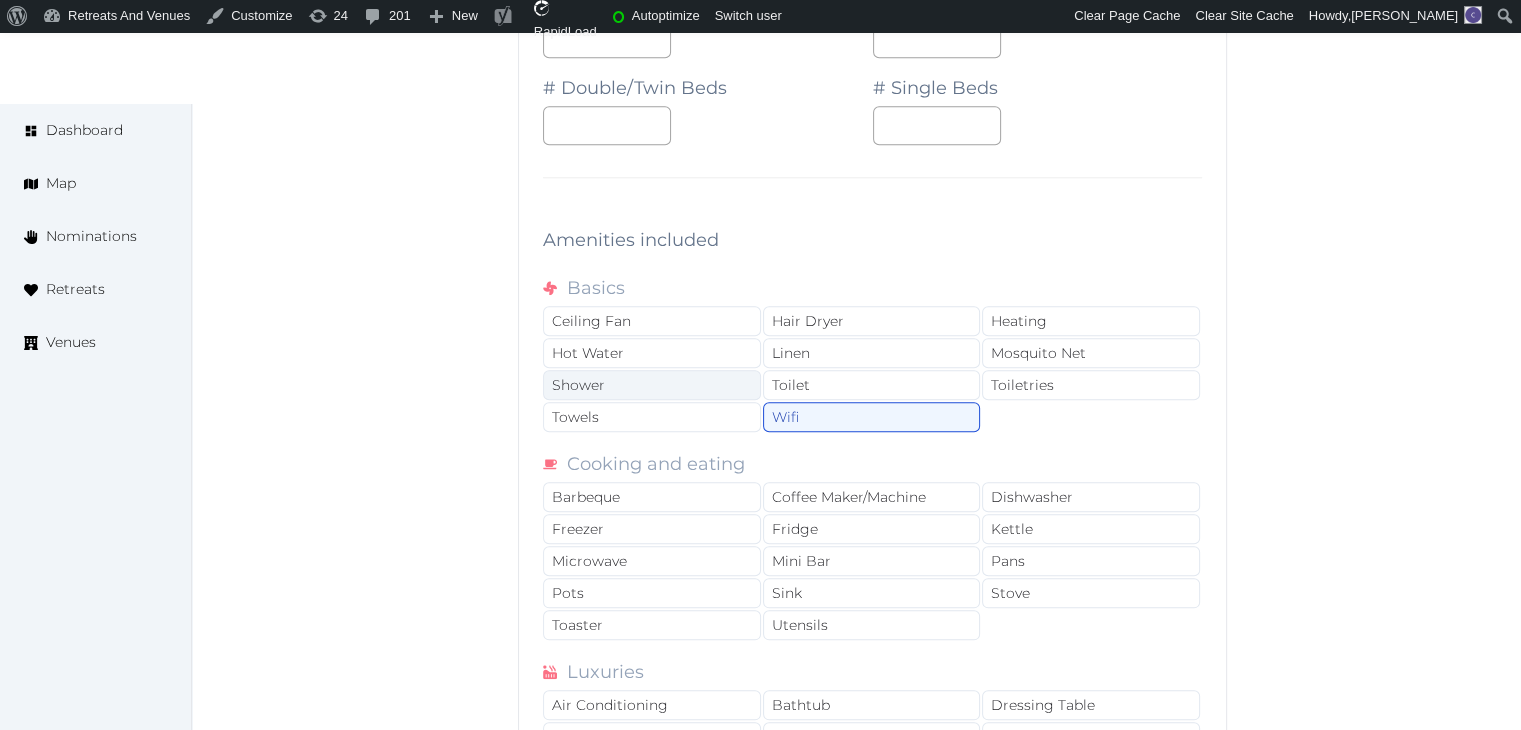 click on "Shower" at bounding box center (652, 385) 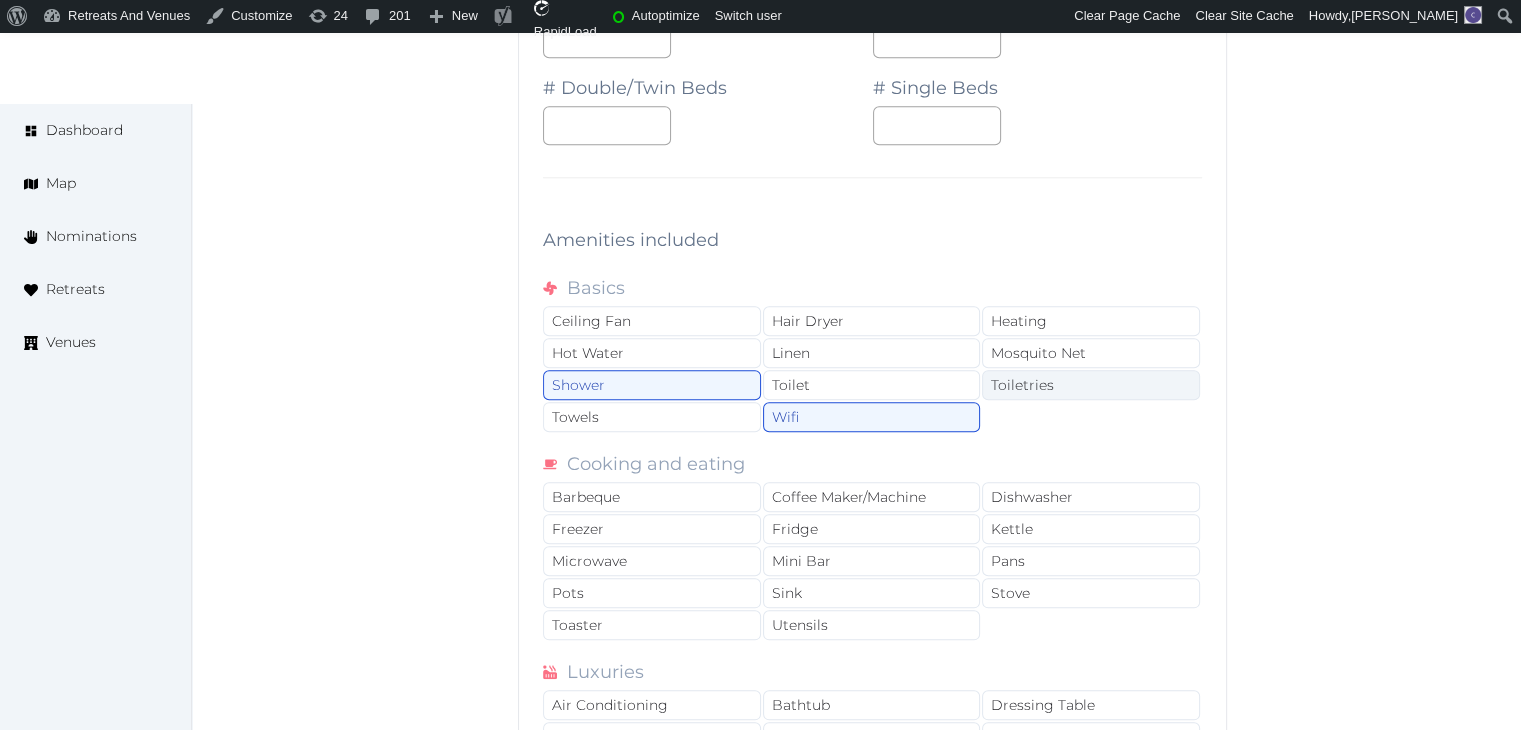 click on "Toiletries" at bounding box center [1091, 385] 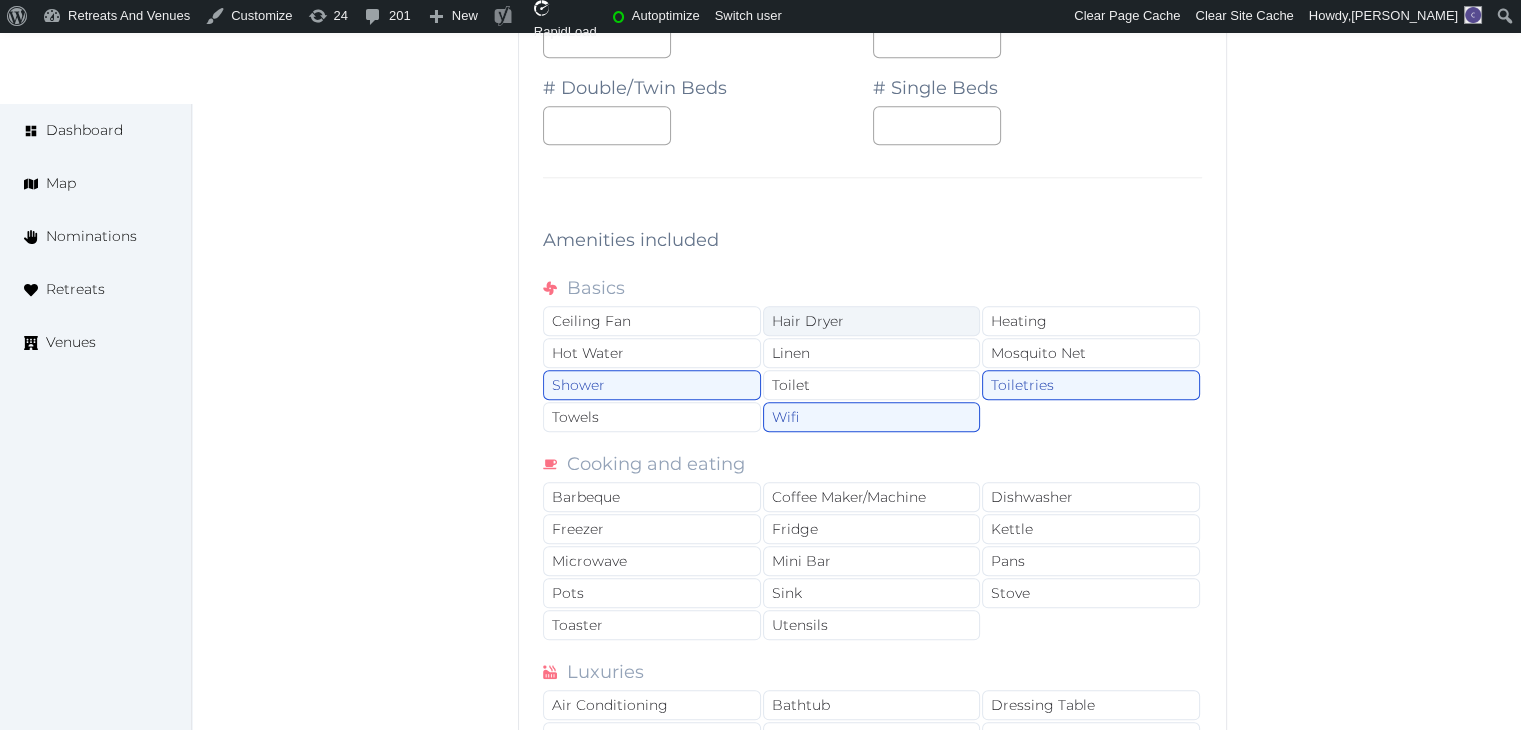click on "Hair Dryer" at bounding box center (872, 321) 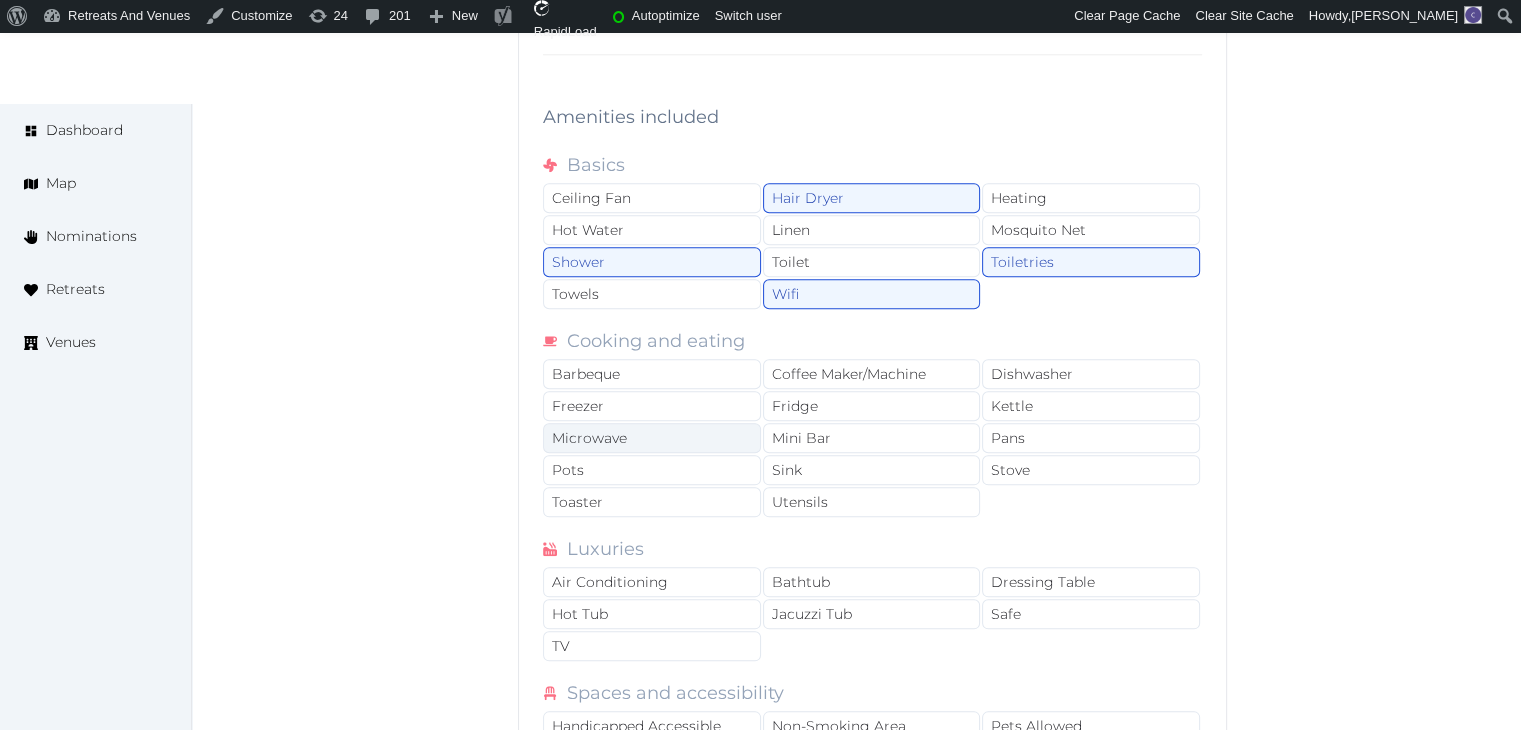 scroll, scrollTop: 2200, scrollLeft: 0, axis: vertical 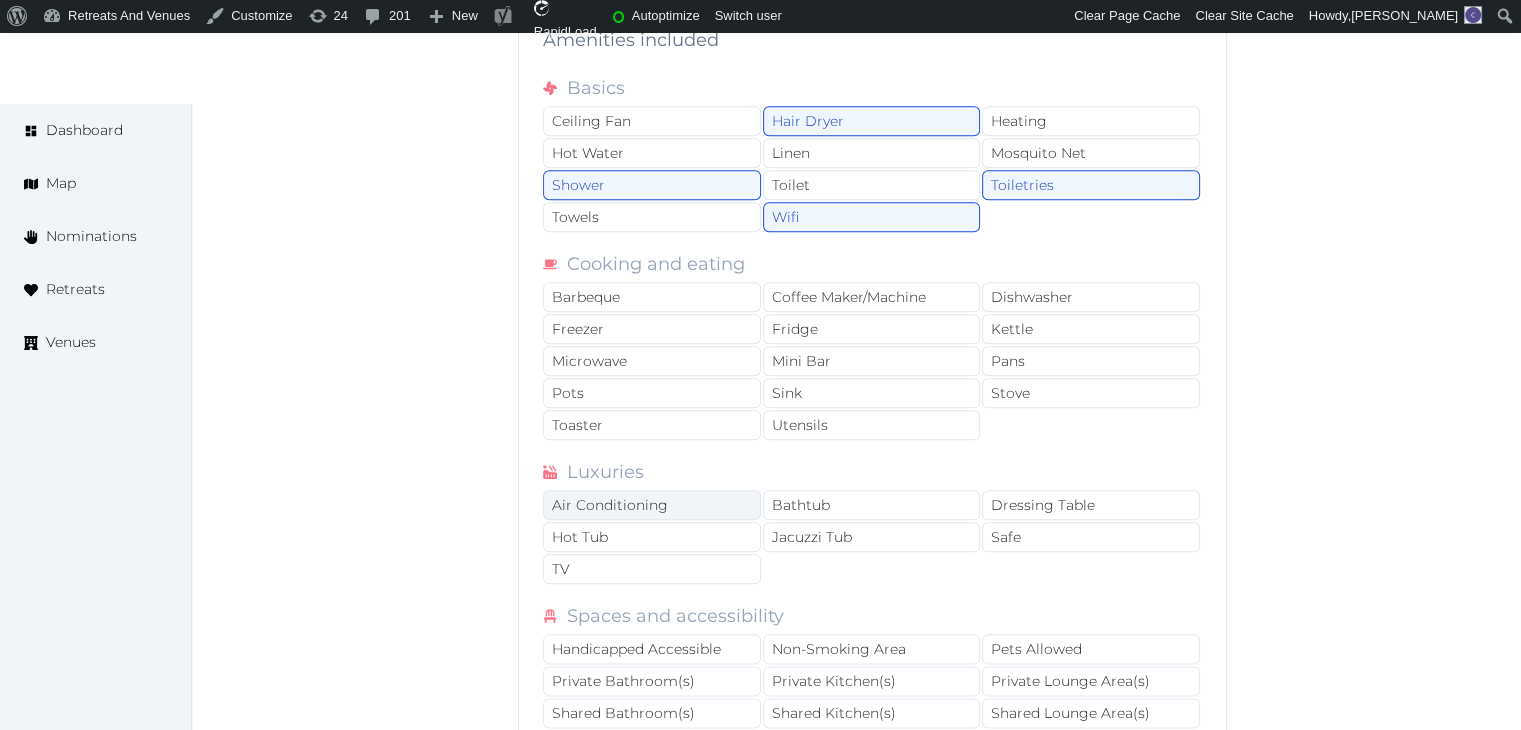 click on "Air Conditioning" at bounding box center [652, 505] 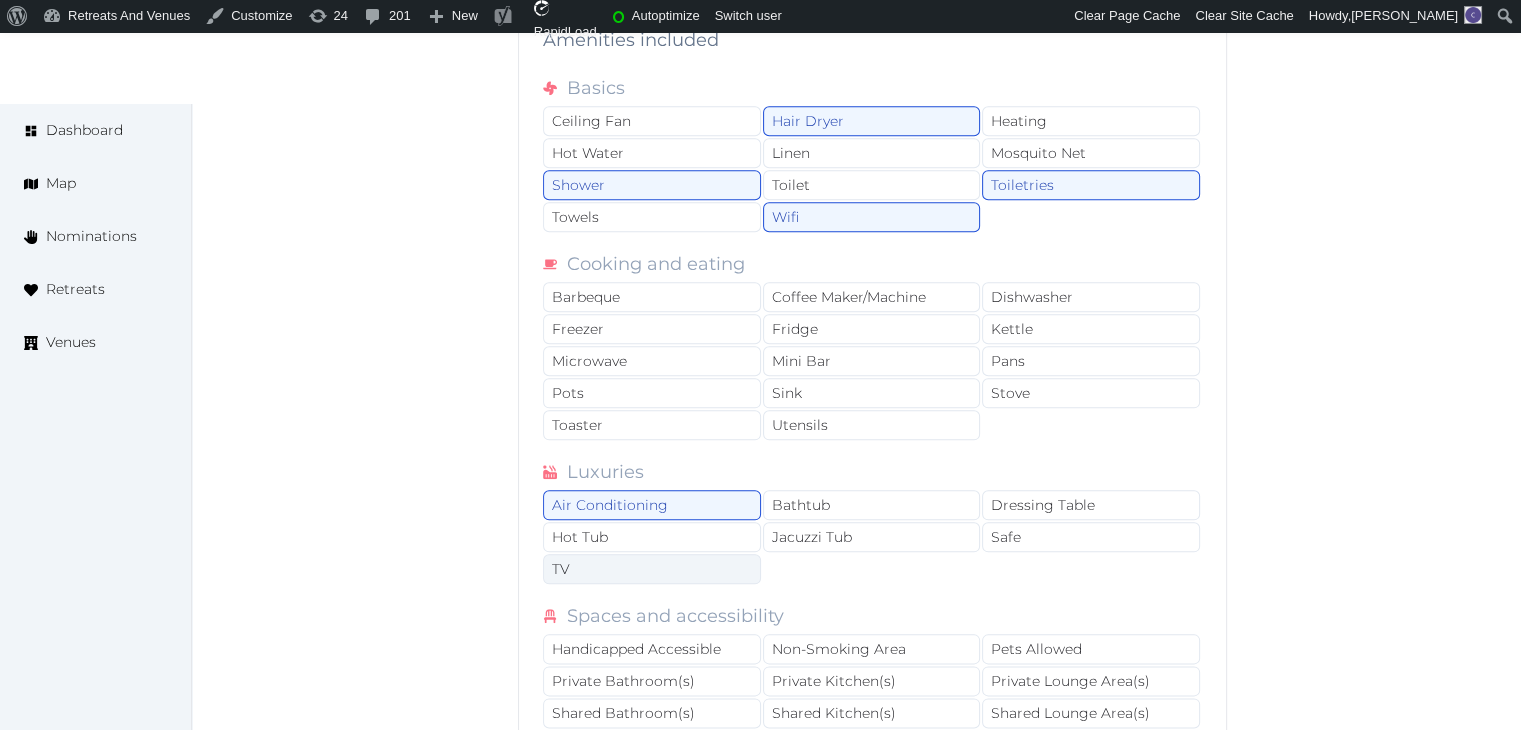 click on "TV" at bounding box center [652, 569] 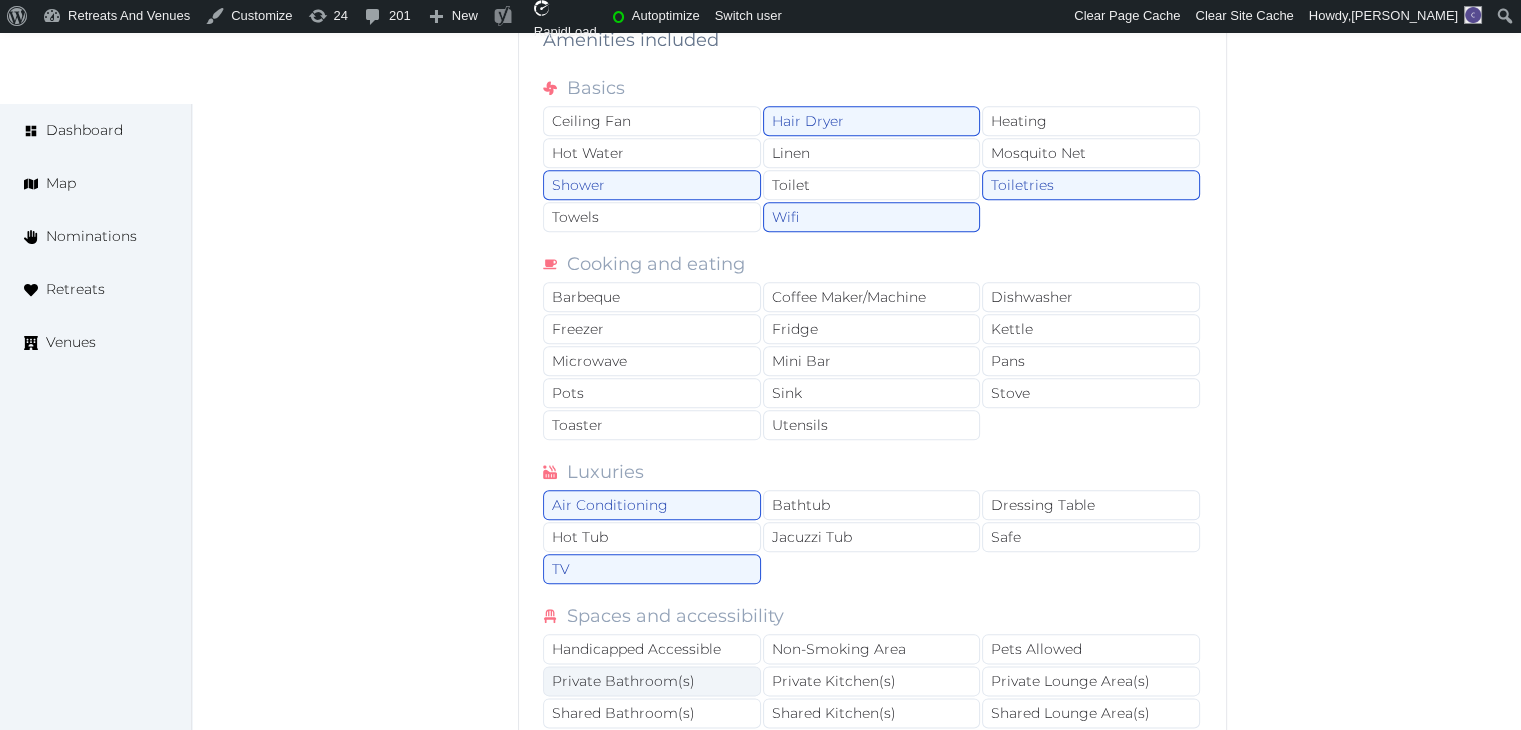 click on "Private Bathroom(s)" at bounding box center [652, 681] 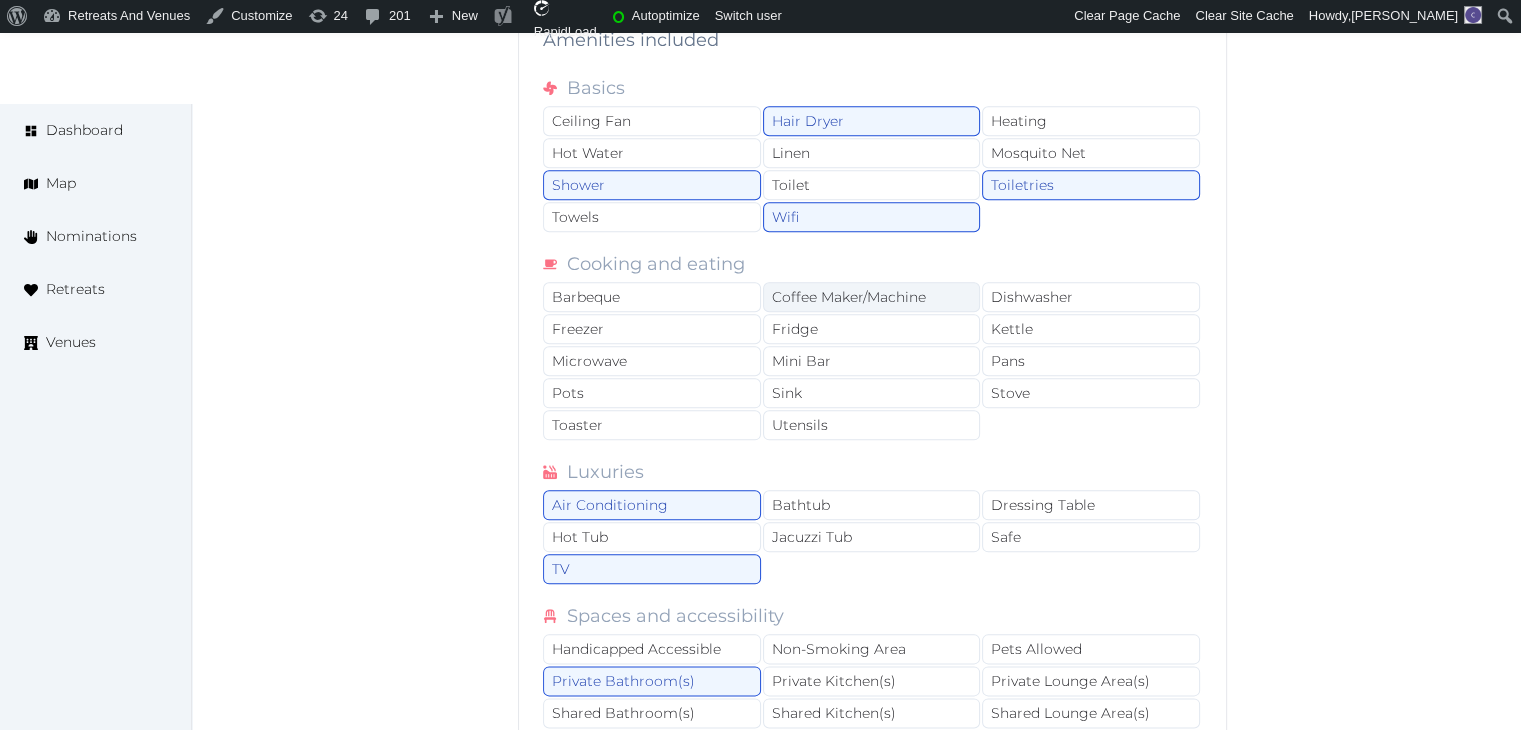click on "Coffee Maker/Machine" at bounding box center [872, 297] 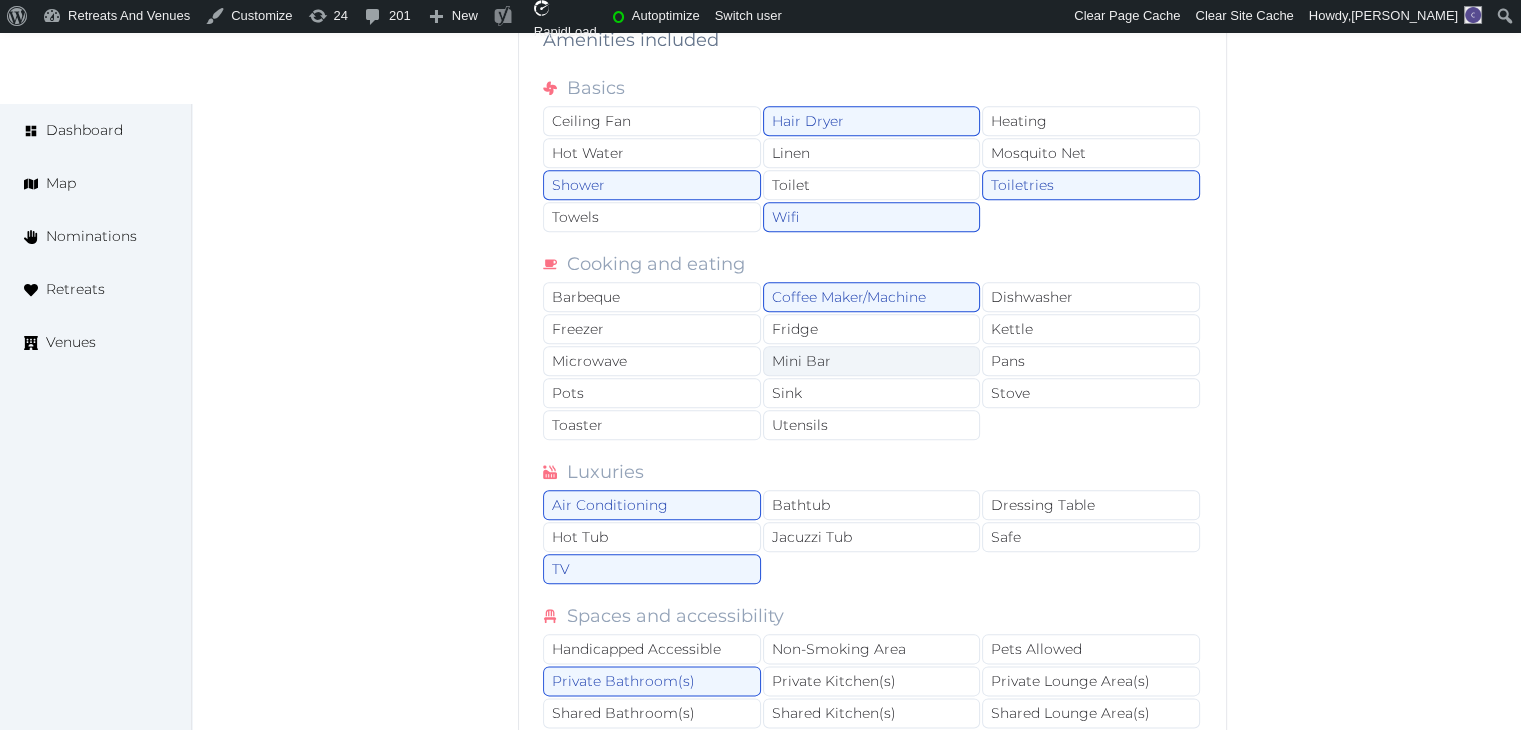 click on "Mini Bar" at bounding box center [872, 361] 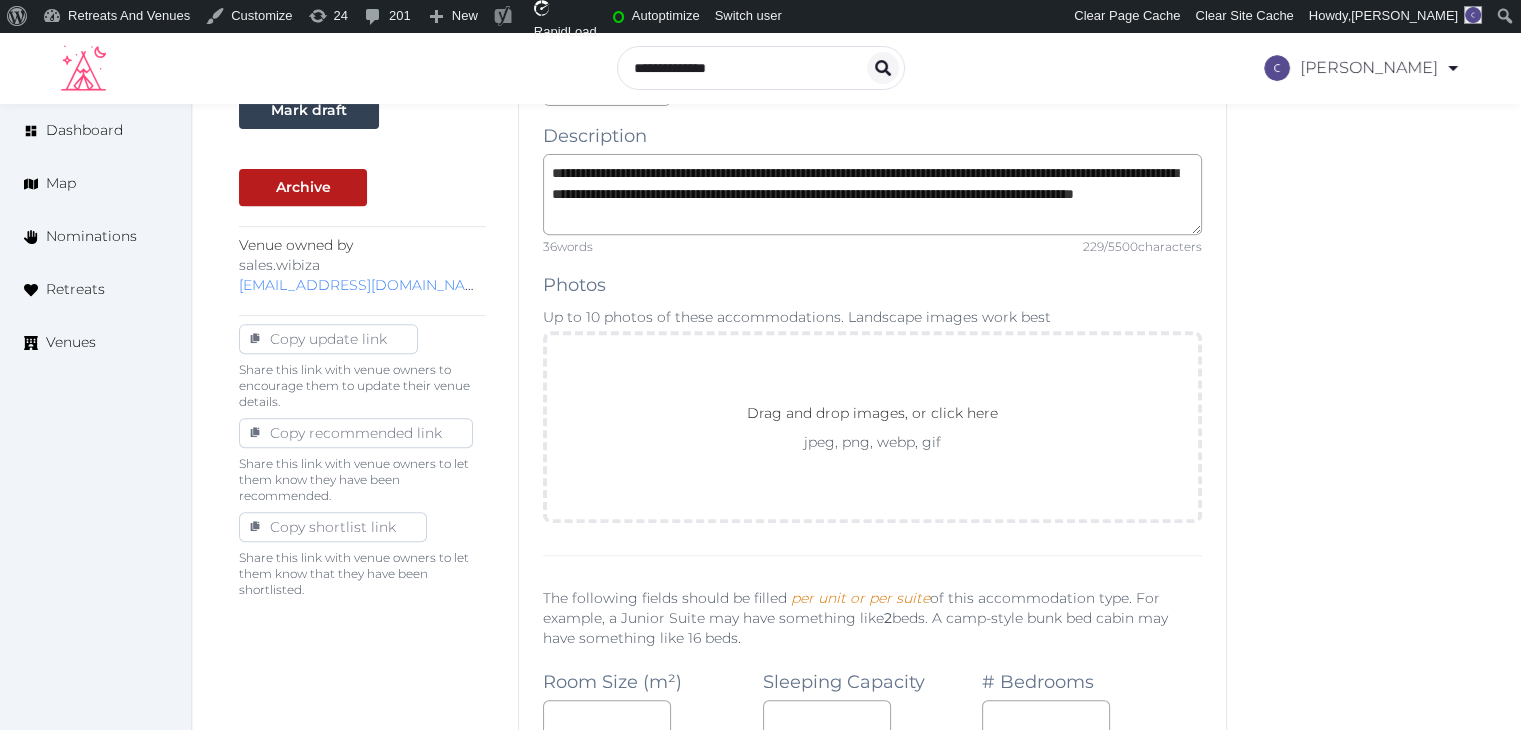 scroll, scrollTop: 400, scrollLeft: 0, axis: vertical 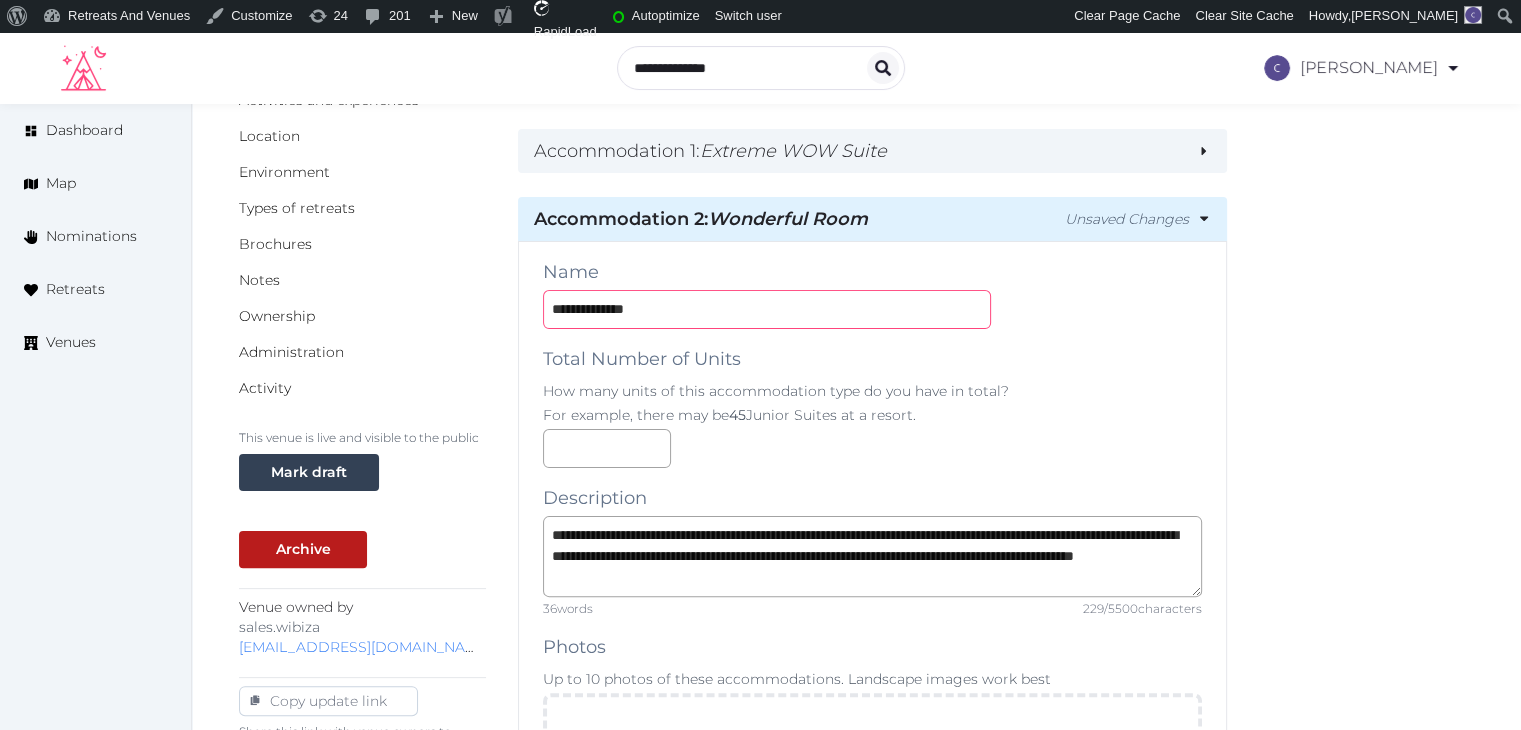 click on "**********" at bounding box center (767, 309) 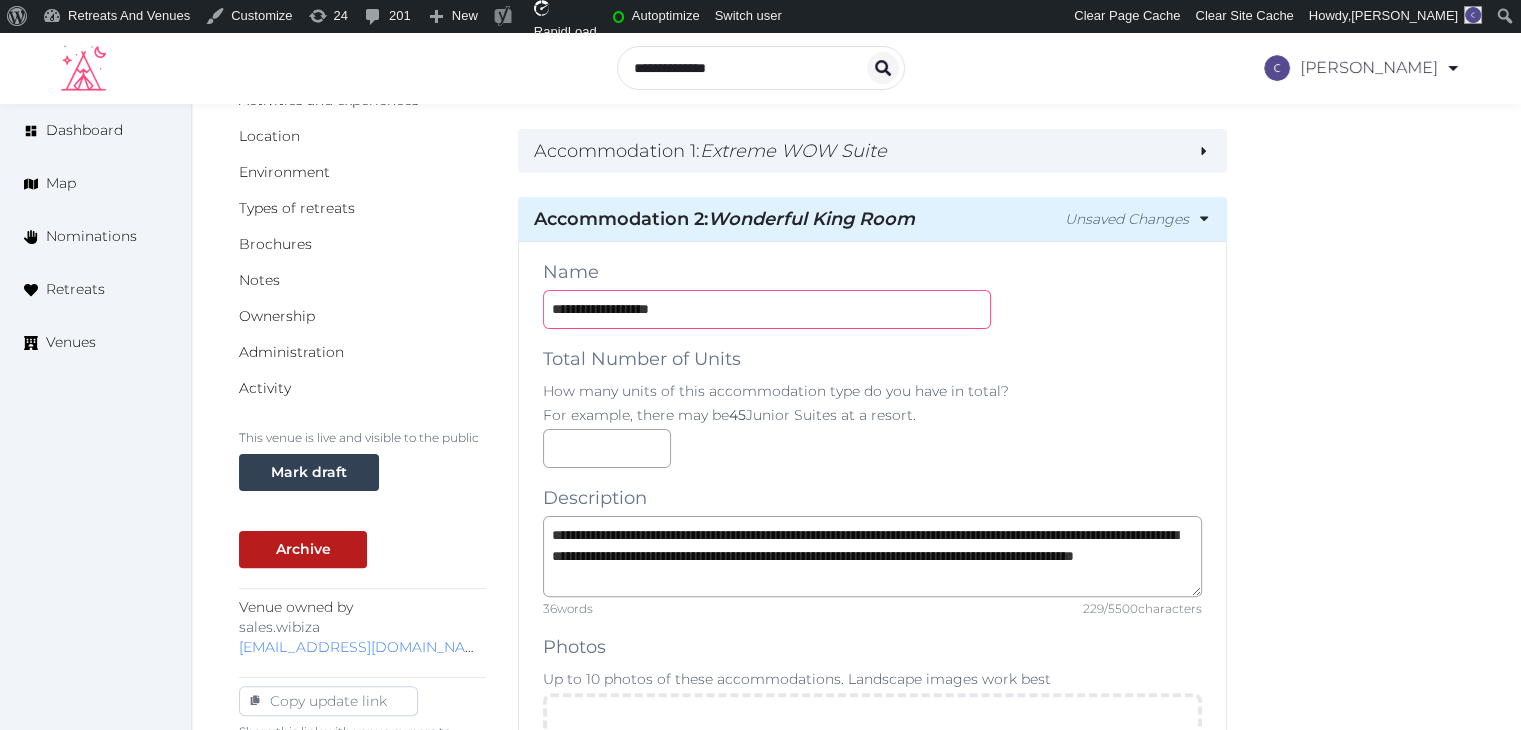 type on "**********" 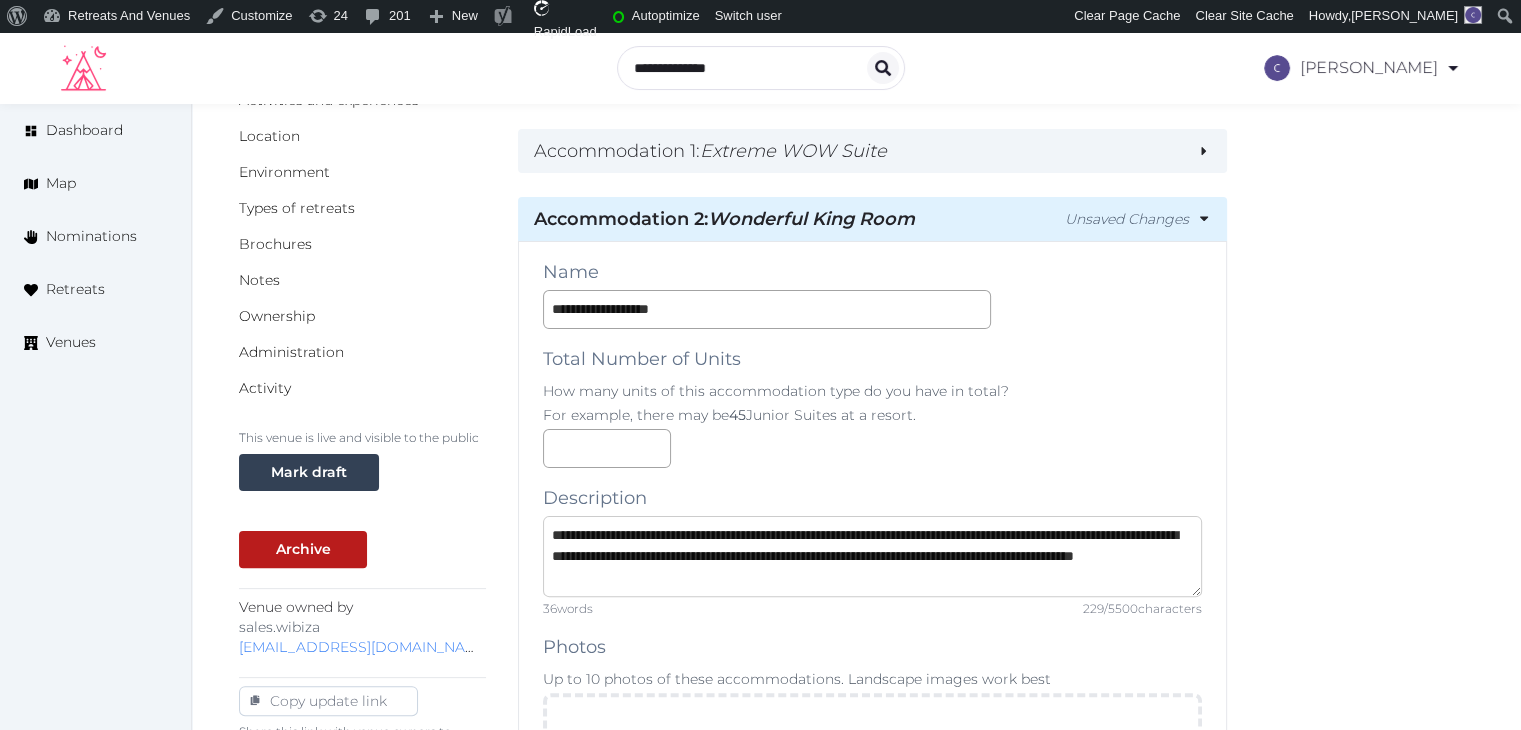 drag, startPoint x: 802, startPoint y: 535, endPoint x: 910, endPoint y: 539, distance: 108.07405 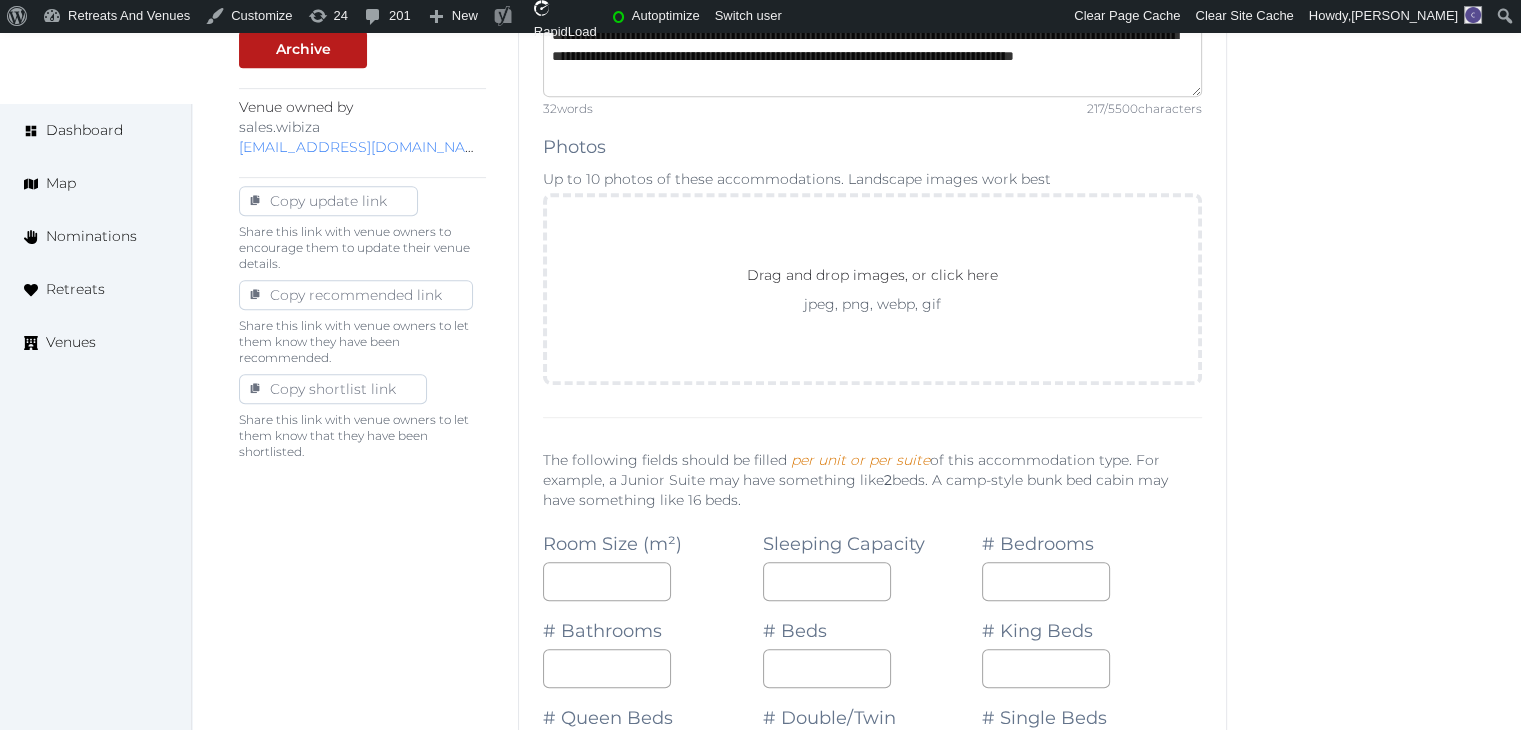 scroll, scrollTop: 1100, scrollLeft: 0, axis: vertical 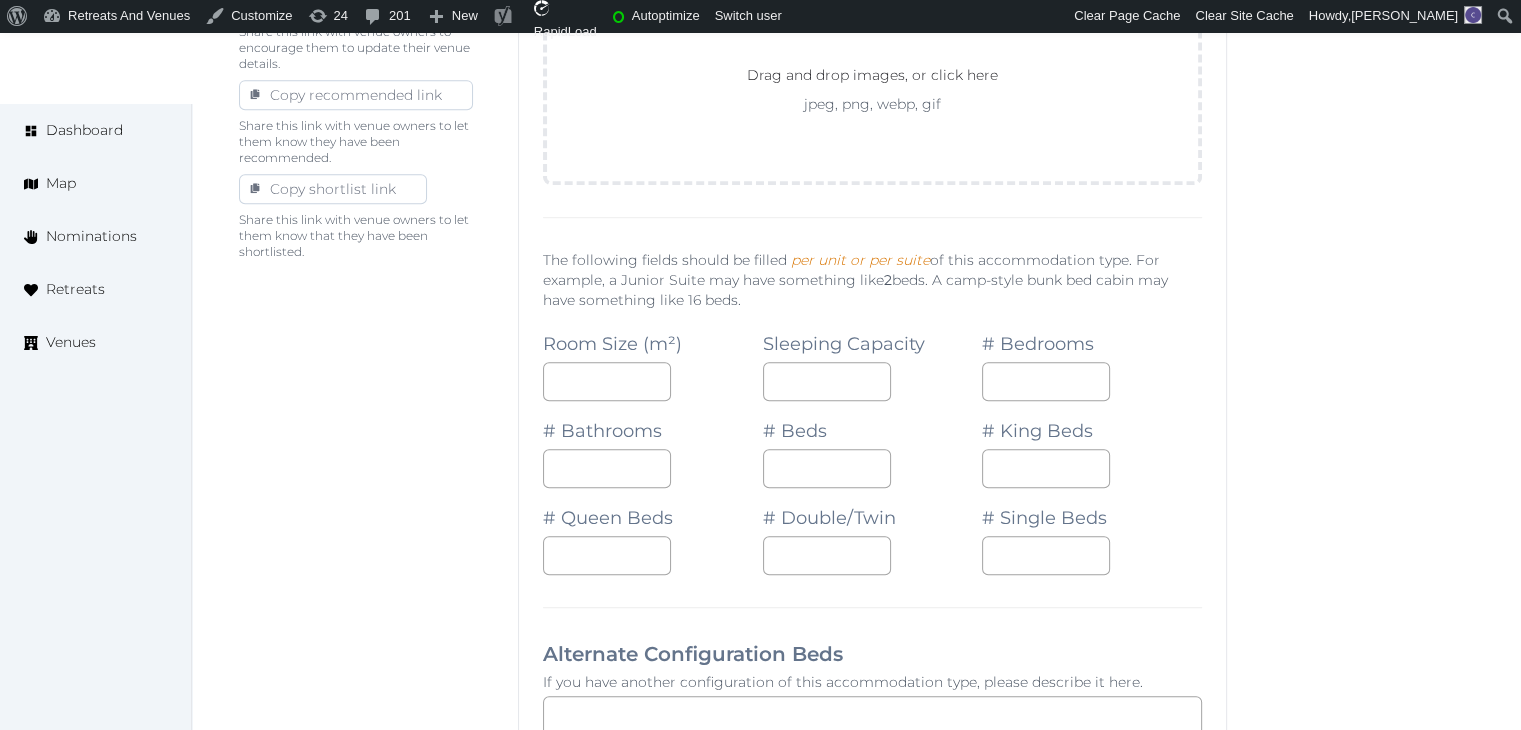 type on "**********" 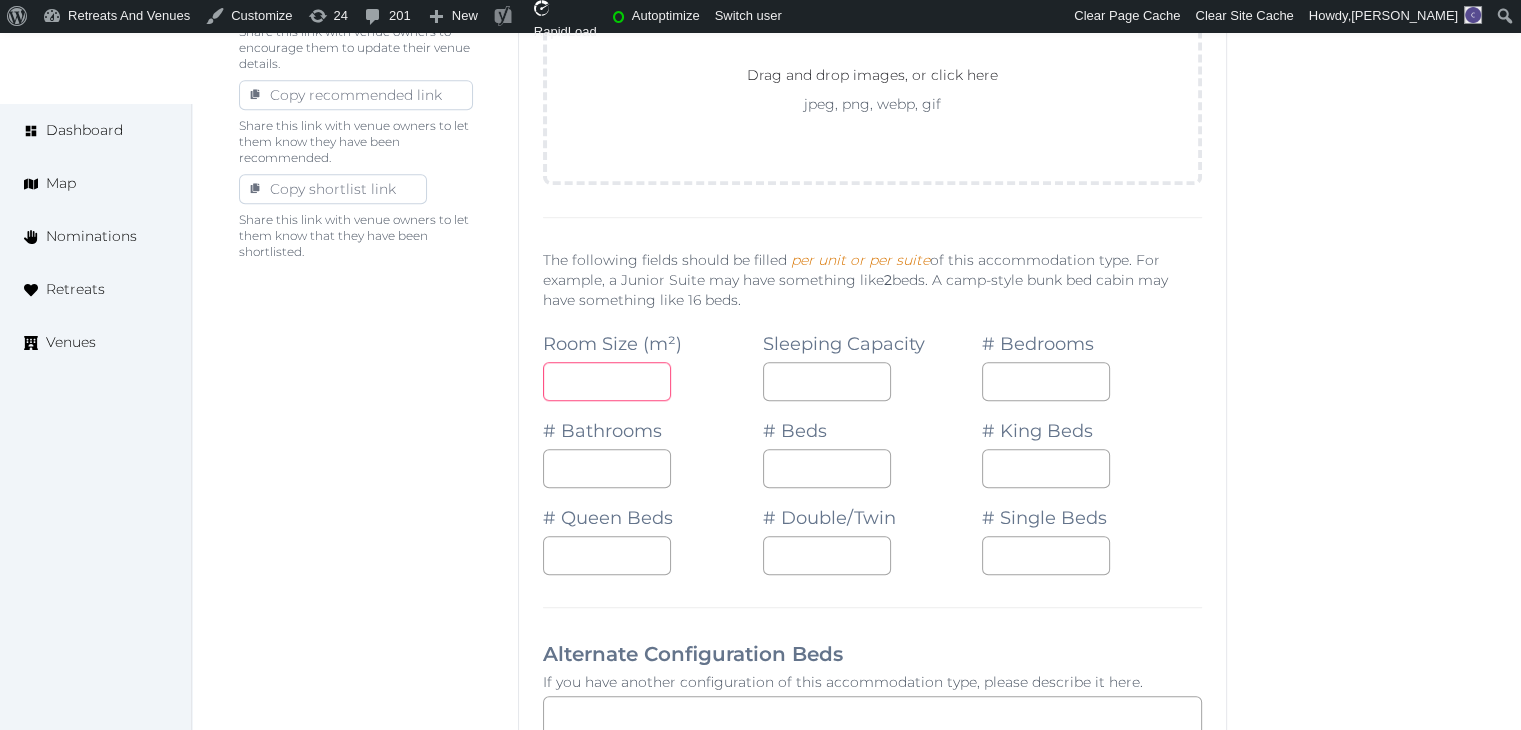 drag, startPoint x: 598, startPoint y: 385, endPoint x: 520, endPoint y: 383, distance: 78.025635 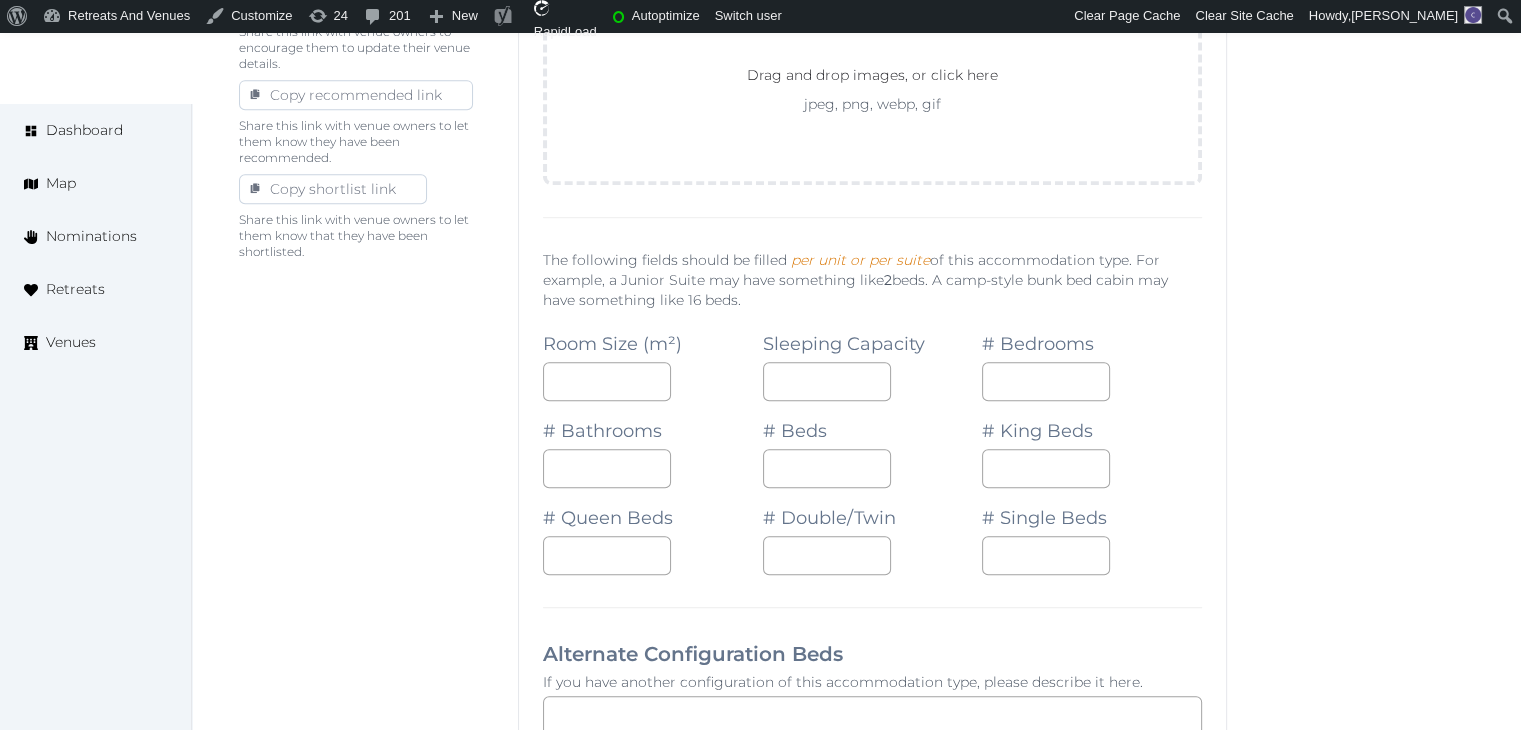 click on "**********" at bounding box center (856, 795) 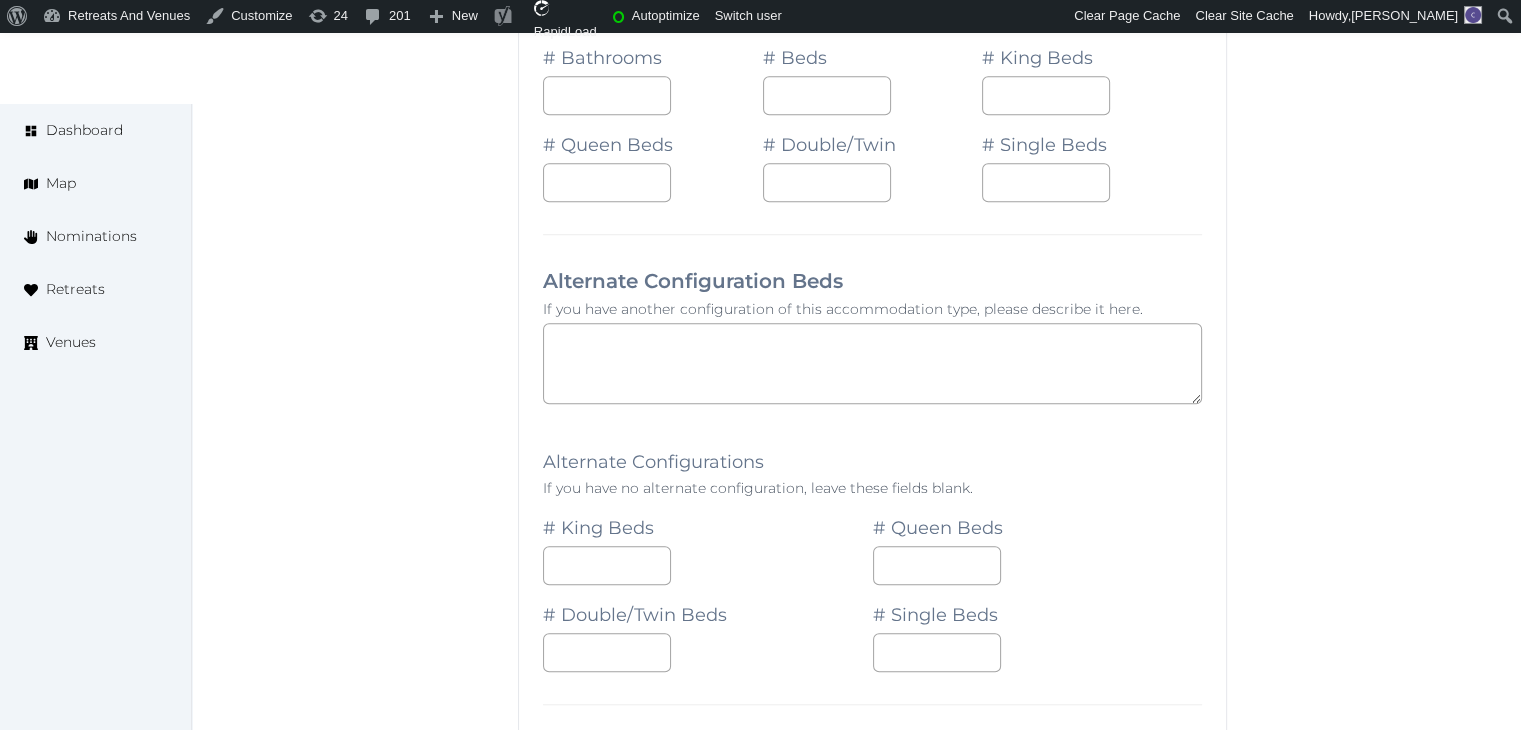 scroll, scrollTop: 1400, scrollLeft: 0, axis: vertical 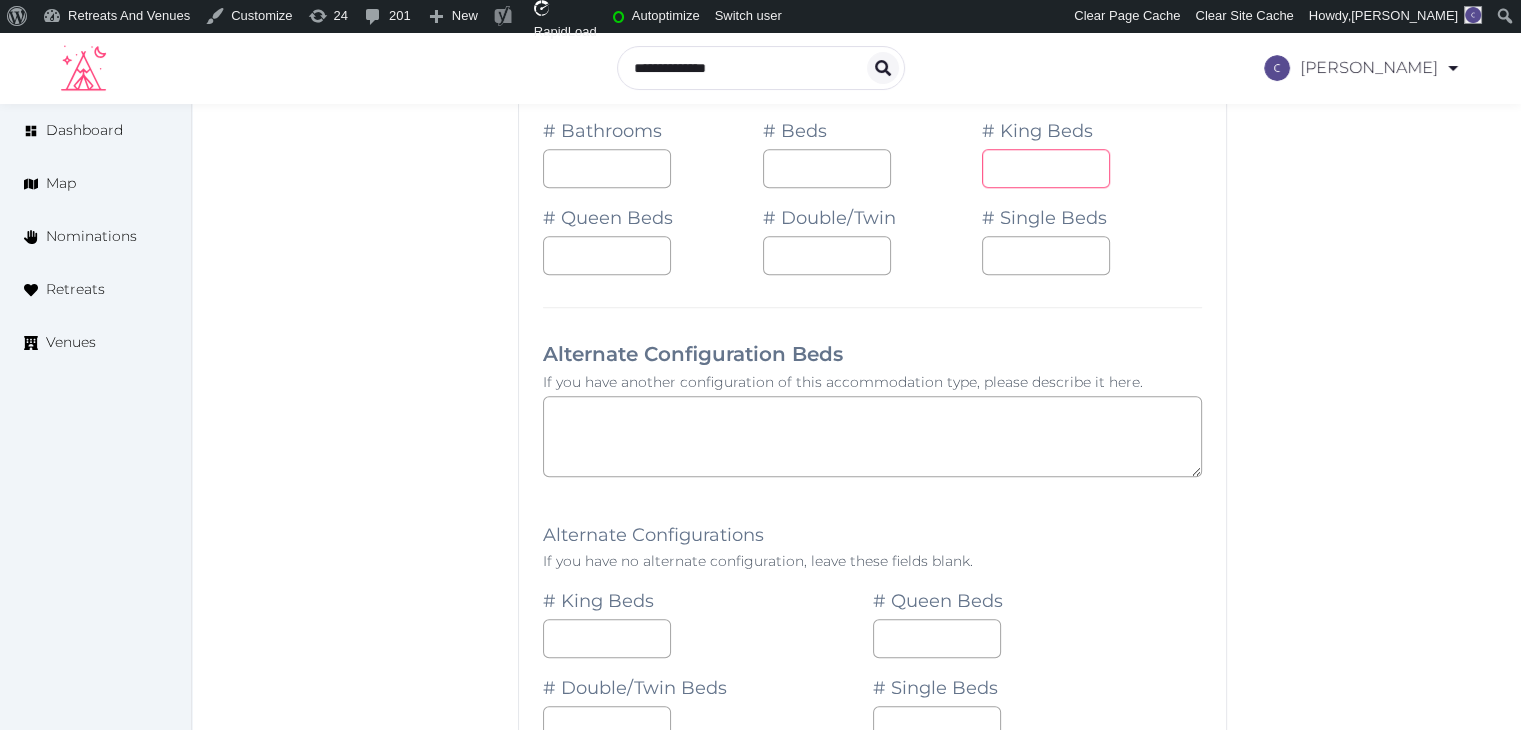 click at bounding box center [1046, 168] 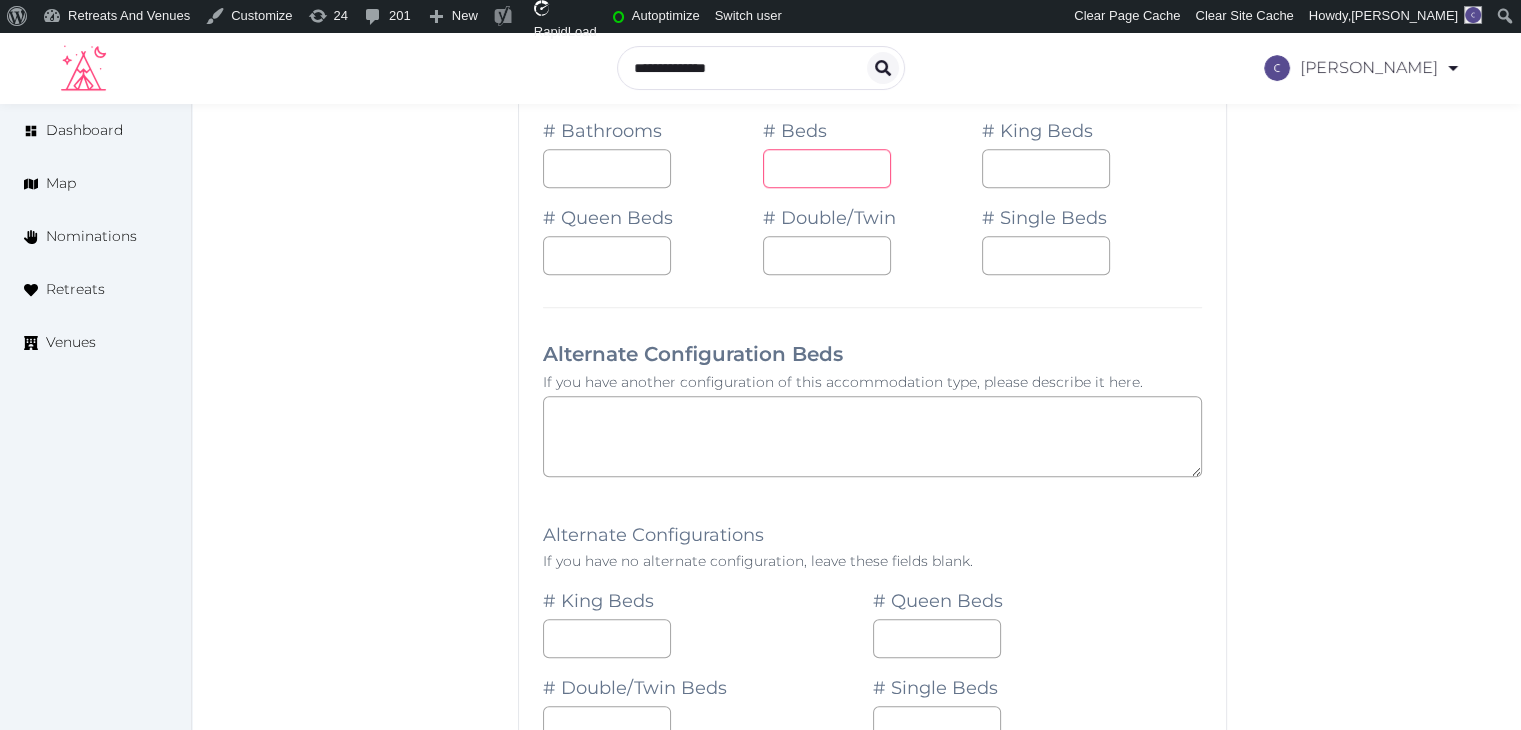 drag, startPoint x: 800, startPoint y: 165, endPoint x: 703, endPoint y: 164, distance: 97.00516 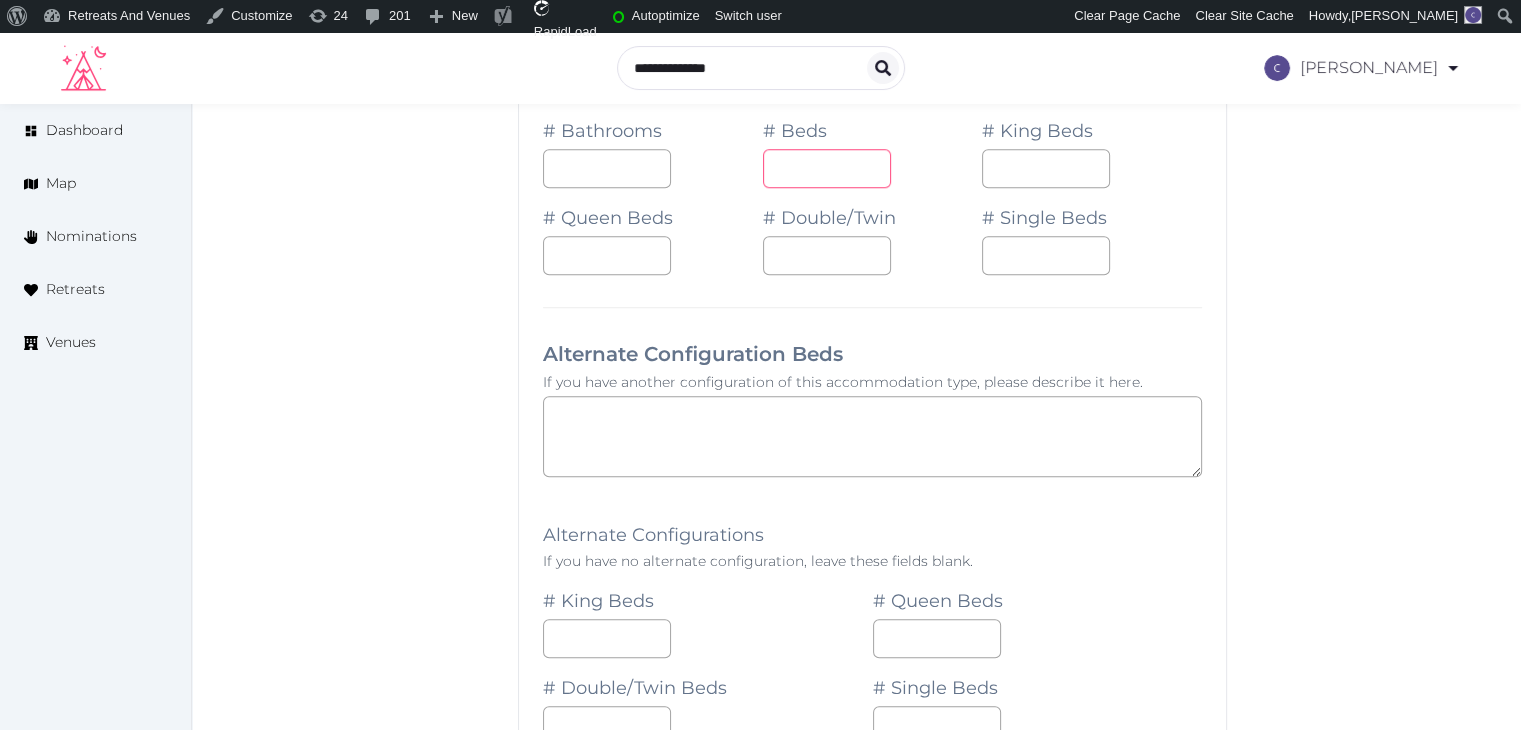 type on "*" 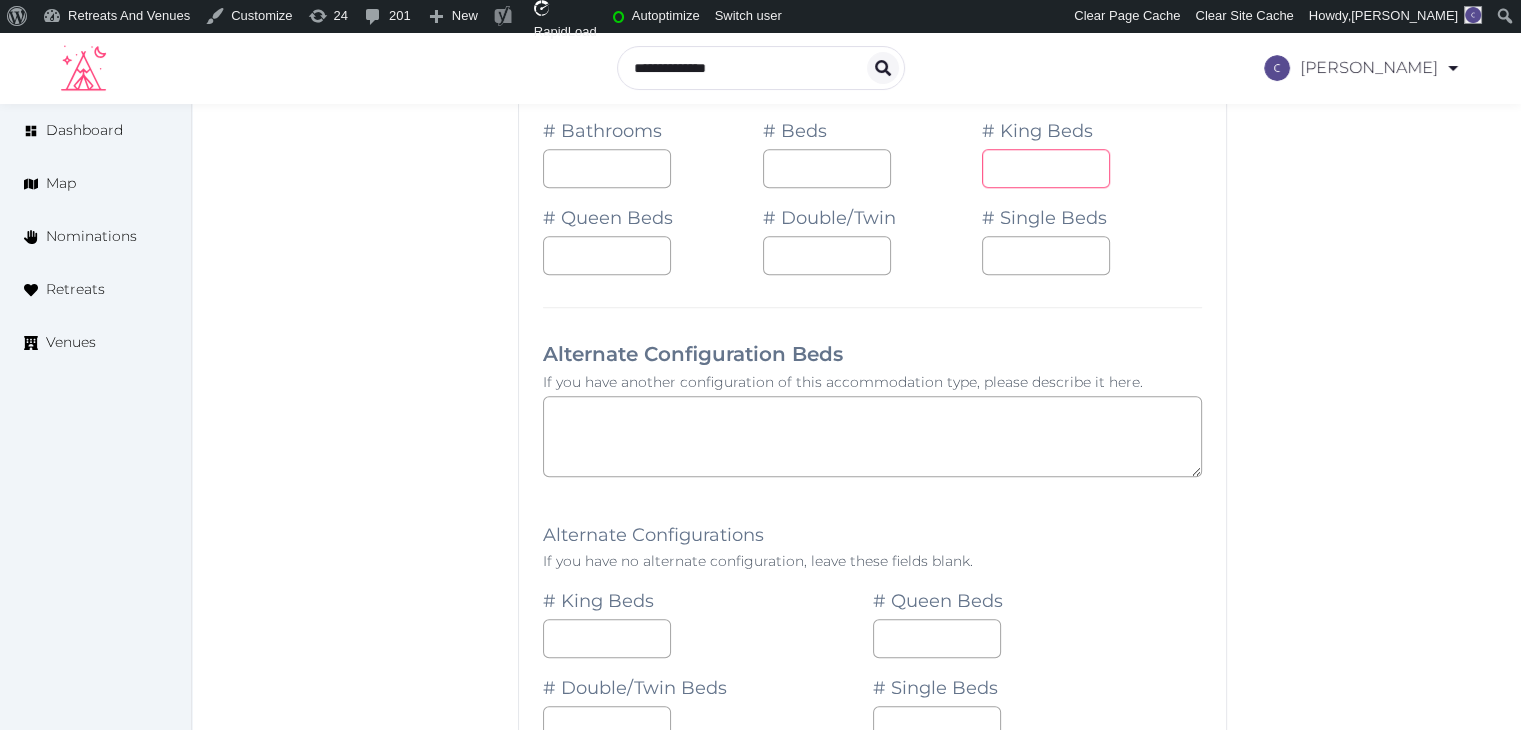 click at bounding box center [1046, 168] 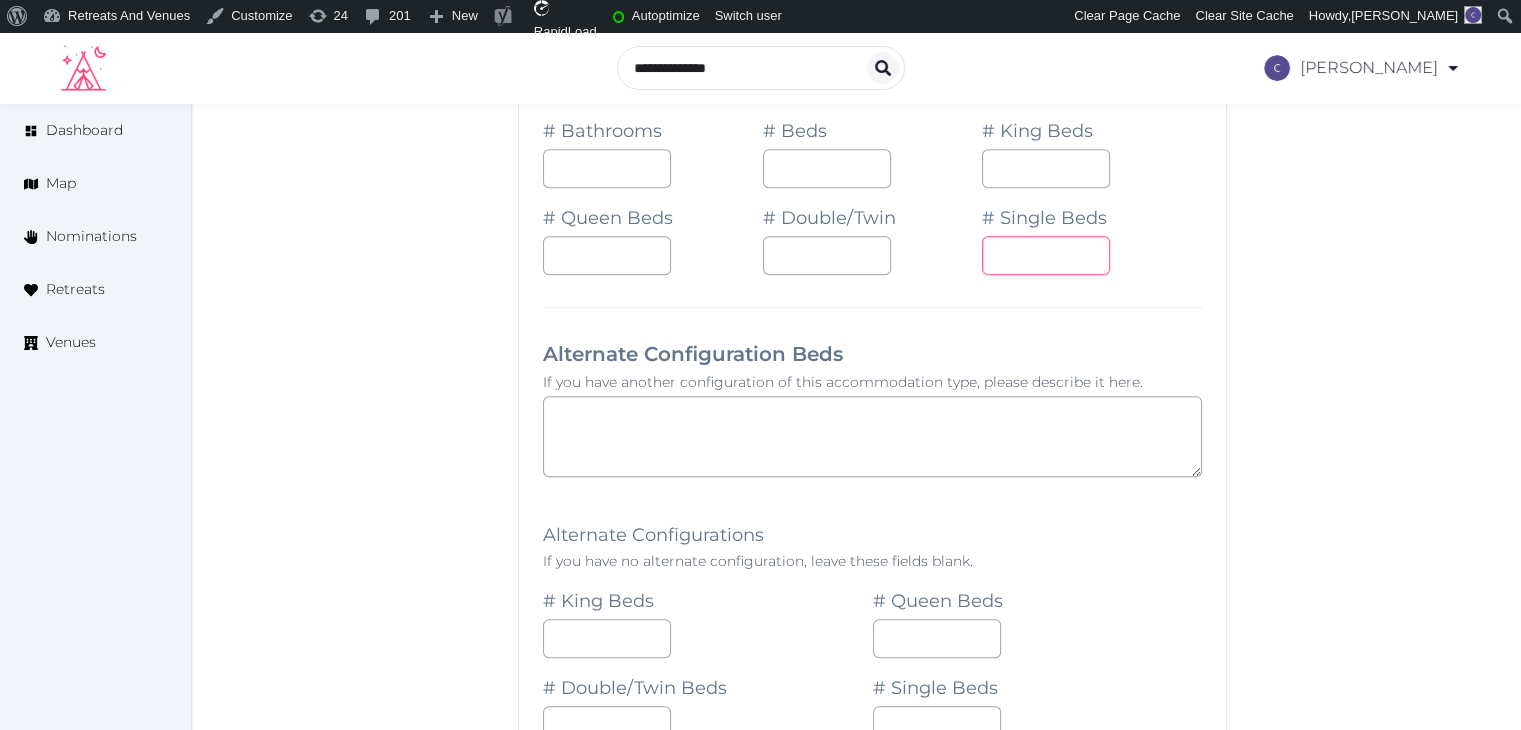 drag, startPoint x: 1019, startPoint y: 245, endPoint x: 983, endPoint y: 245, distance: 36 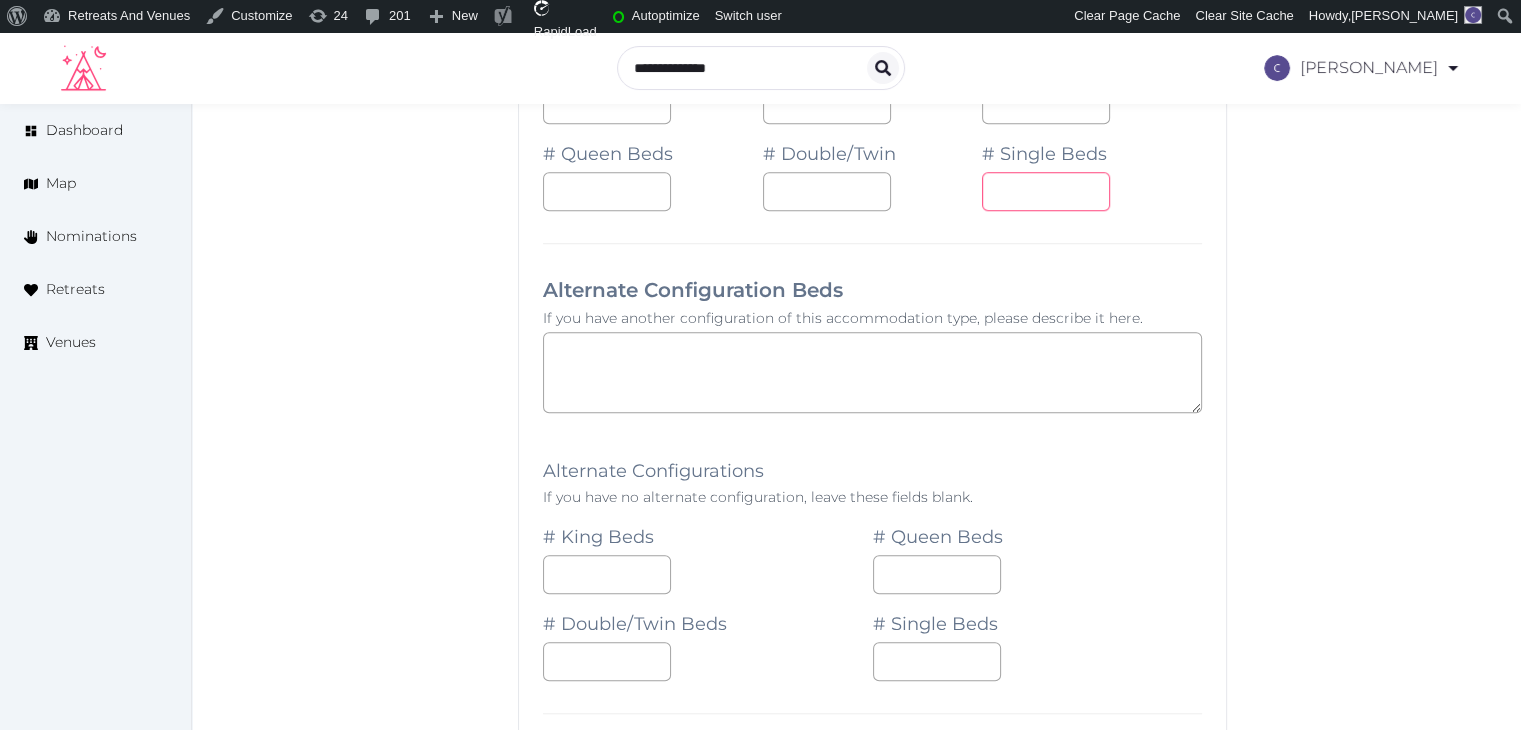 scroll, scrollTop: 1500, scrollLeft: 0, axis: vertical 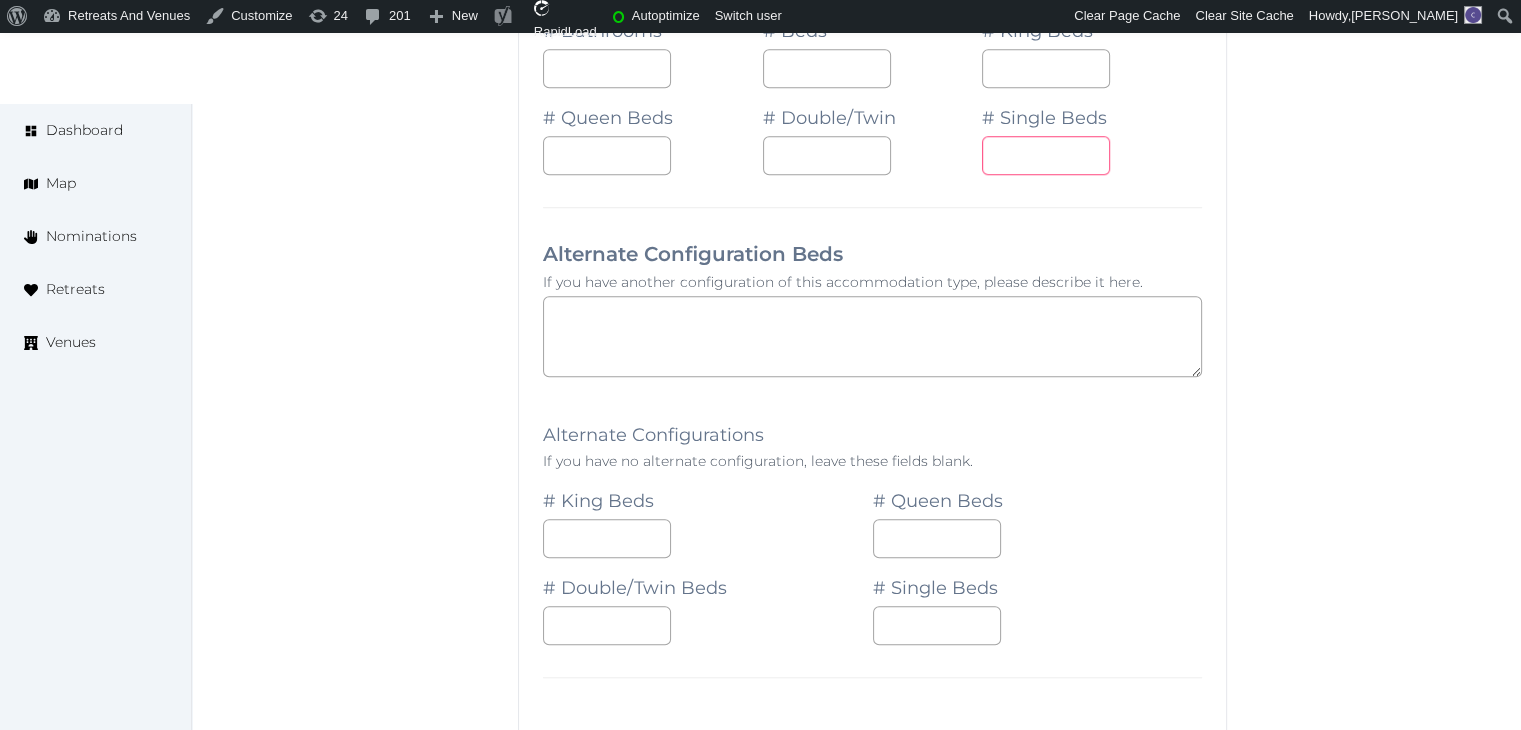 type 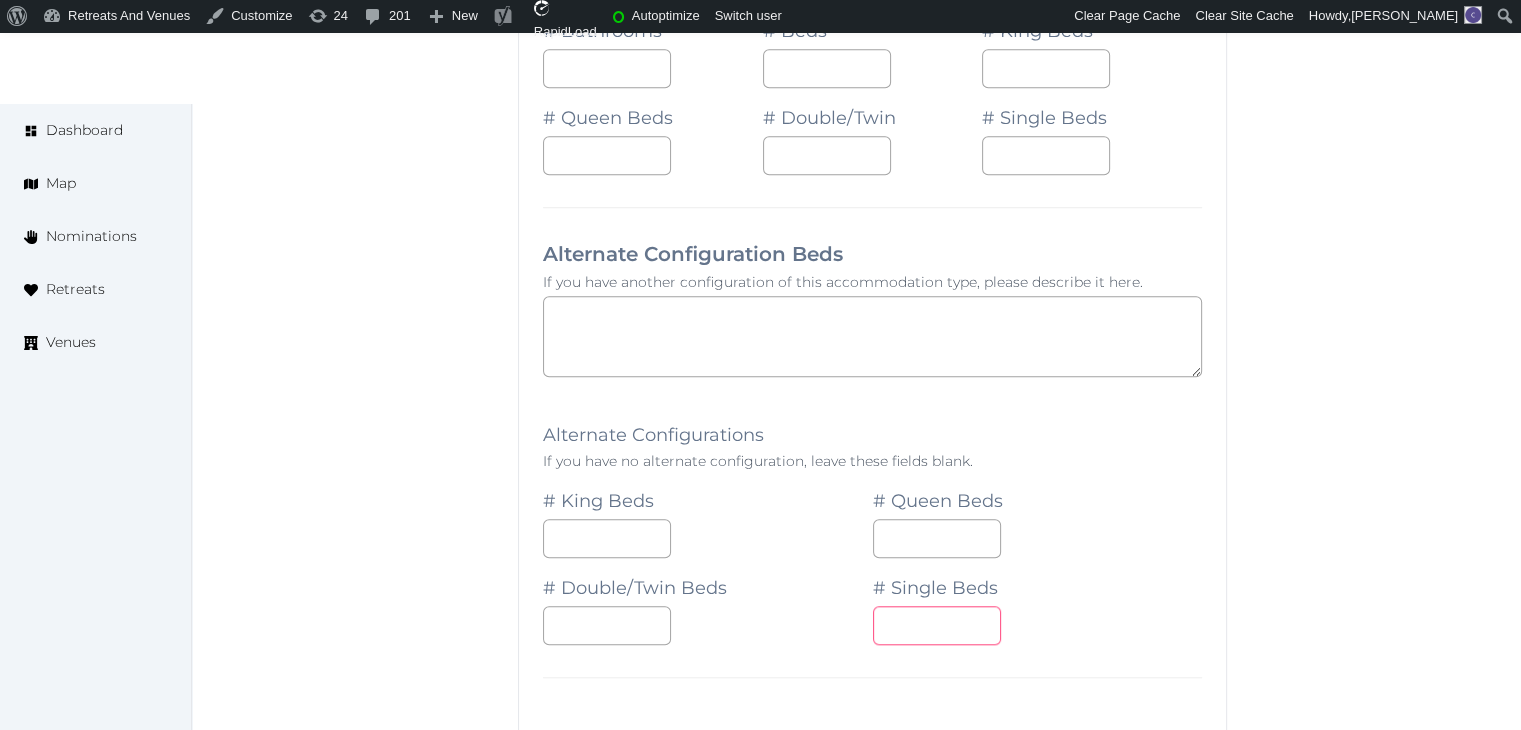 drag, startPoint x: 921, startPoint y: 630, endPoint x: 836, endPoint y: 629, distance: 85.00588 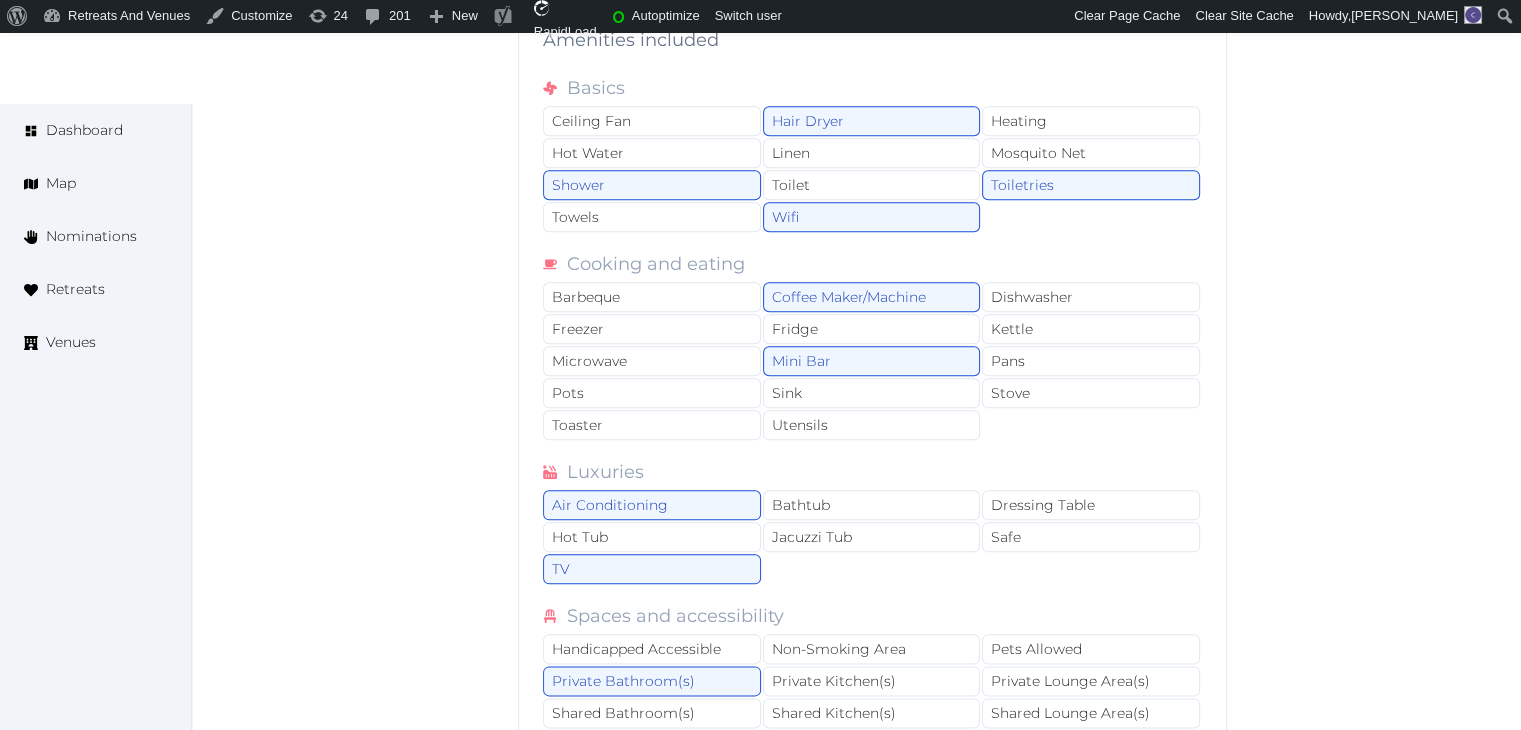type 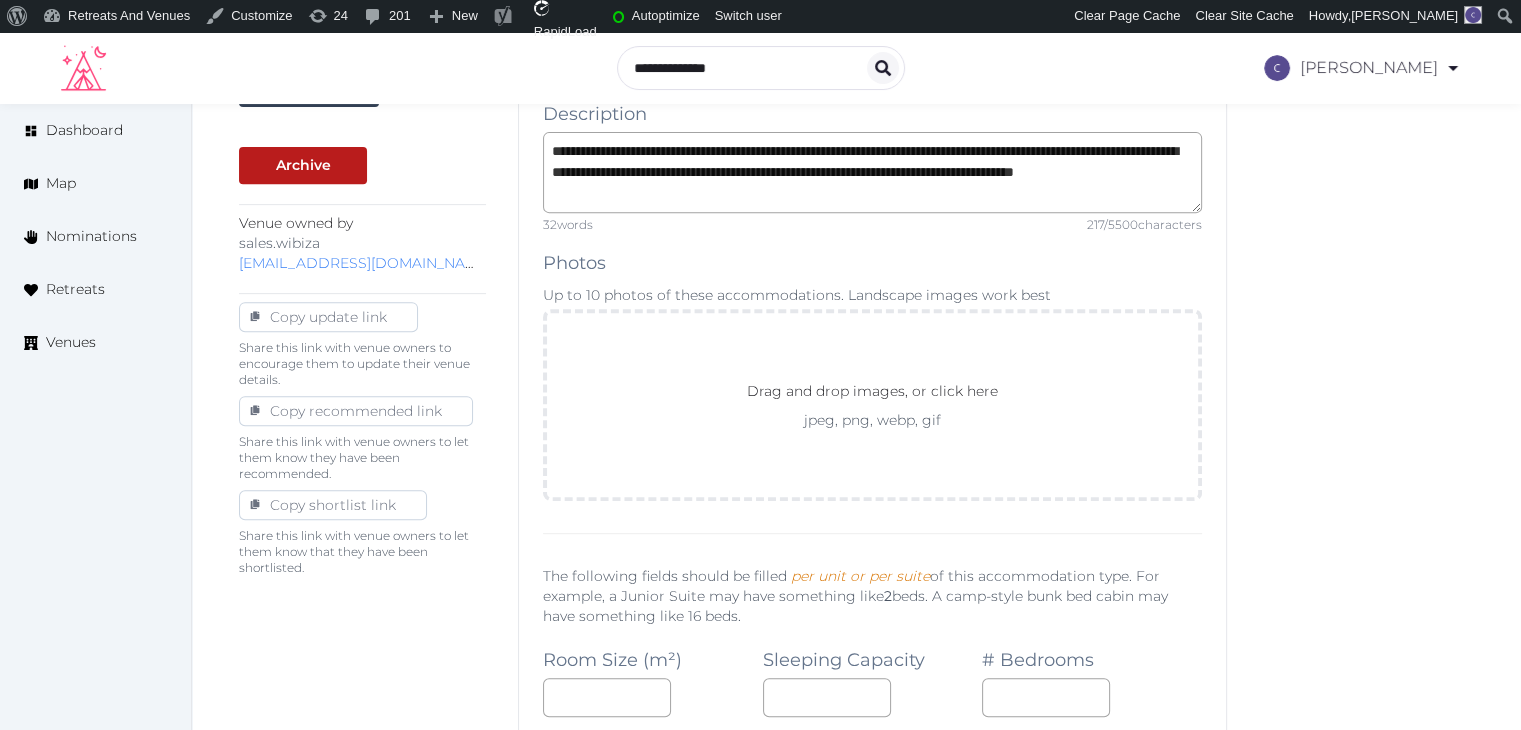 scroll, scrollTop: 600, scrollLeft: 0, axis: vertical 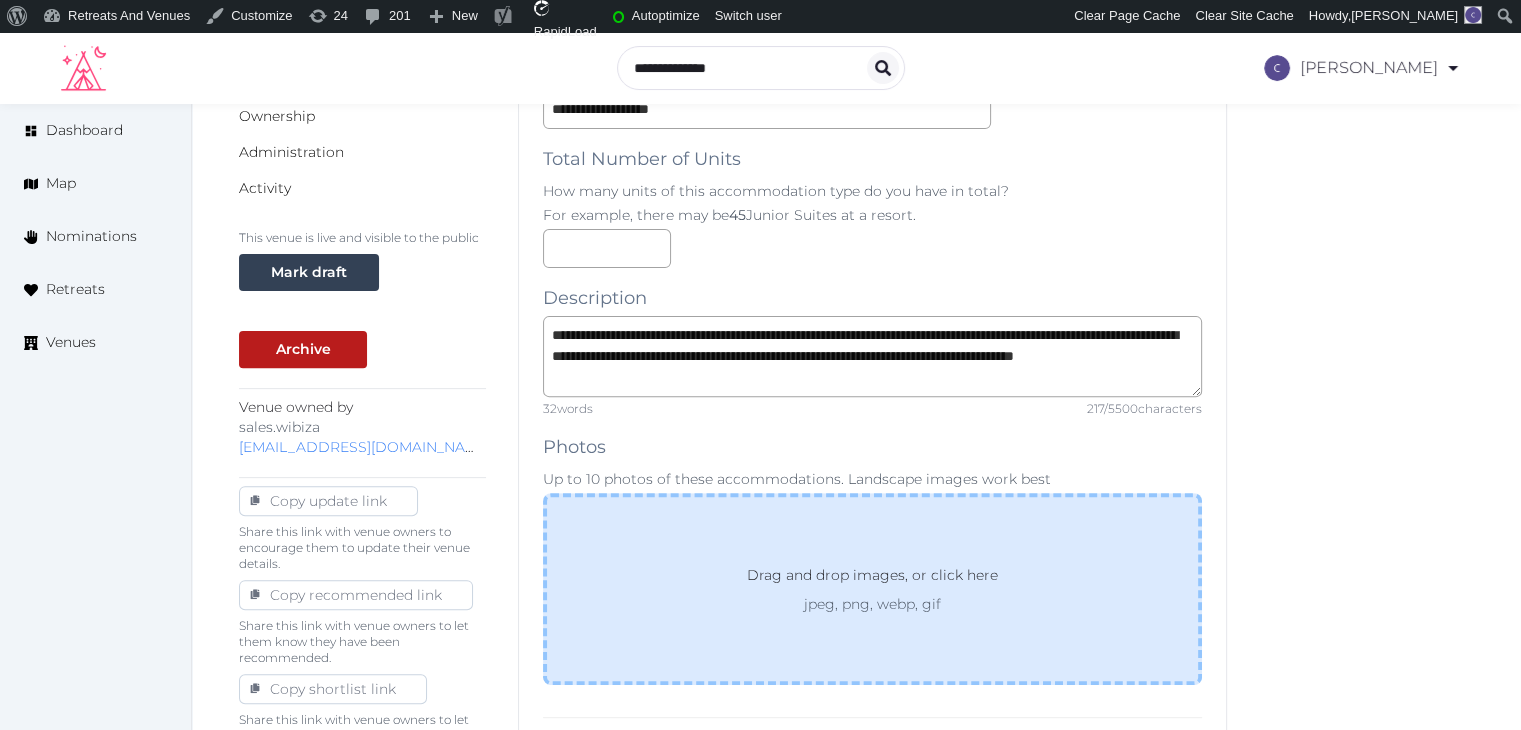 click on "Drag and drop images, or click here jpeg, png, webp, gif" at bounding box center (872, 589) 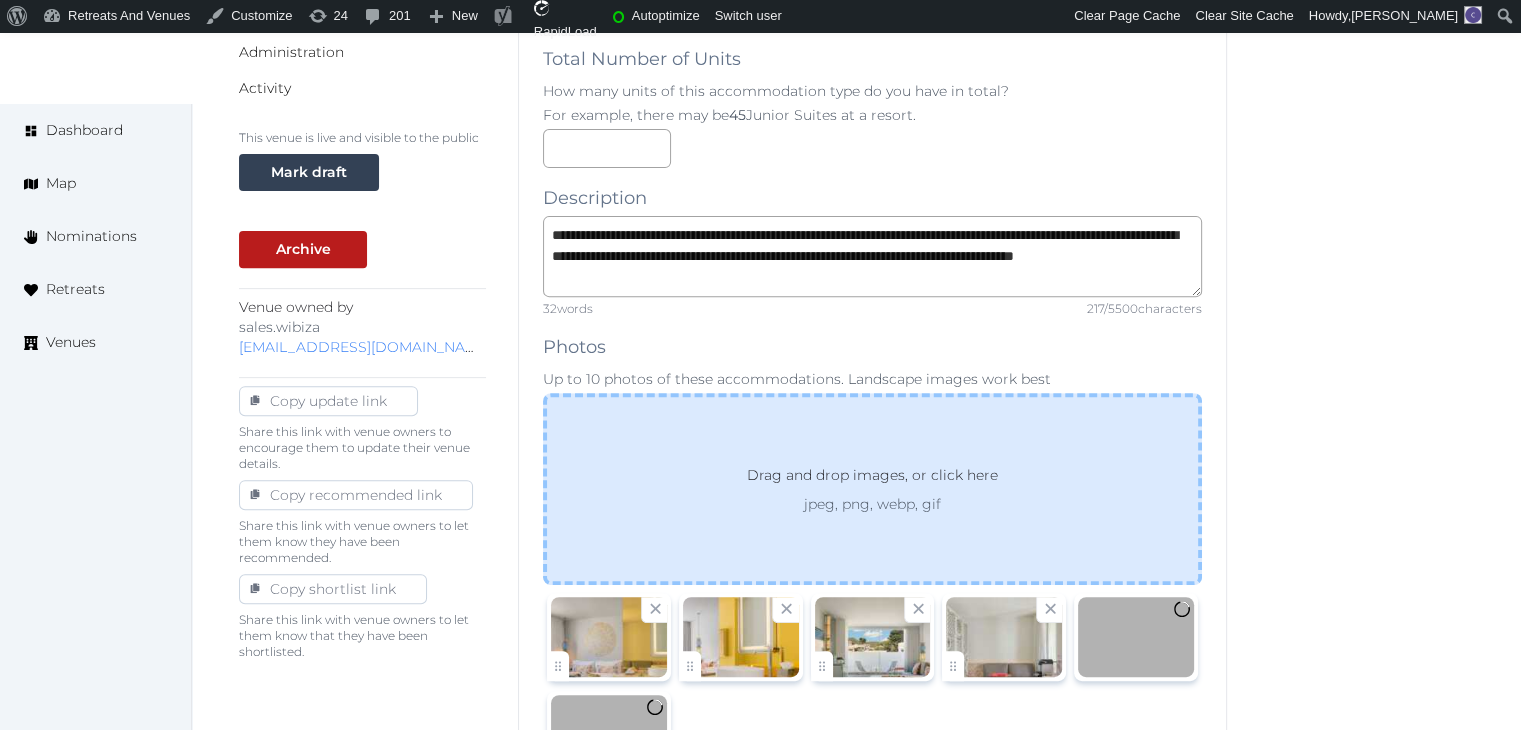 scroll, scrollTop: 1100, scrollLeft: 0, axis: vertical 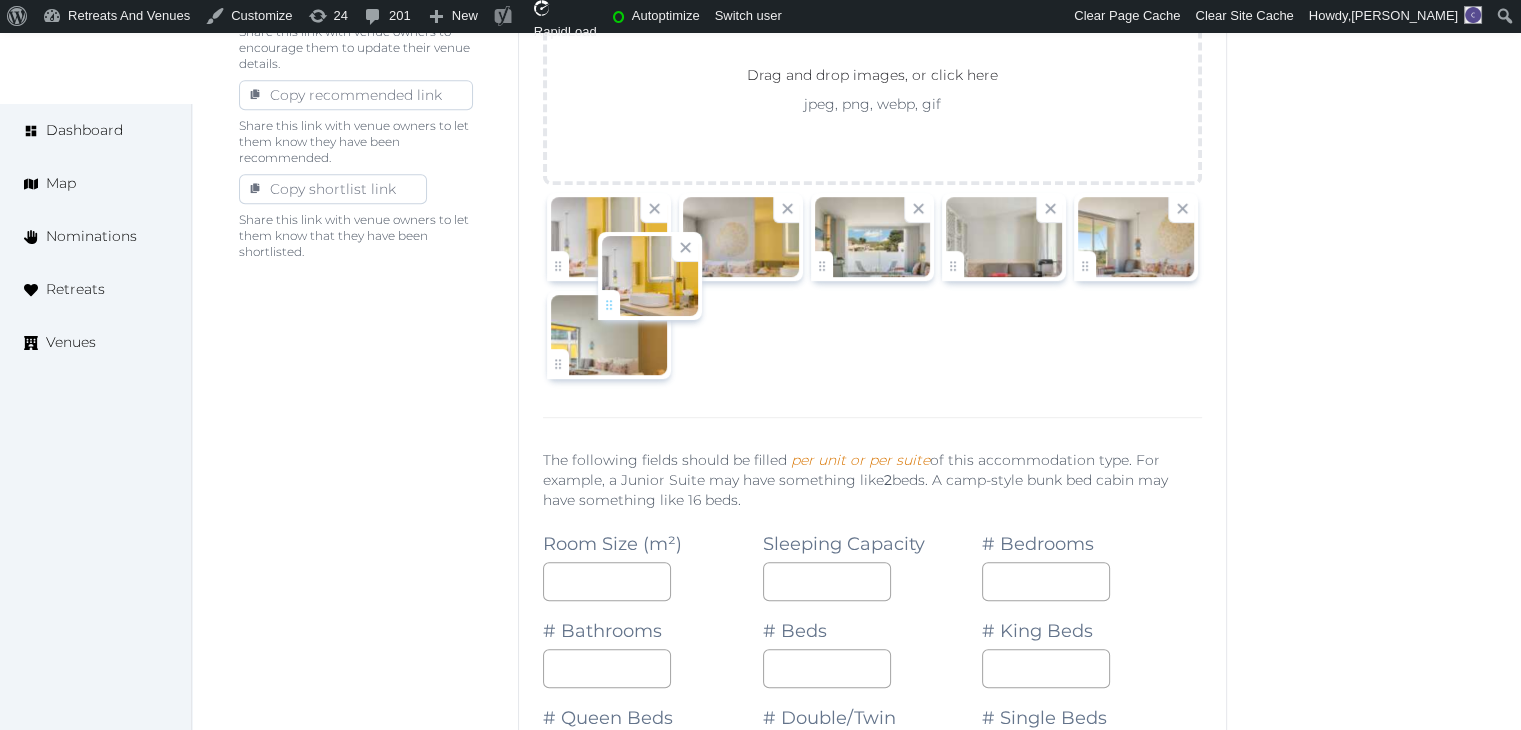 drag, startPoint x: 695, startPoint y: 264, endPoint x: 584, endPoint y: 331, distance: 129.65338 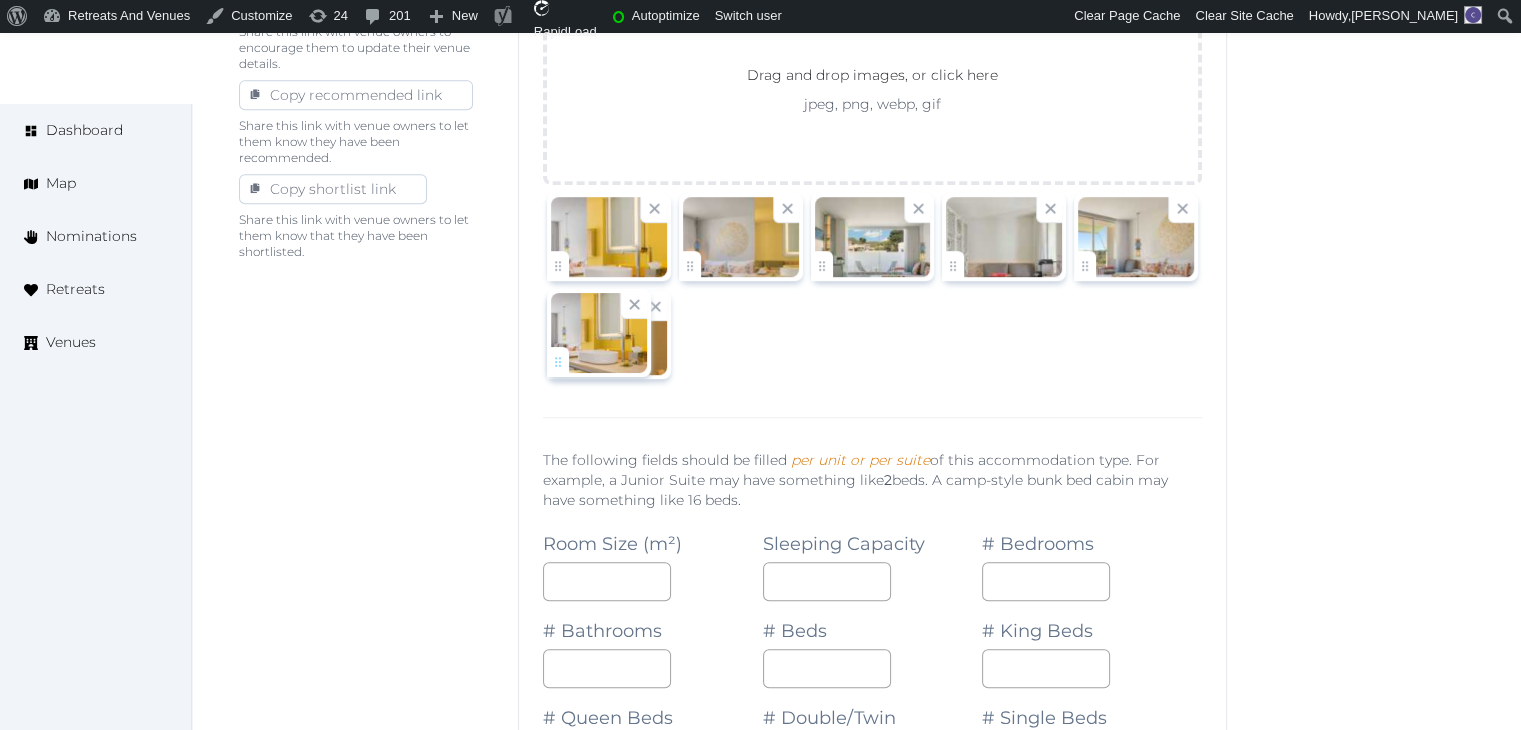 click on "[PERSON_NAME]   Account My Venue Listings My Retreats Logout      Dashboard Map Nominations Retreats Venues Edit venue 68 %  complete Fill out all the fields in your listing to increase its completion percentage.   A higher completion percentage will make your listing more attractive and result in better matches. W Ibiza   View  listing   Open    Close CRM Lead Basic details Pricing and policies Retreat spaces Meeting spaces Accommodations Amenities Food and dining Activities and experiences Location Environment Types of retreats Brochures Notes Ownership Administration Activity This venue is live and visible to the public Mark draft Archive Venue owned by sales.wibiza [EMAIL_ADDRESS][DOMAIN_NAME] Copy update link Share this link with venue owners to encourage them to update their venue details. Copy recommended link Share this link with venue owners to let them know they have been recommended. Copy shortlist link Max sleeping capacity *** /" at bounding box center (760, 810) 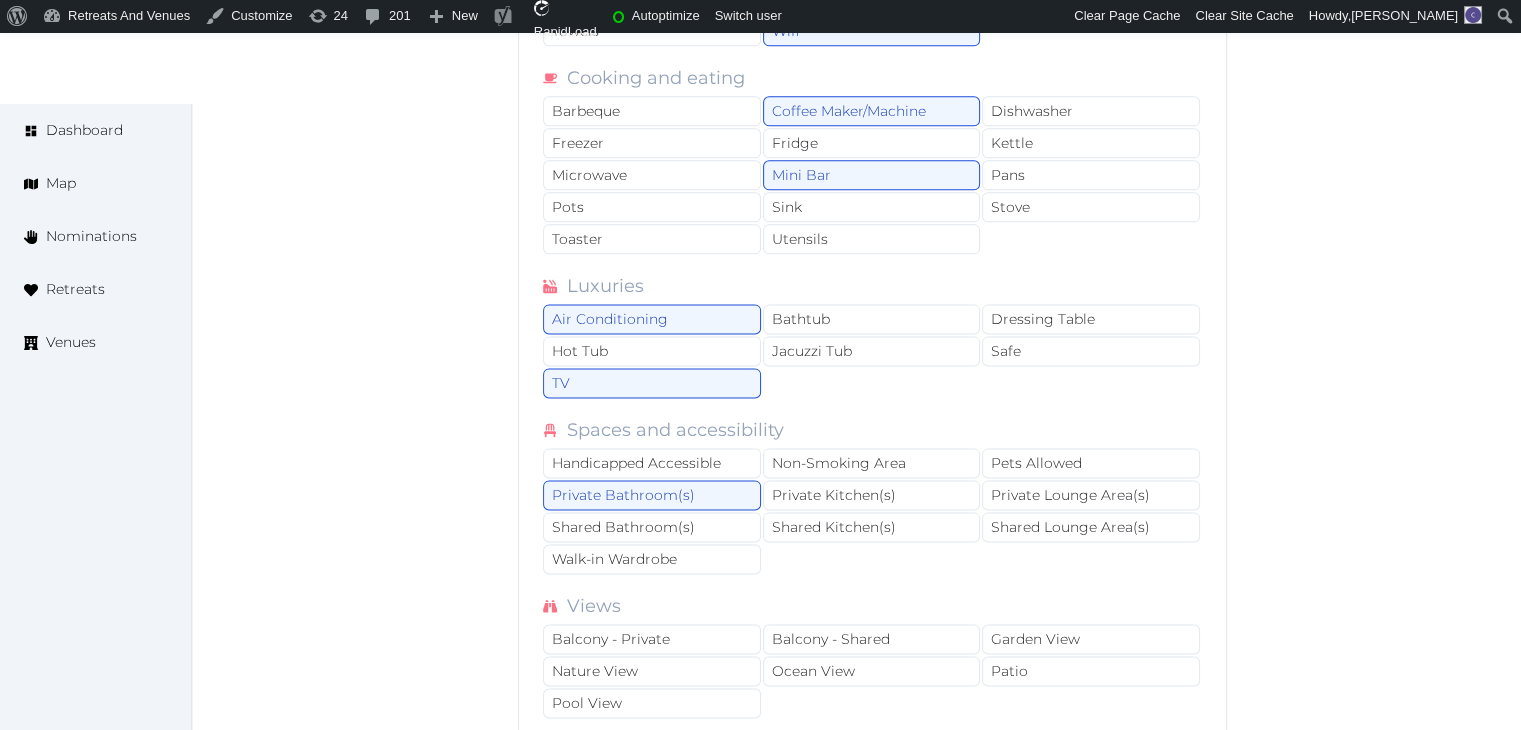 scroll, scrollTop: 2700, scrollLeft: 0, axis: vertical 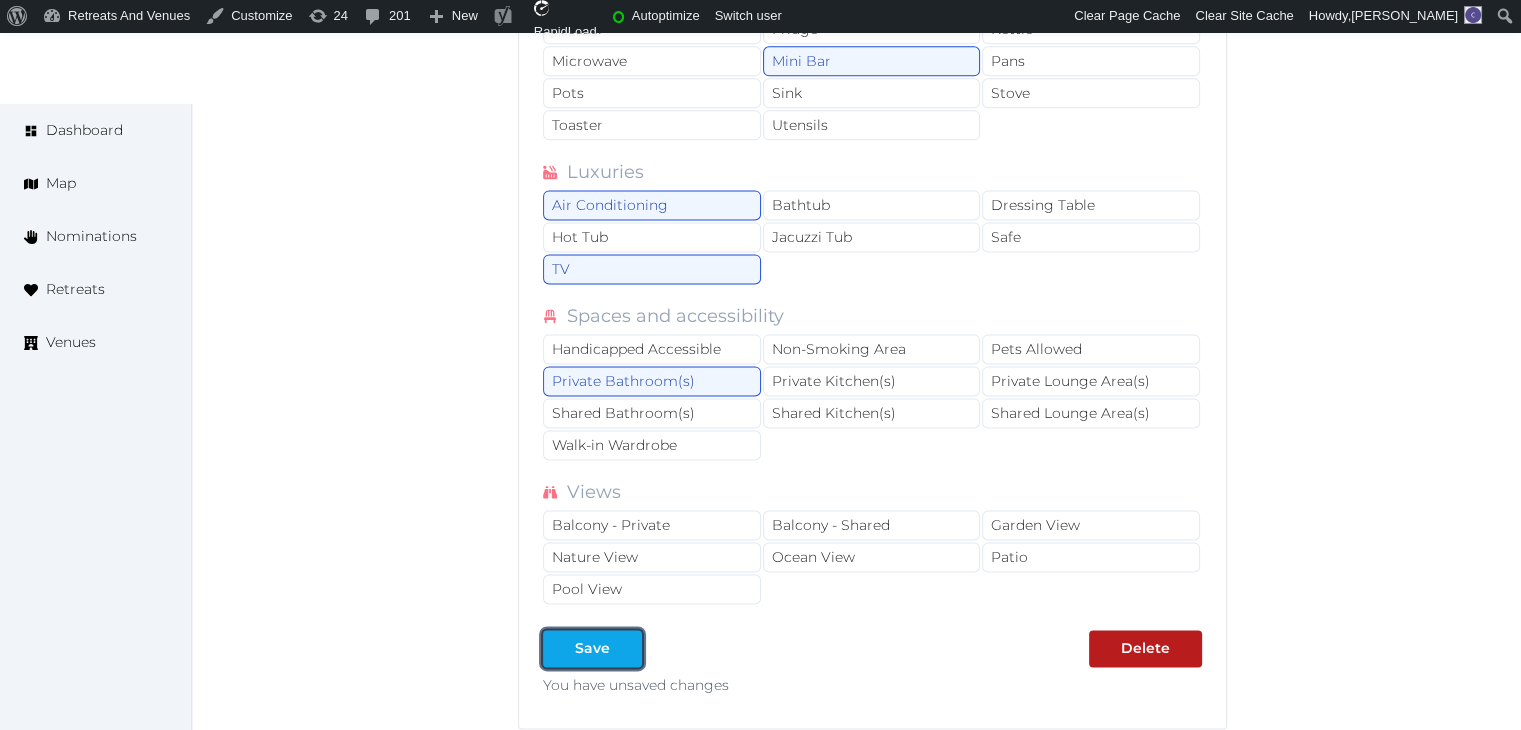 click on "Save" at bounding box center (592, 648) 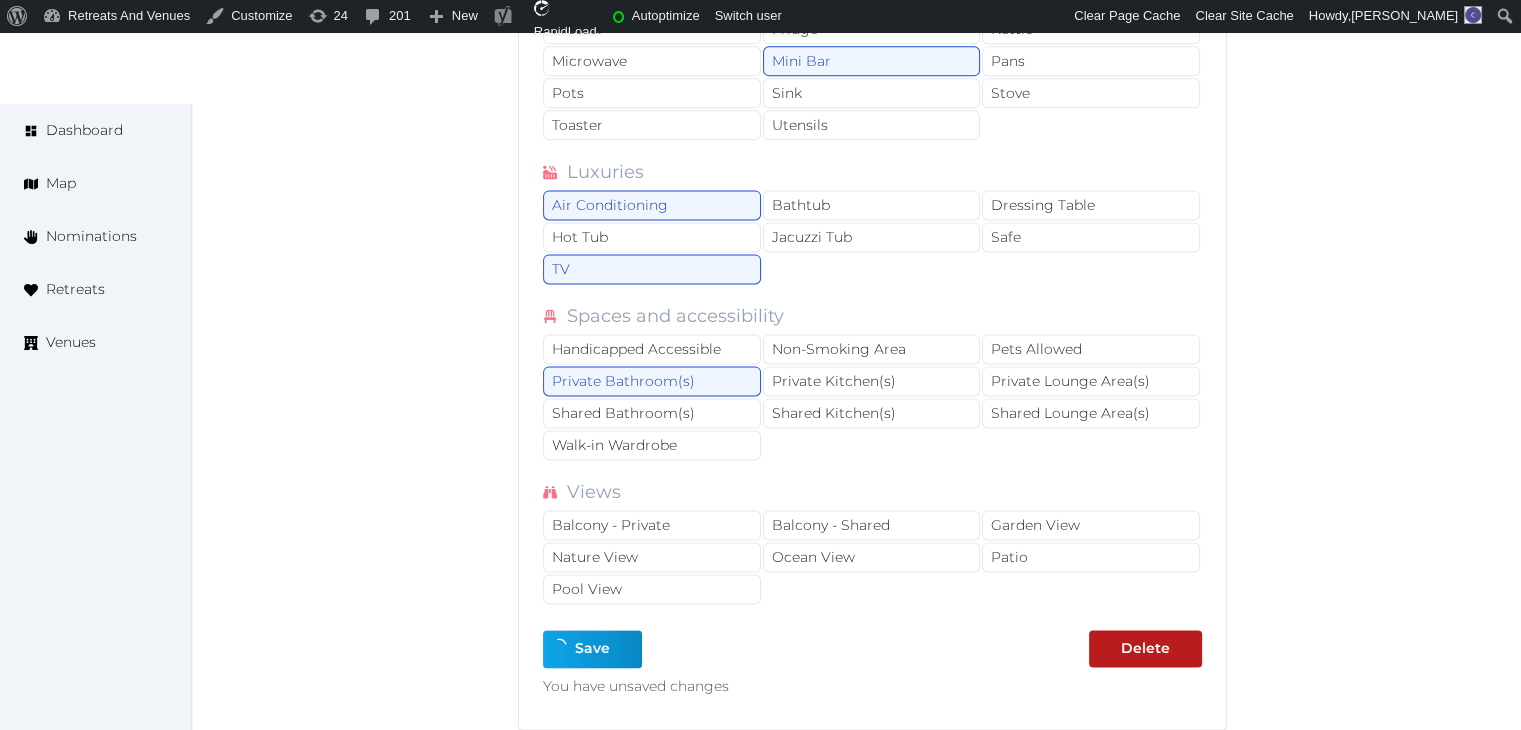 type on "*" 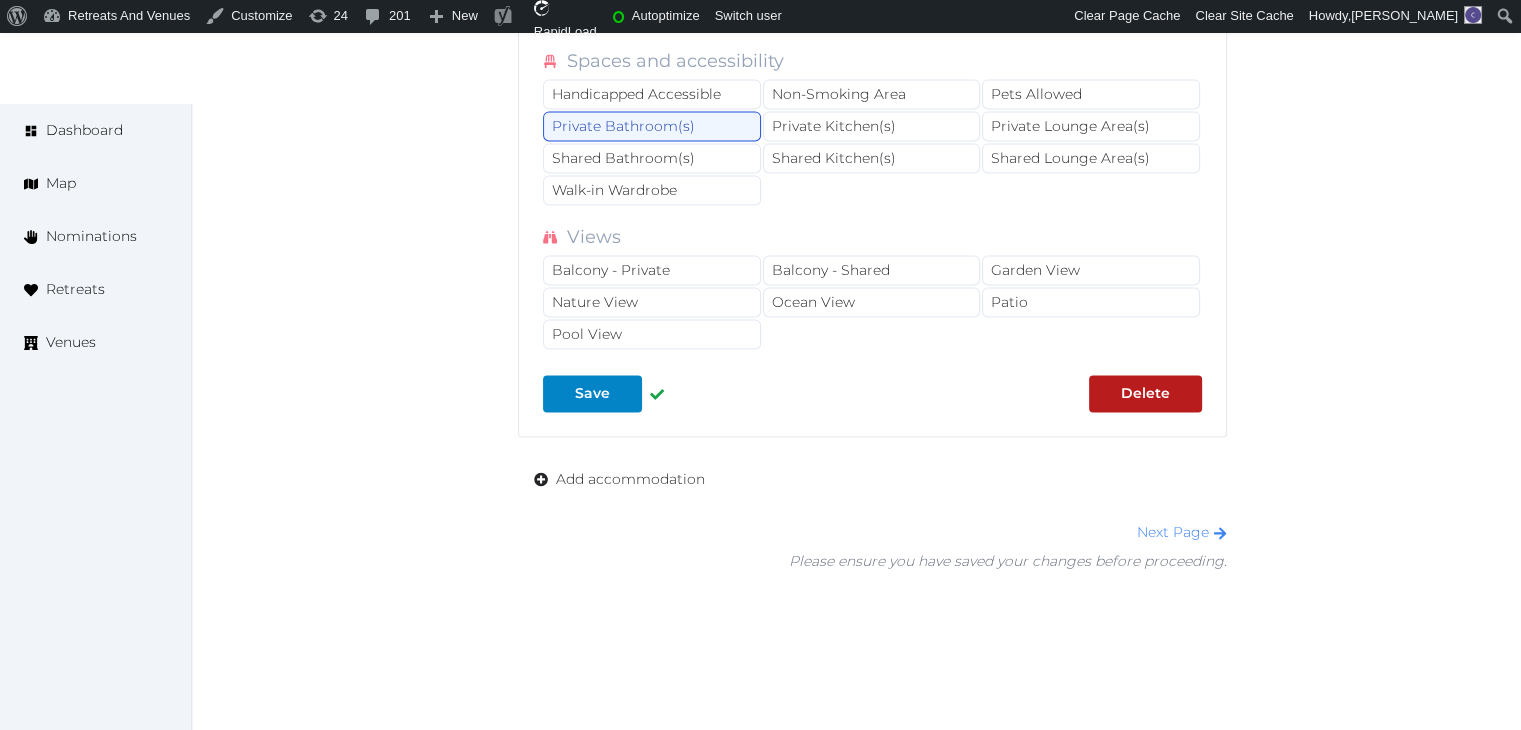 scroll, scrollTop: 3000, scrollLeft: 0, axis: vertical 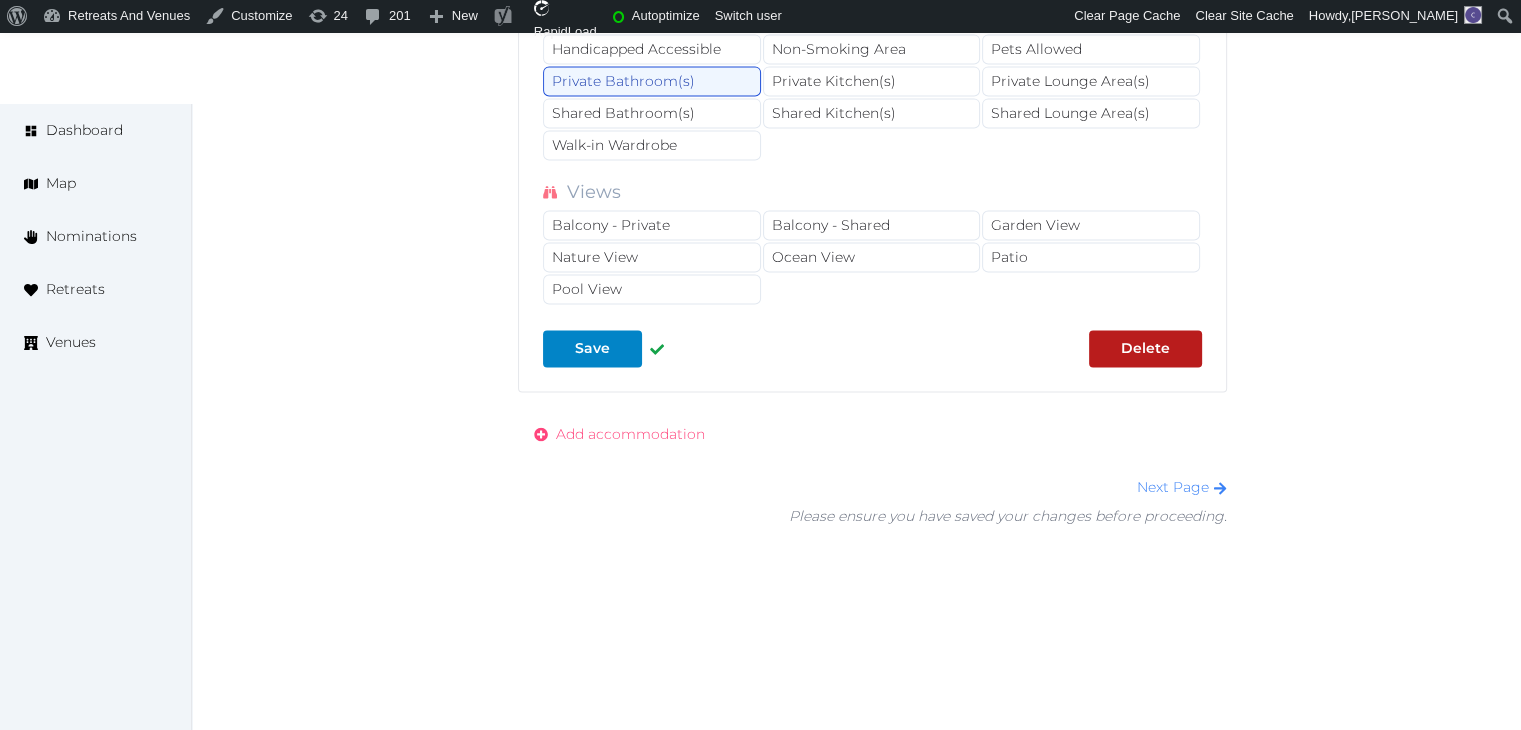 click on "Add accommodation" at bounding box center [619, 434] 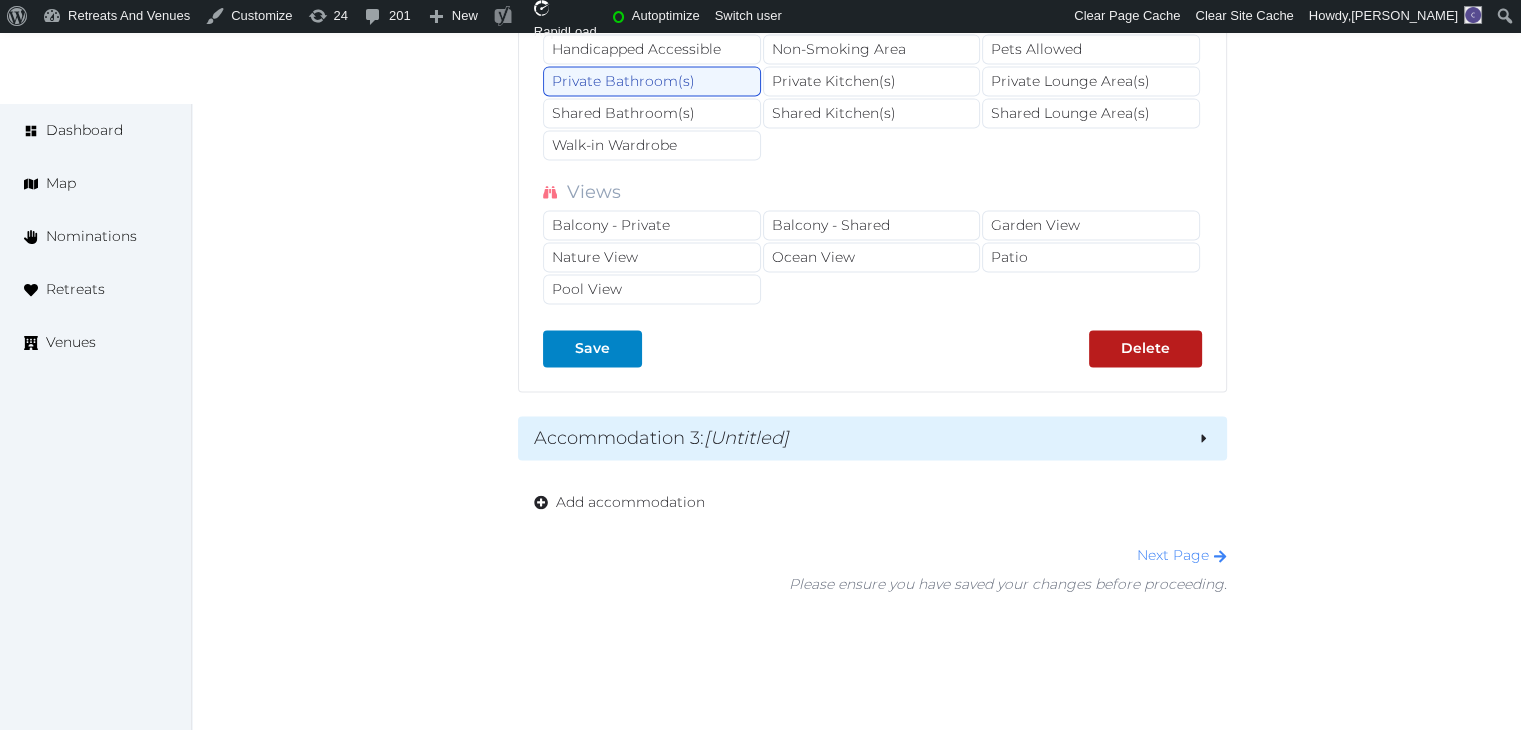 click on "Accommodation 3 :  [Untitled]" at bounding box center (857, 438) 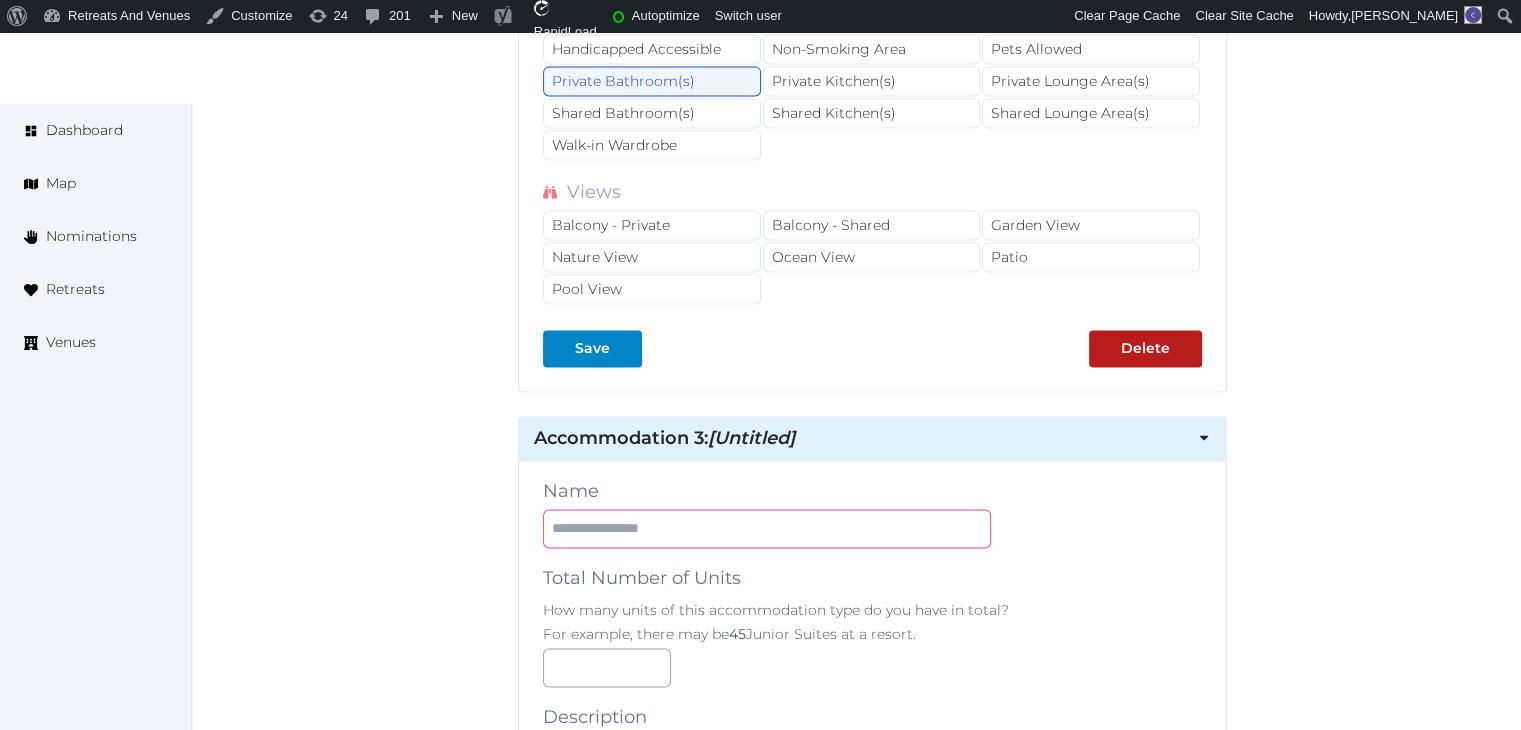 click at bounding box center (767, 528) 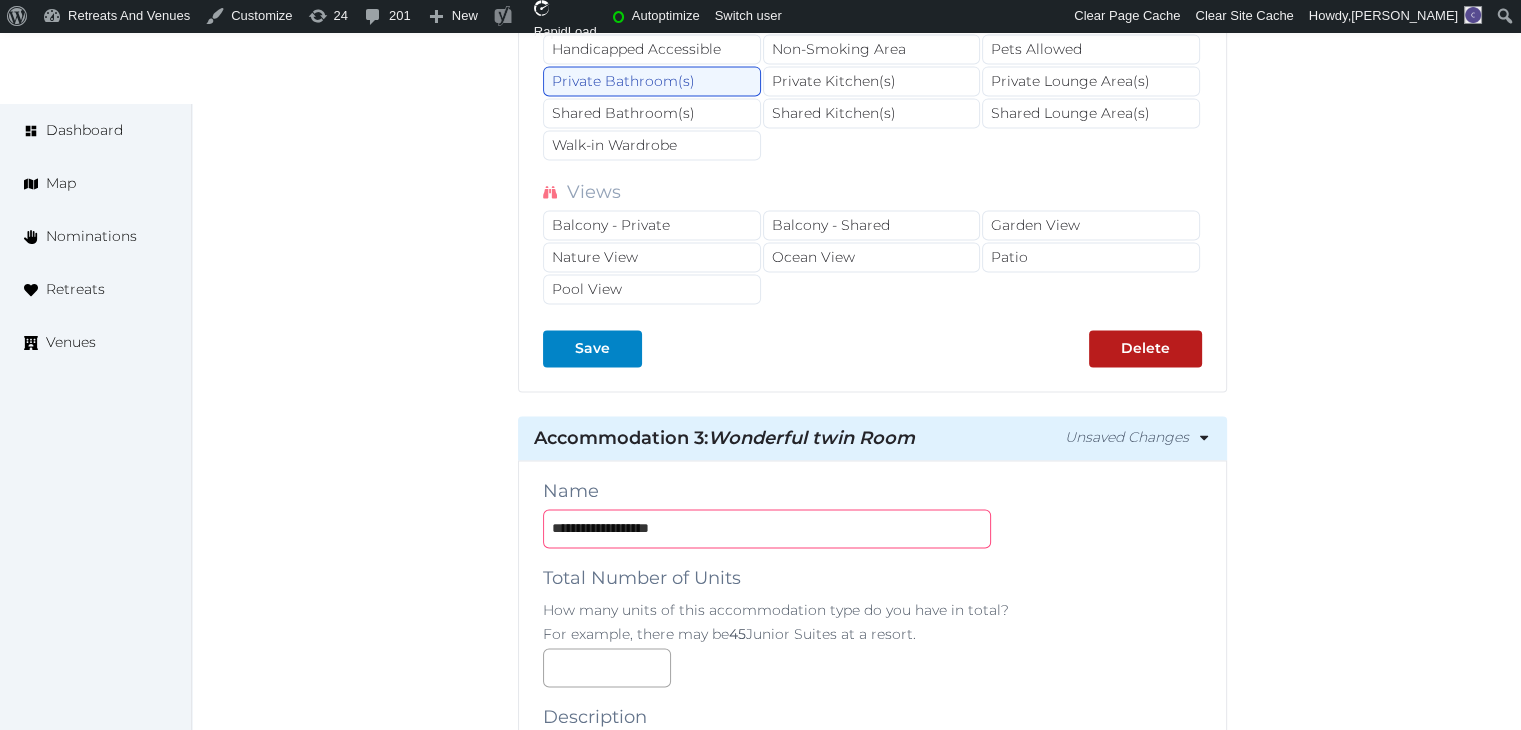 click on "**********" at bounding box center (767, 528) 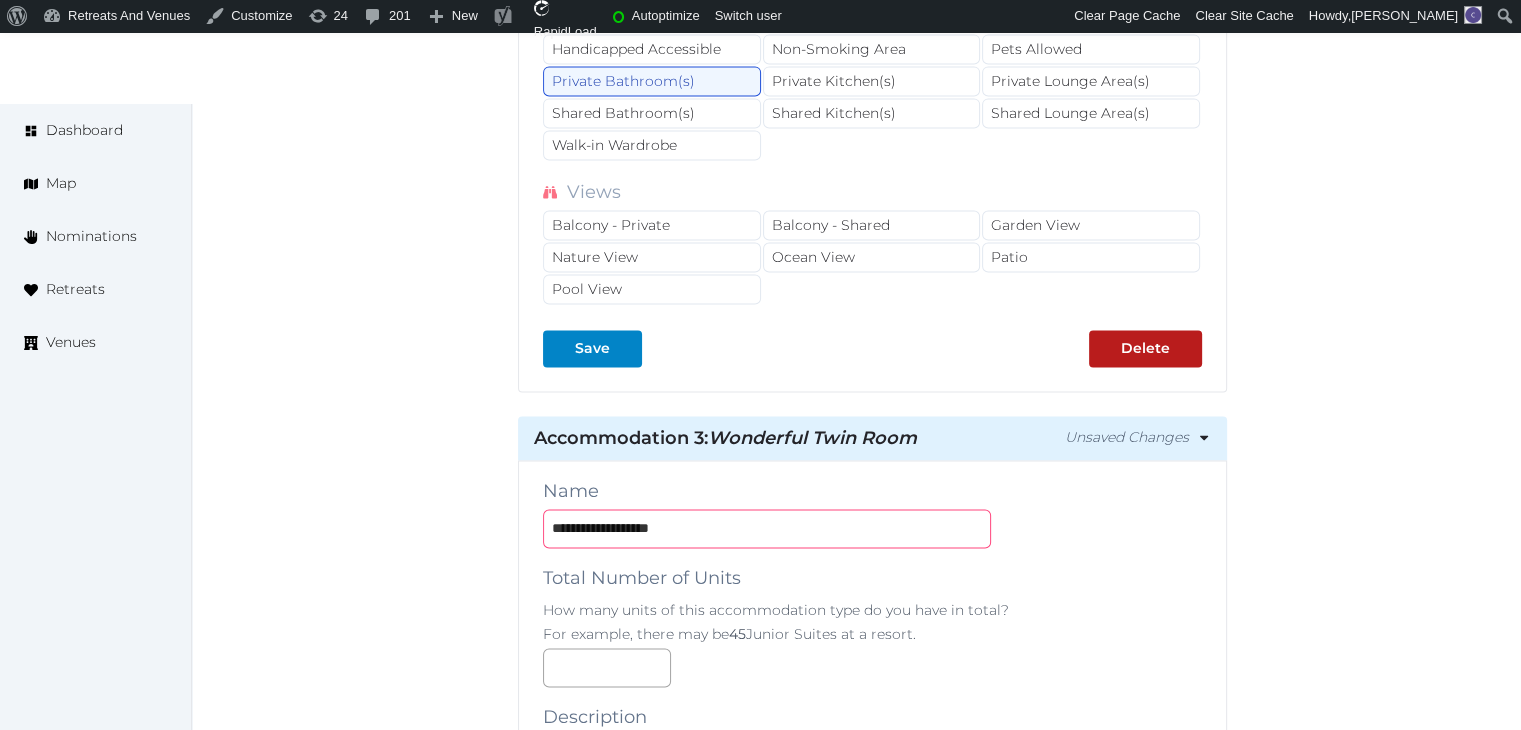 type on "**********" 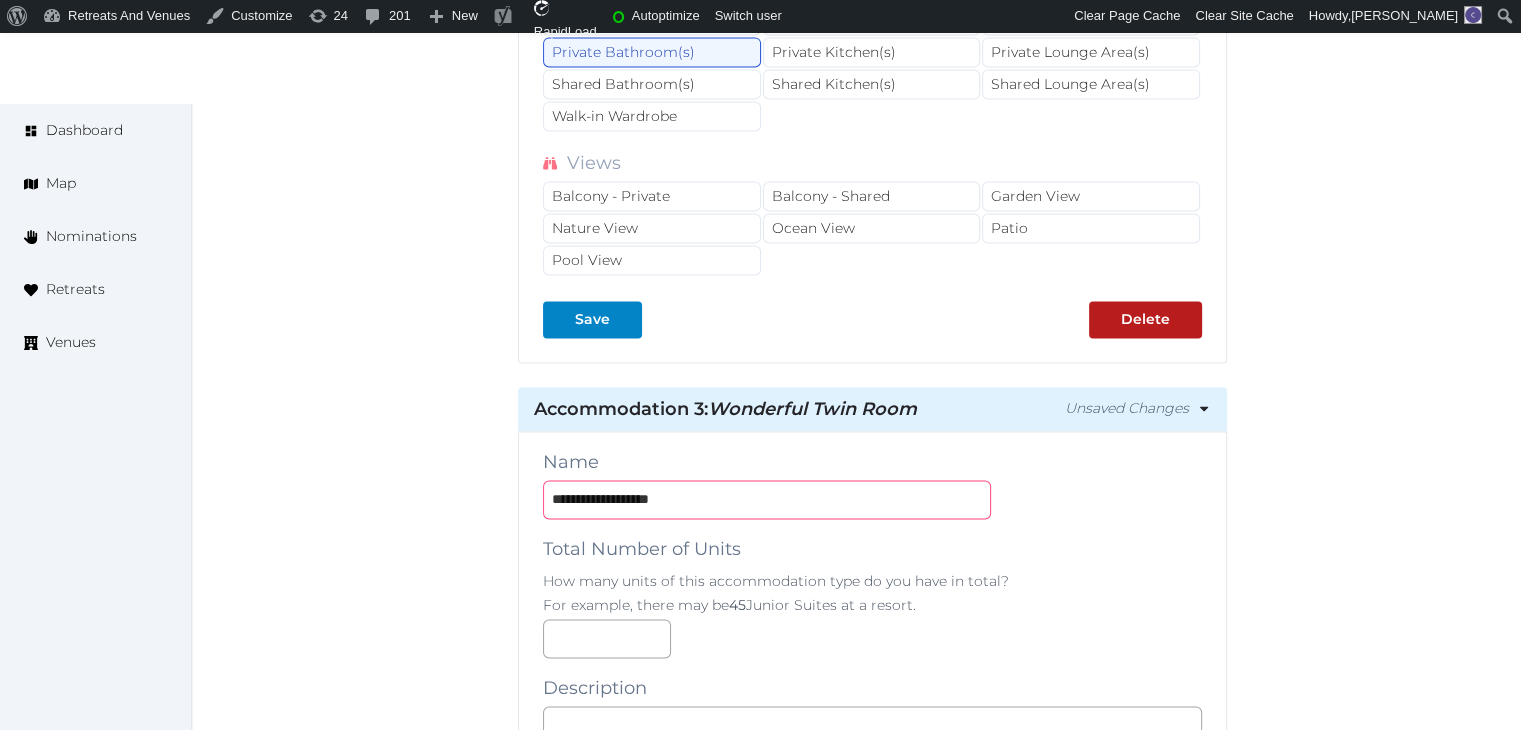 scroll, scrollTop: 3300, scrollLeft: 0, axis: vertical 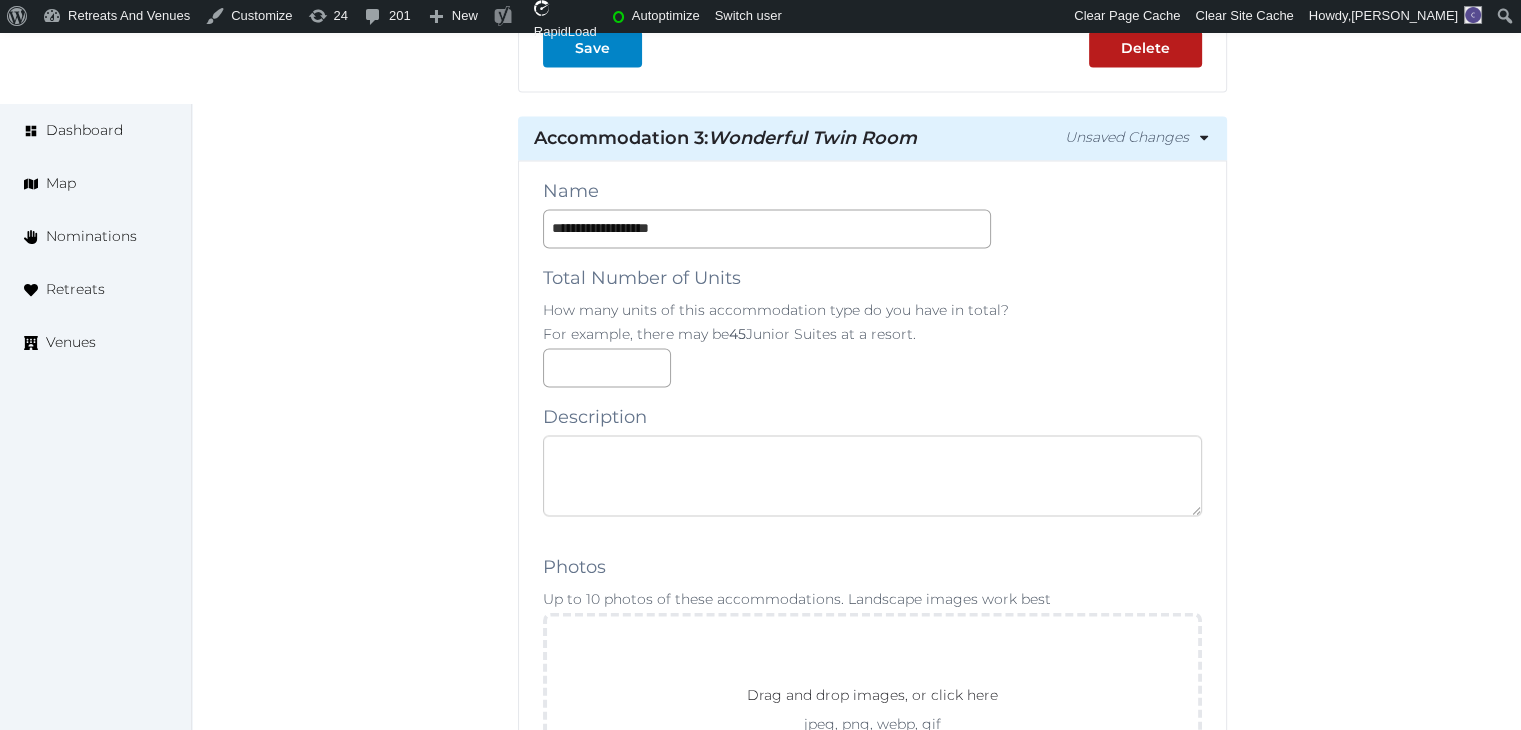 click at bounding box center (872, 475) 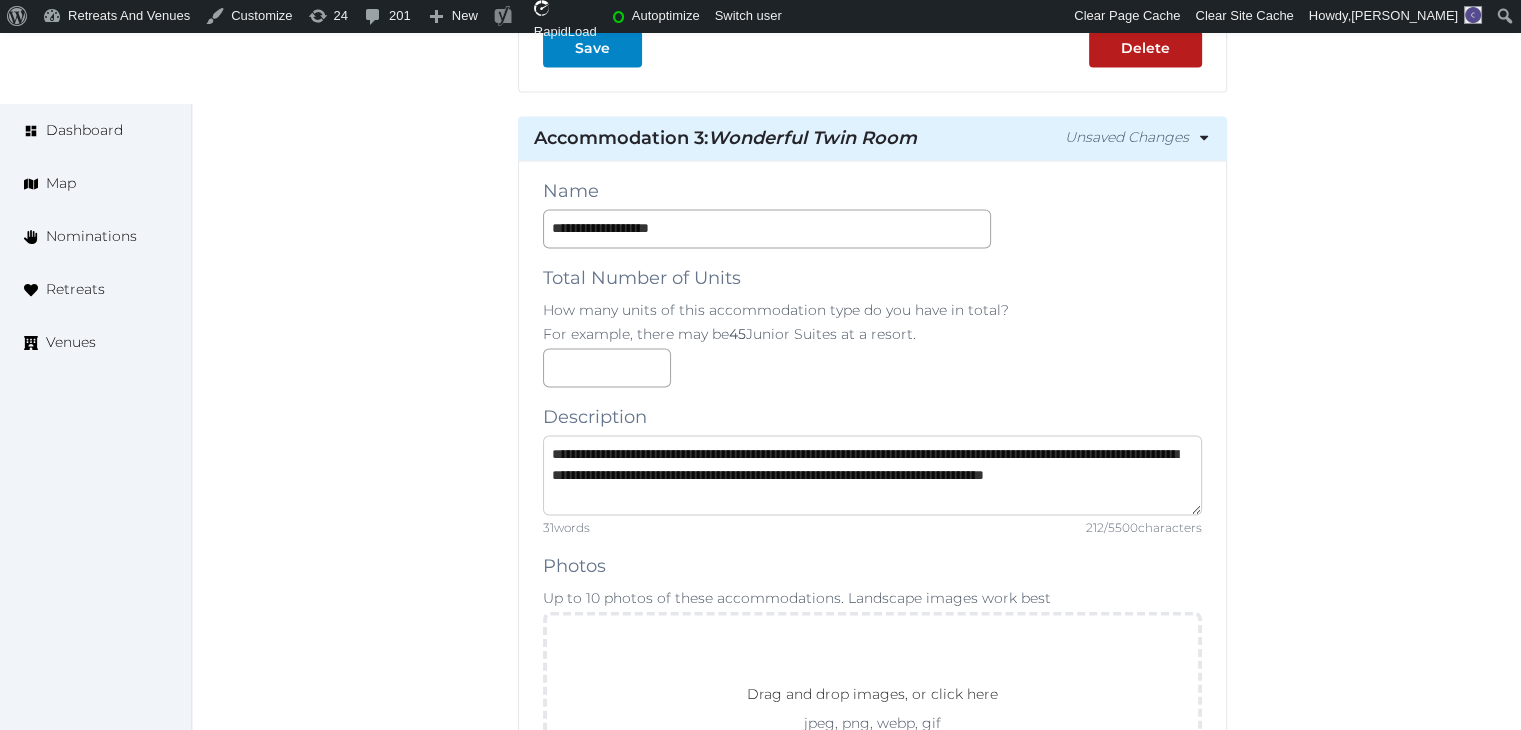 scroll, scrollTop: 0, scrollLeft: 0, axis: both 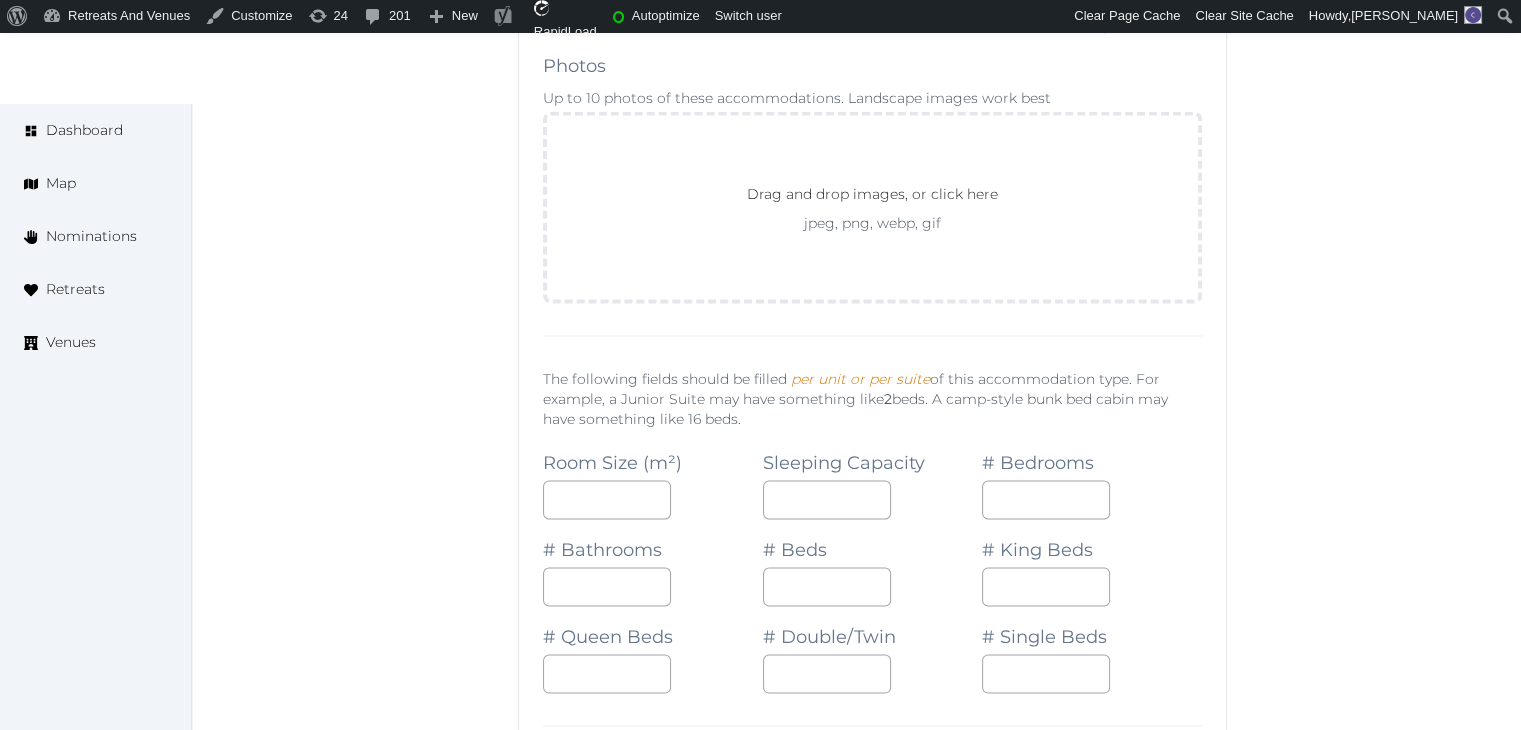 type on "**********" 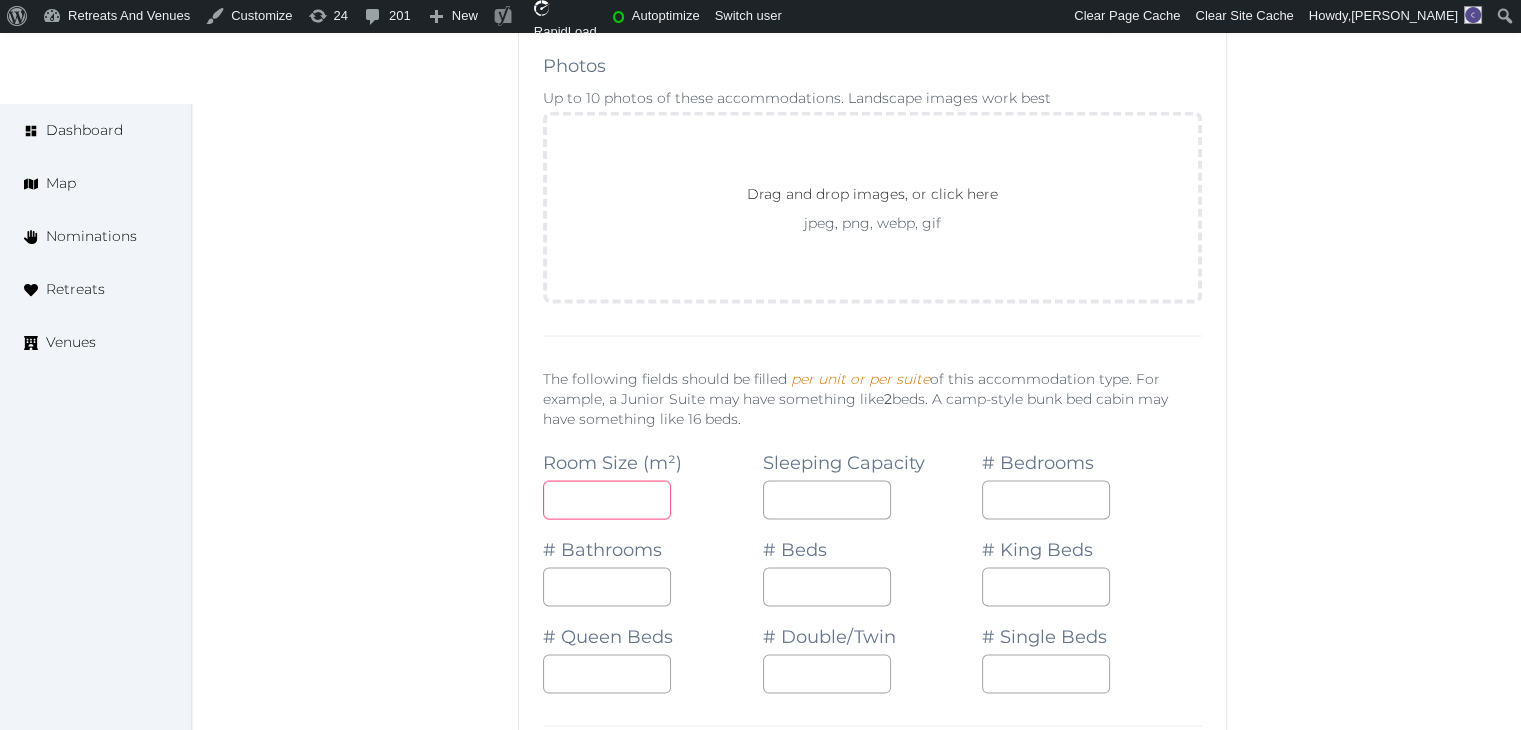click at bounding box center (607, 499) 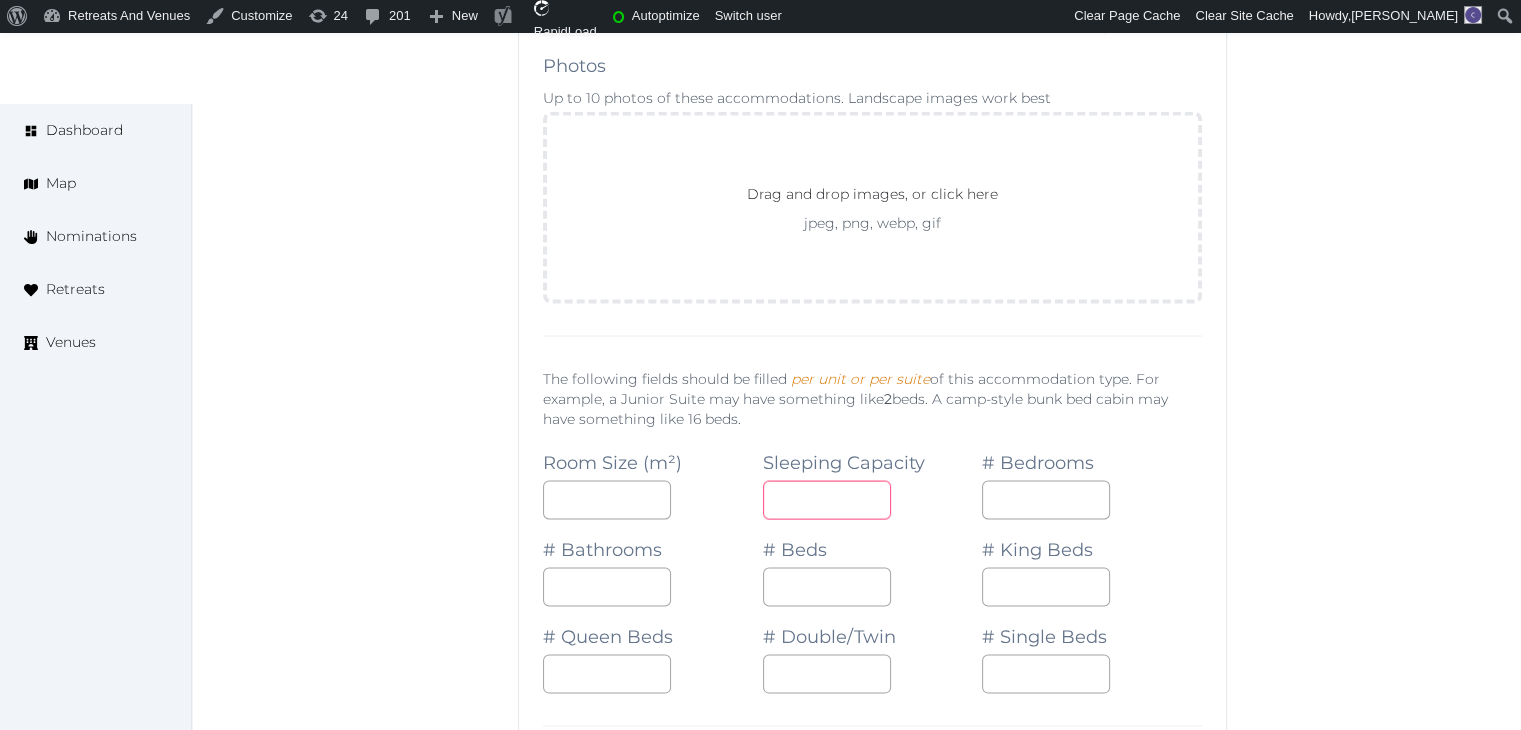 click at bounding box center [827, 499] 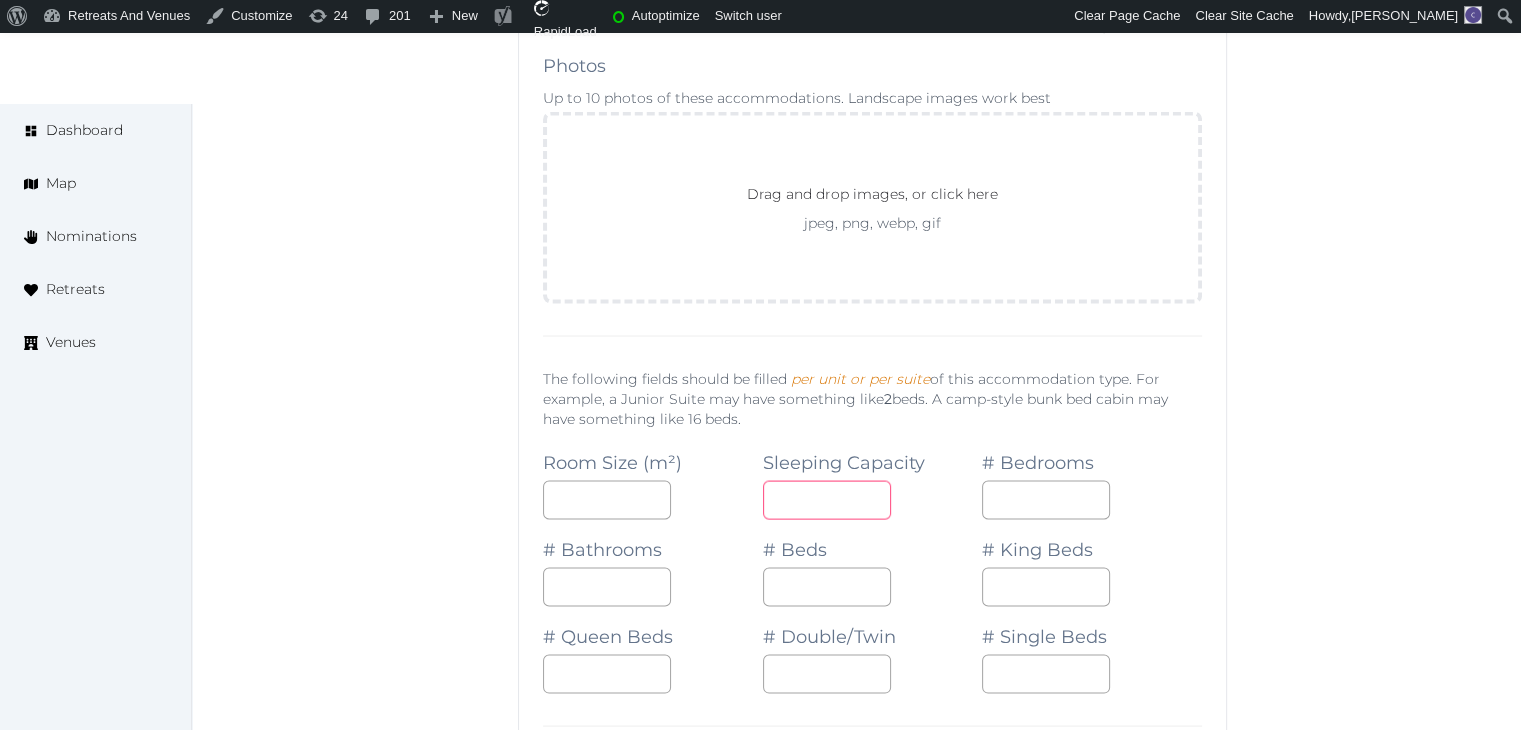 type on "*" 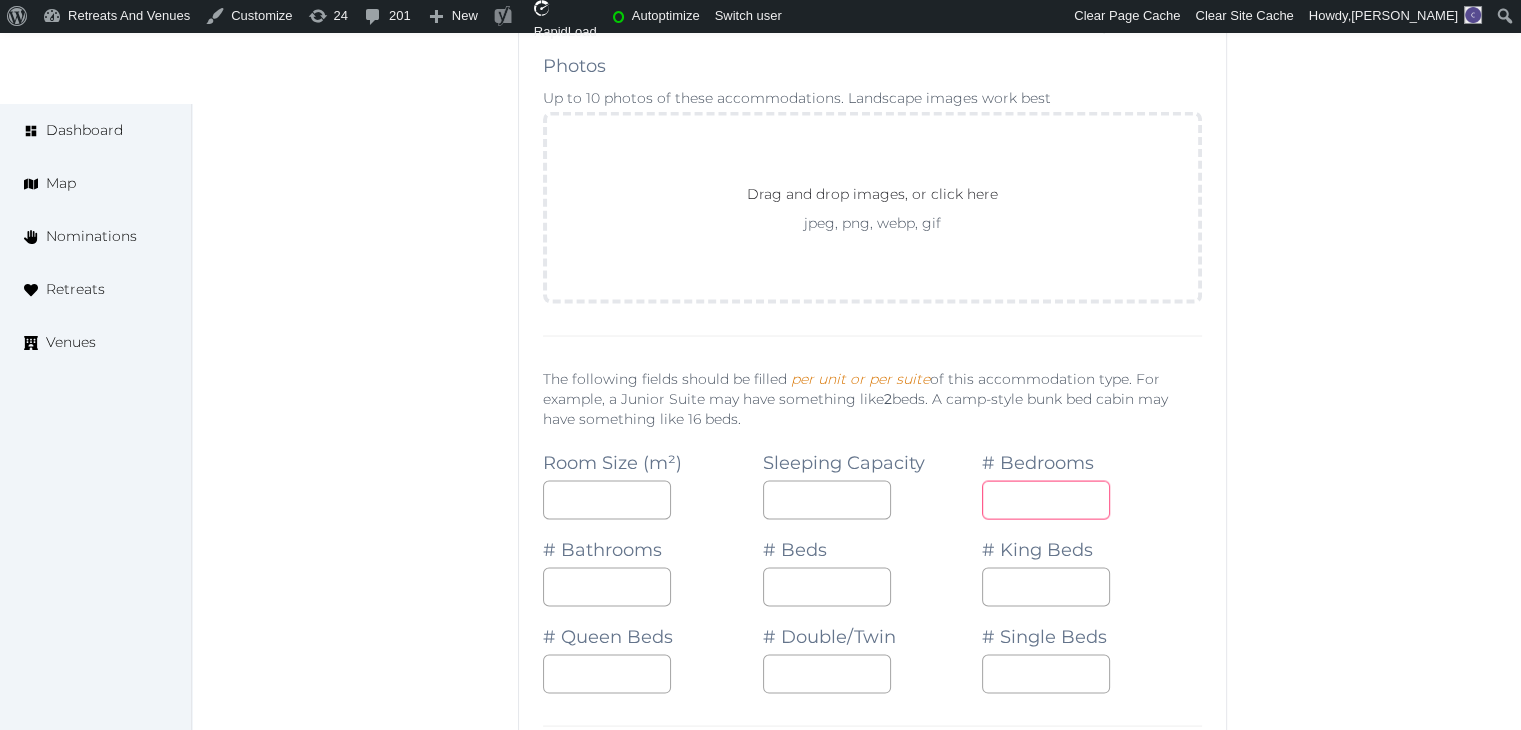 click at bounding box center (1046, 499) 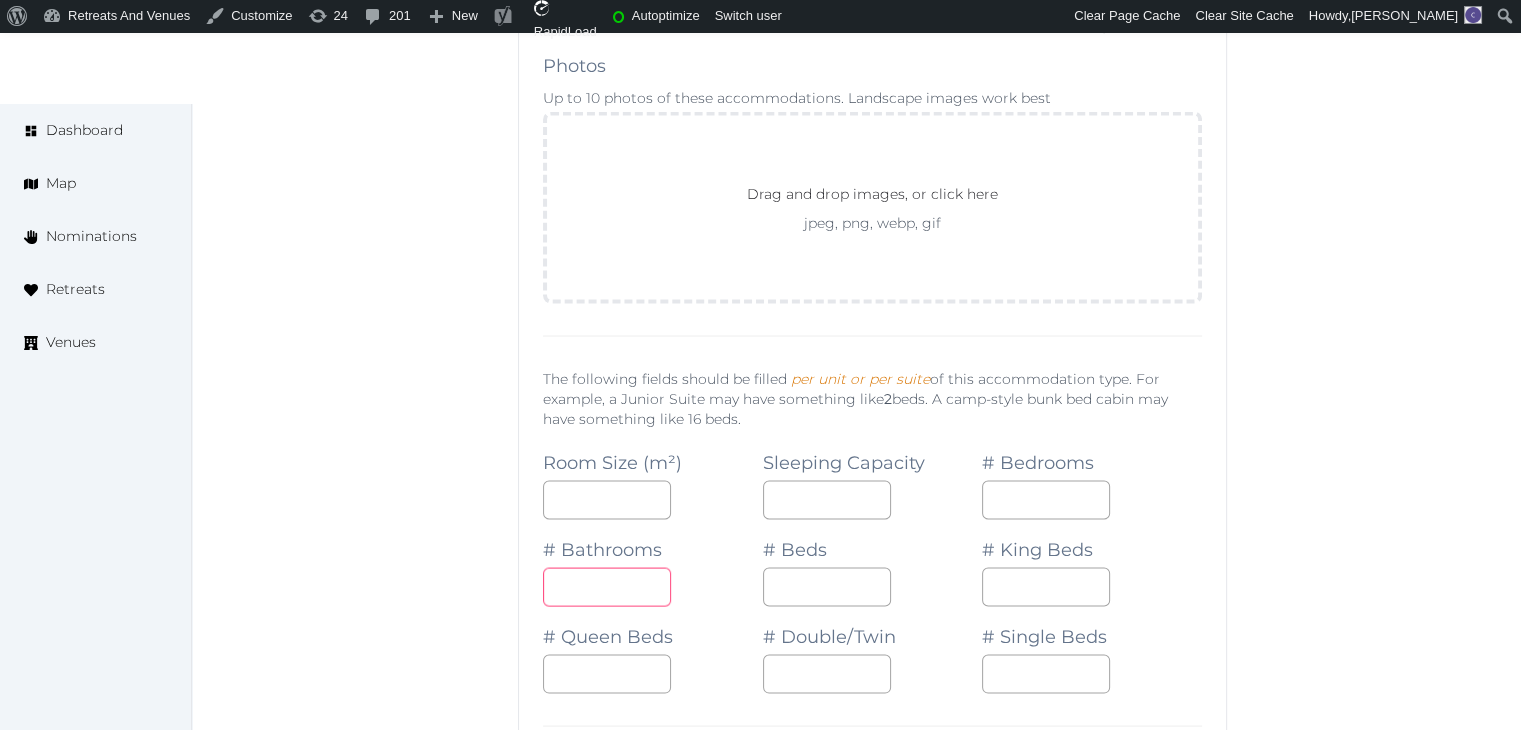 drag, startPoint x: 569, startPoint y: 569, endPoint x: 579, endPoint y: 570, distance: 10.049875 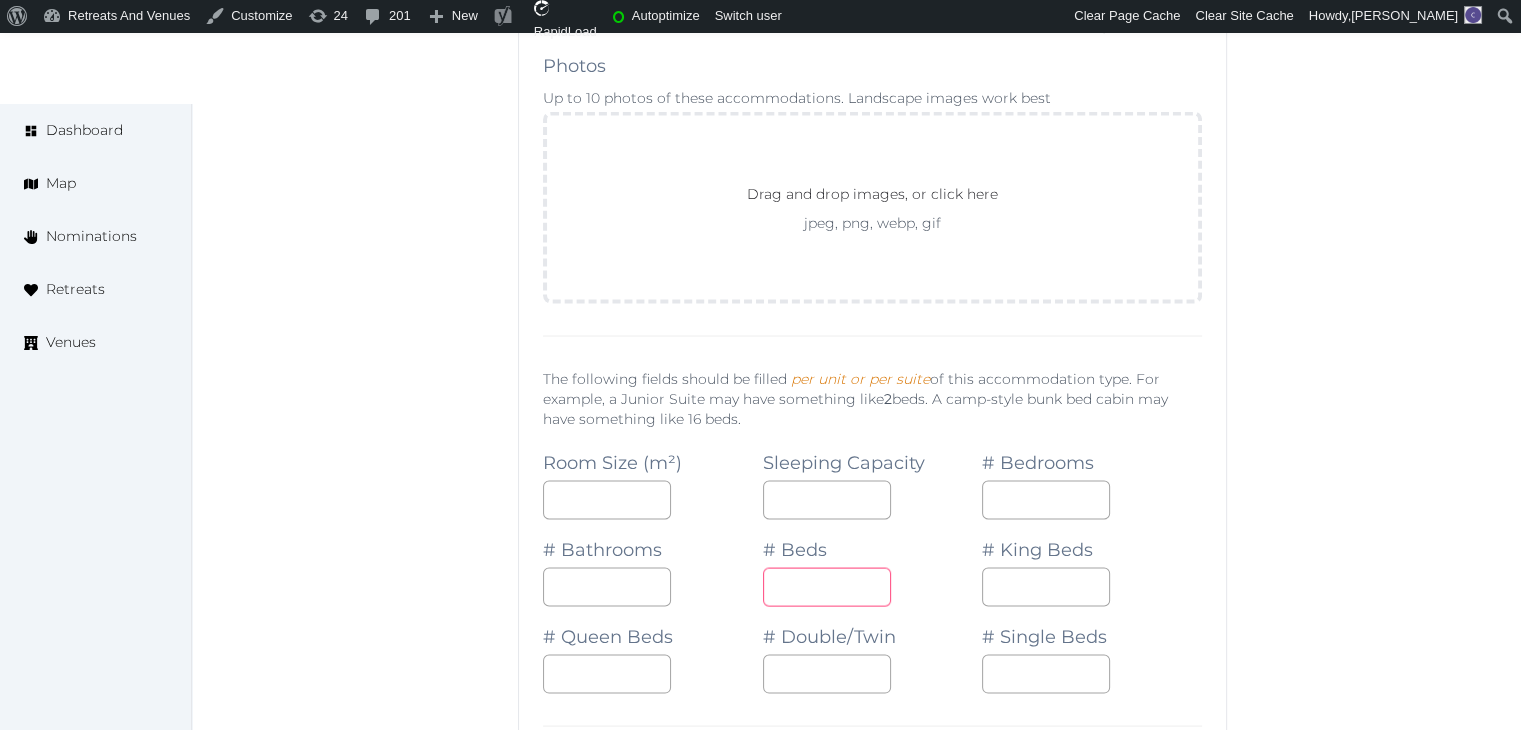 click at bounding box center [827, 586] 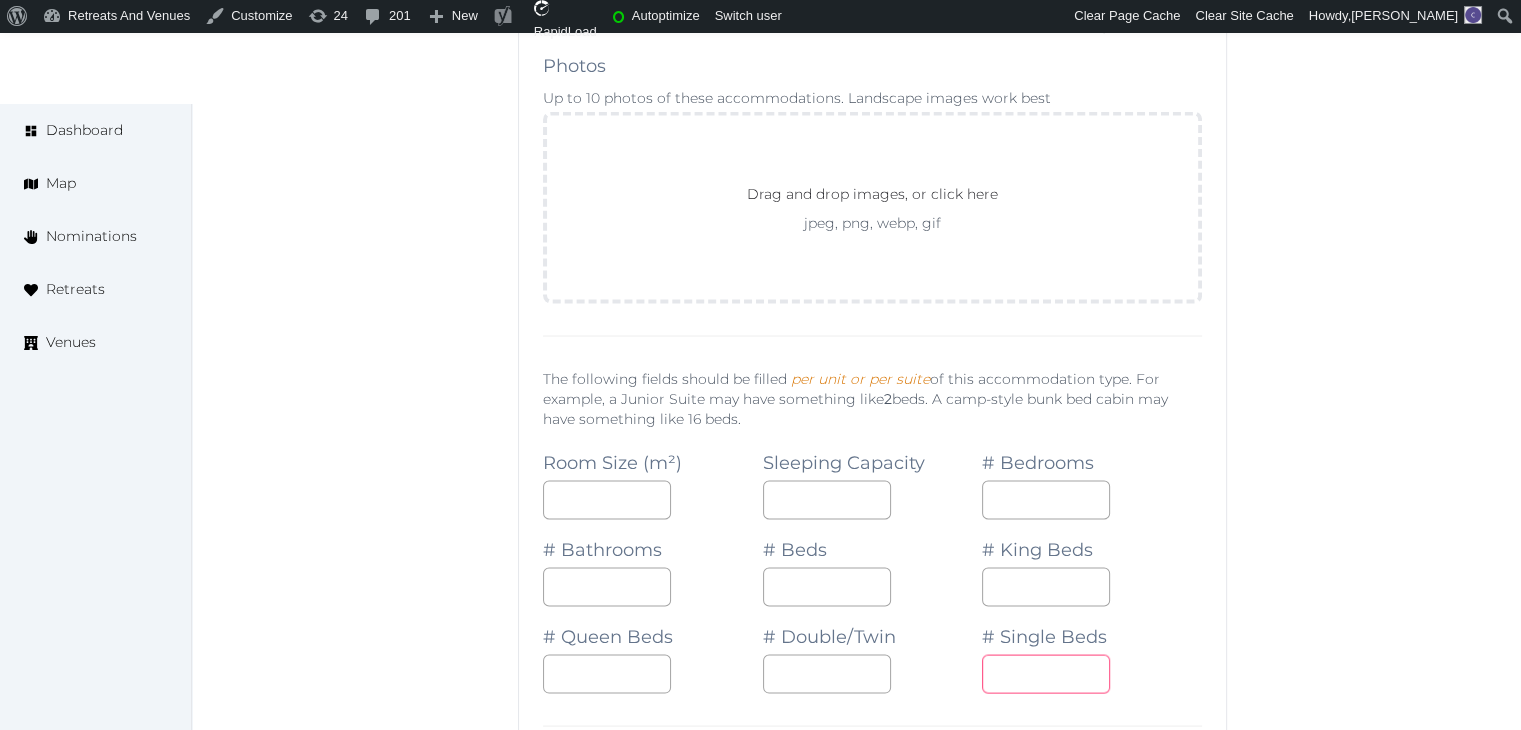 click at bounding box center (1046, 673) 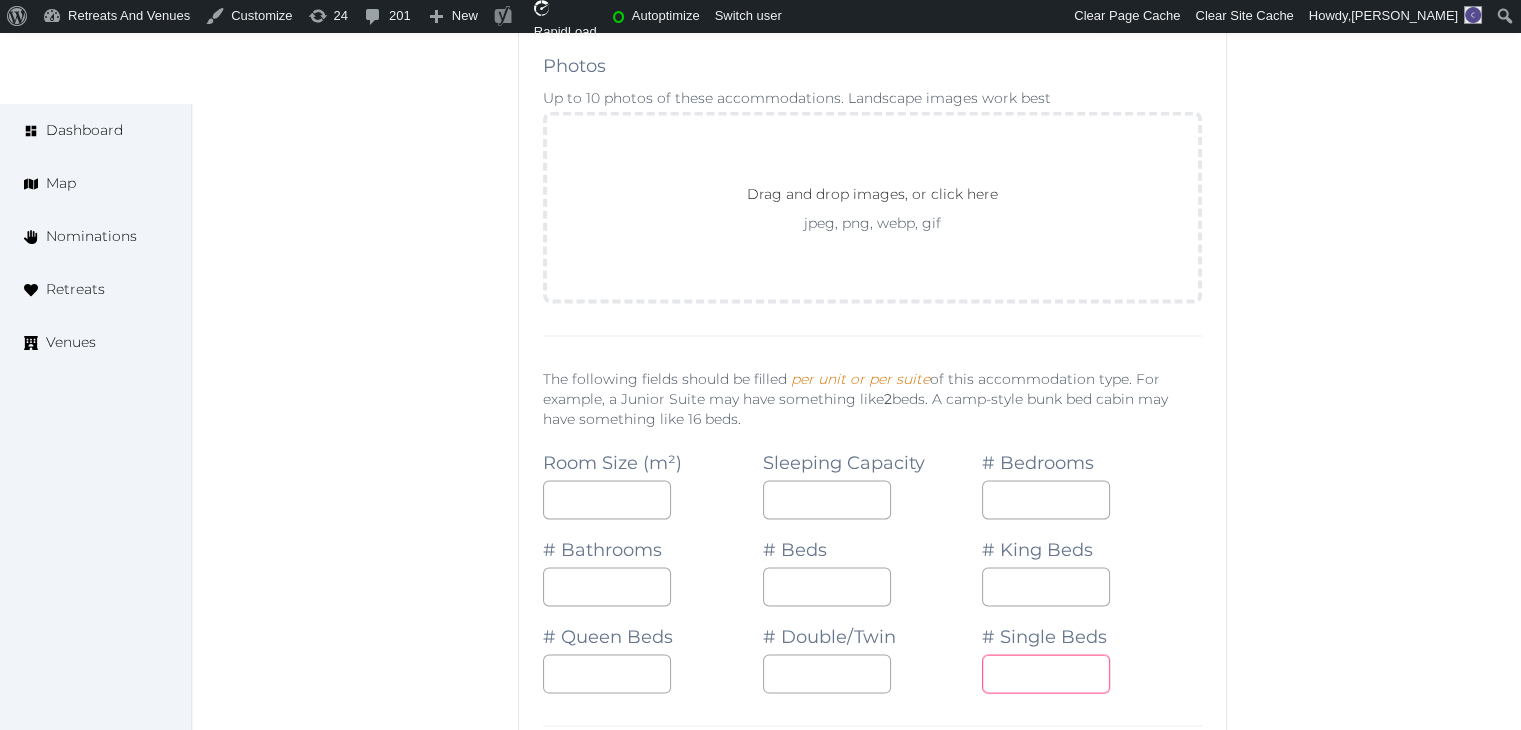 click on "*" at bounding box center (1092, 673) 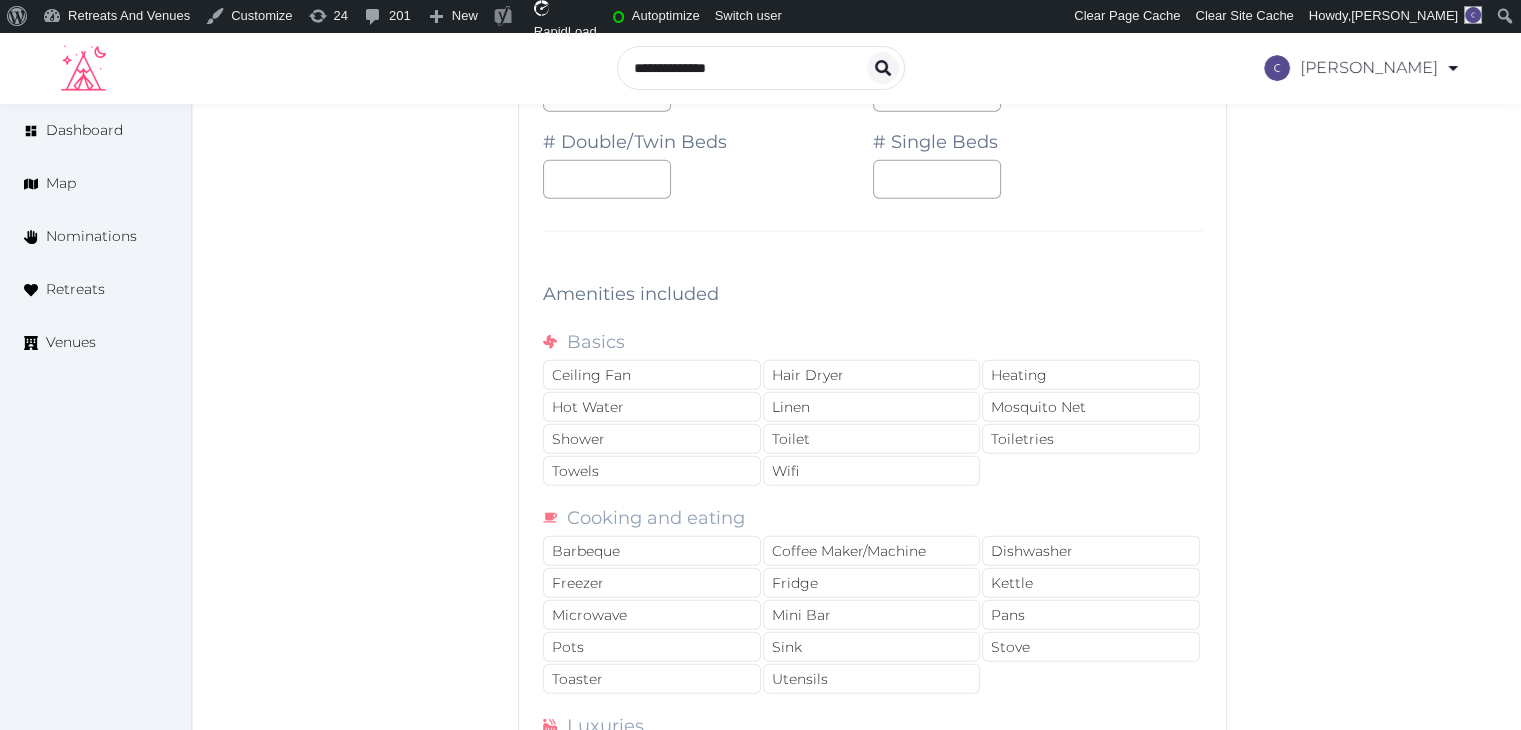 scroll, scrollTop: 4700, scrollLeft: 0, axis: vertical 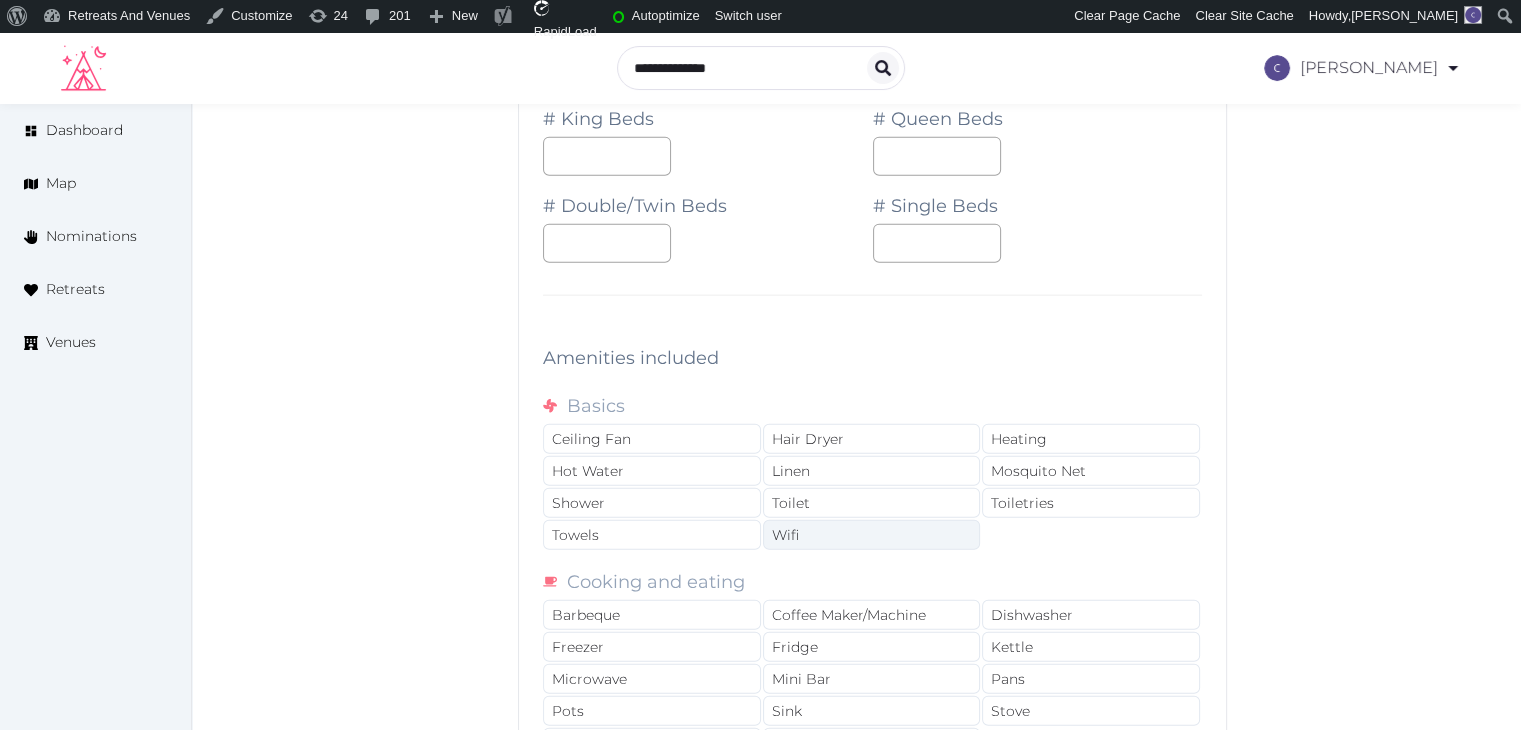 drag, startPoint x: 860, startPoint y: 519, endPoint x: 879, endPoint y: 508, distance: 21.954498 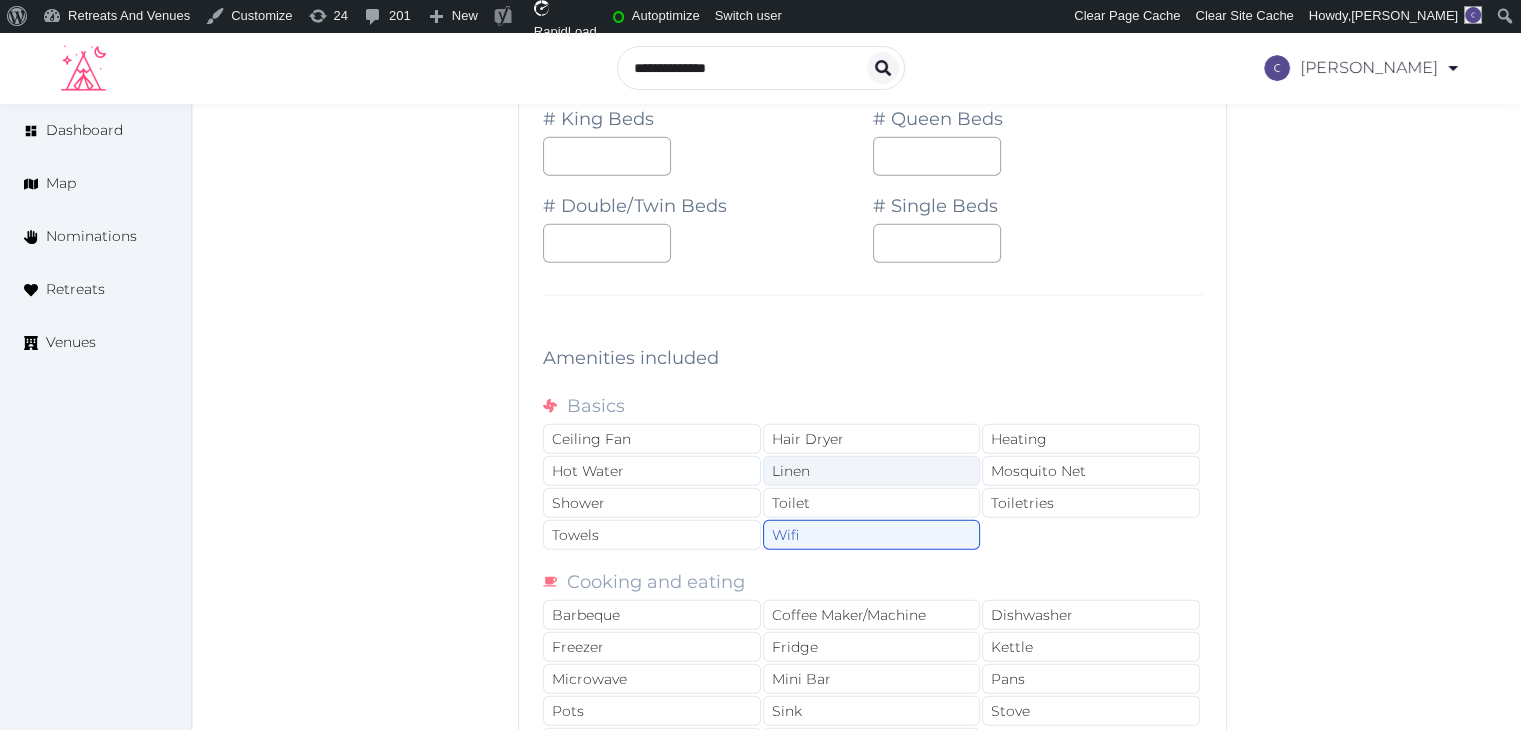 click on "Toiletries" at bounding box center (1091, 503) 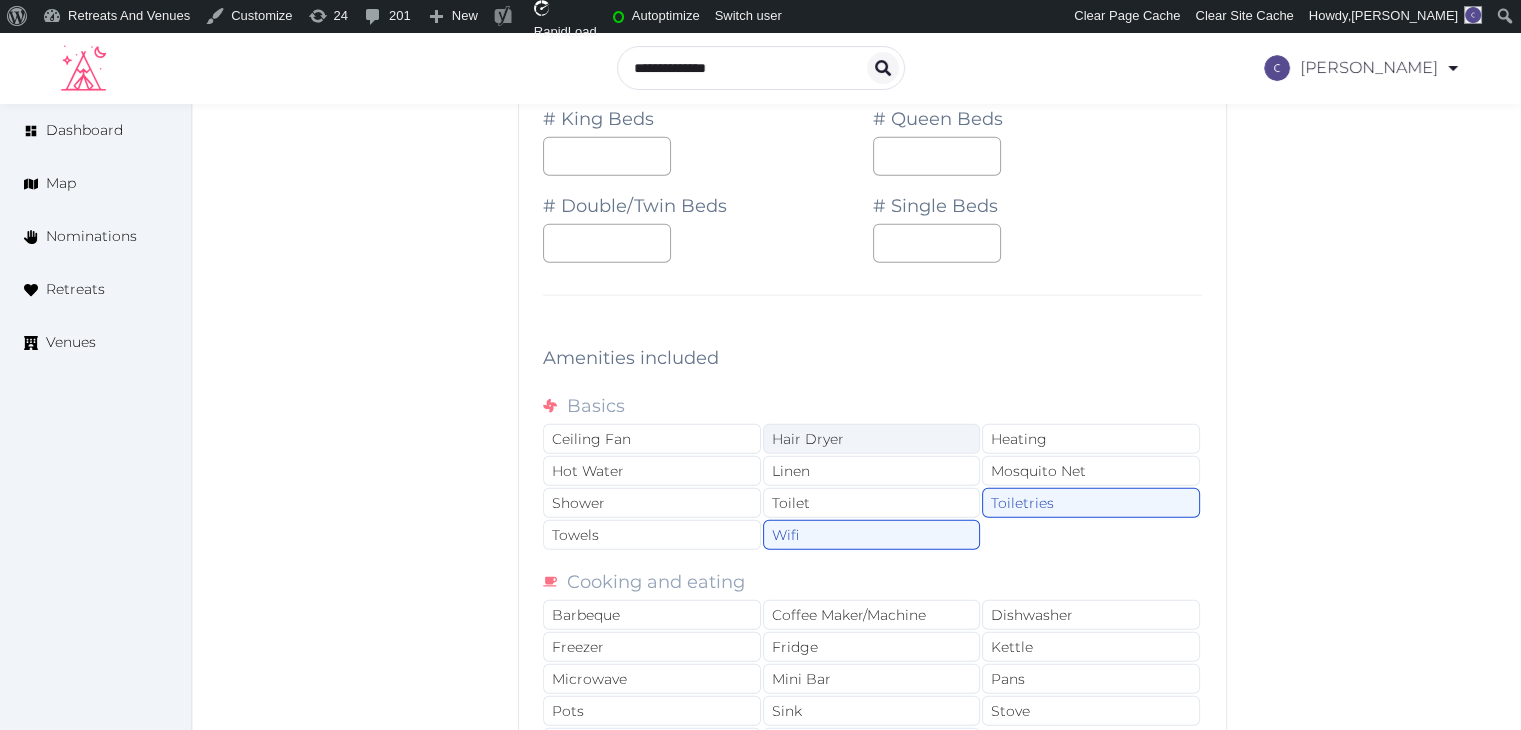 click on "Hair Dryer" at bounding box center (872, 439) 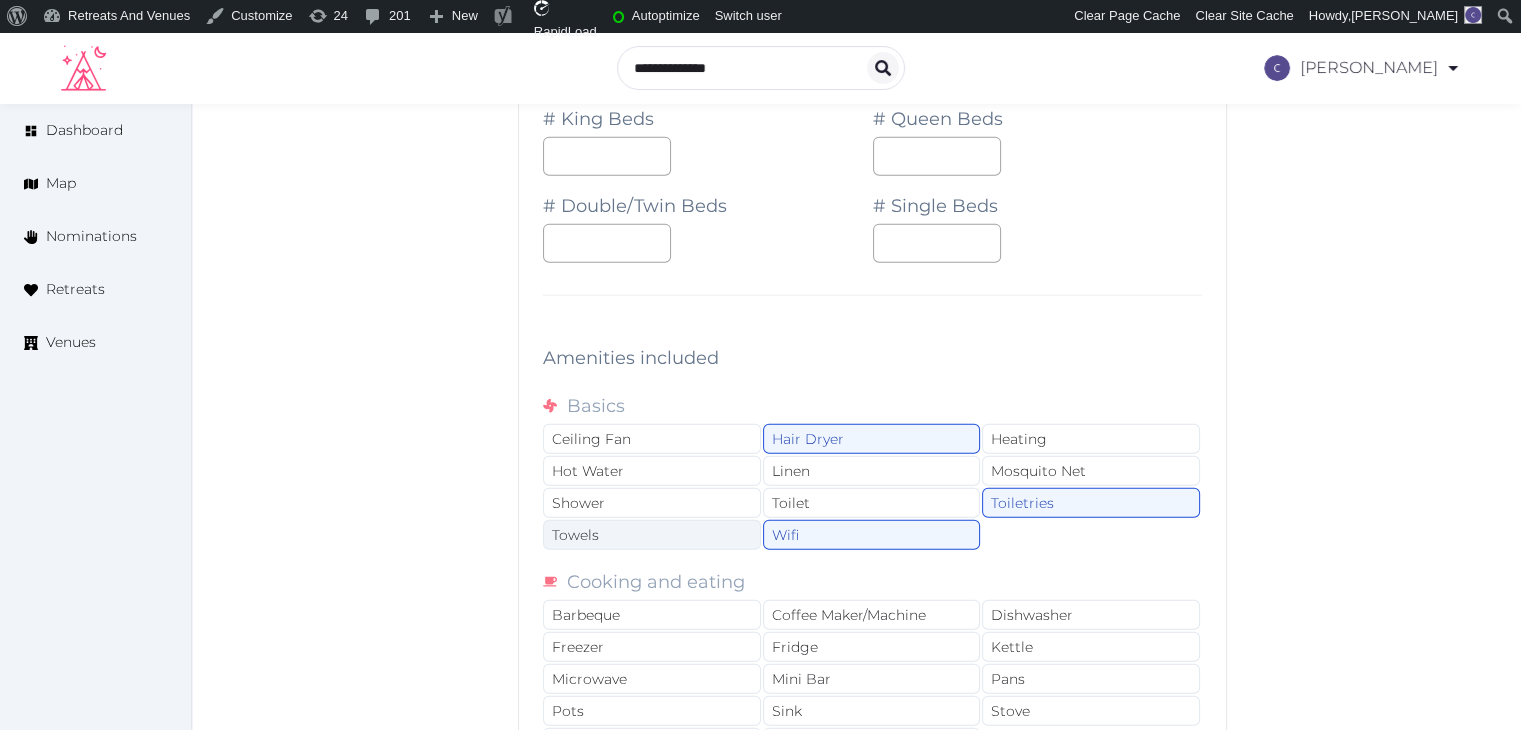 click on "Shower" at bounding box center (652, 503) 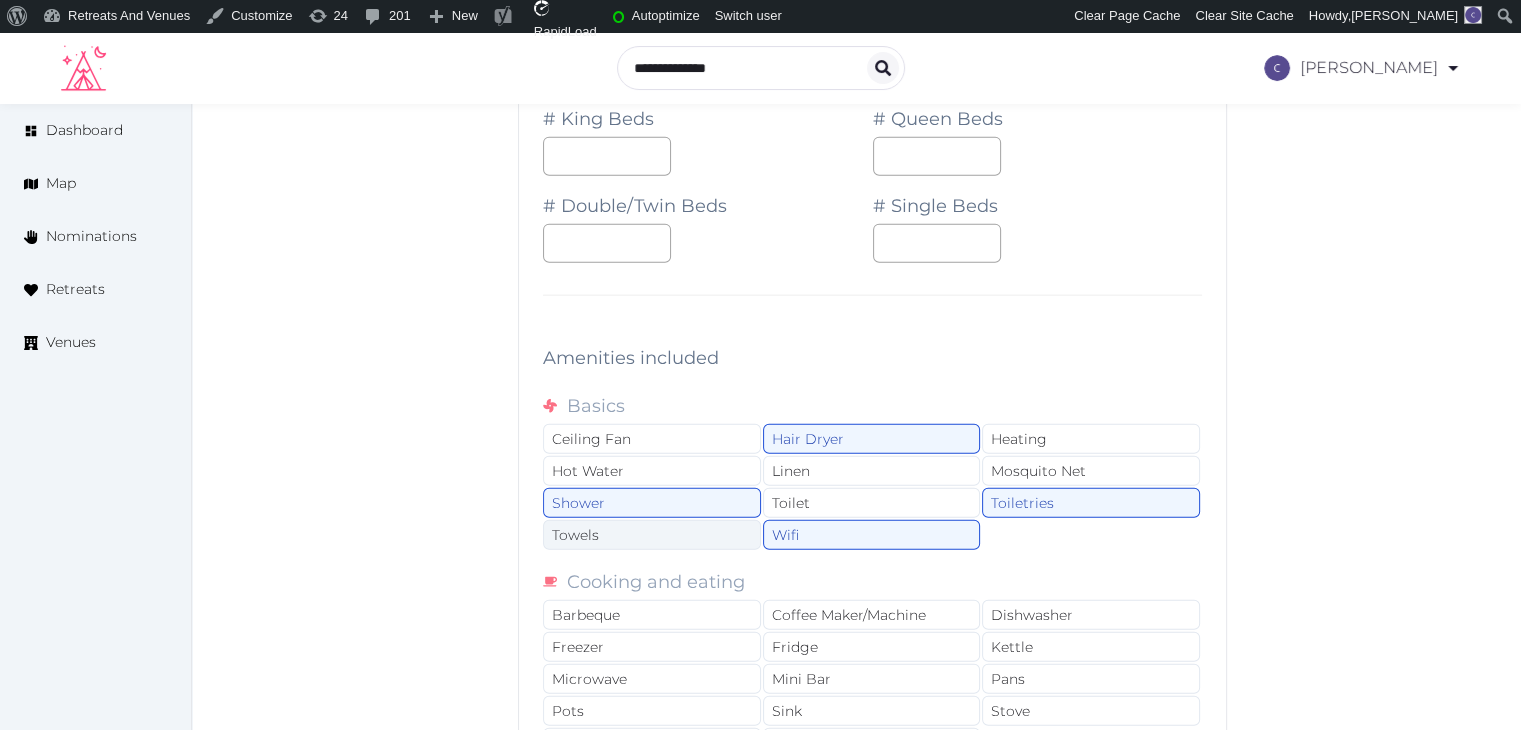 click on "Towels" at bounding box center [652, 535] 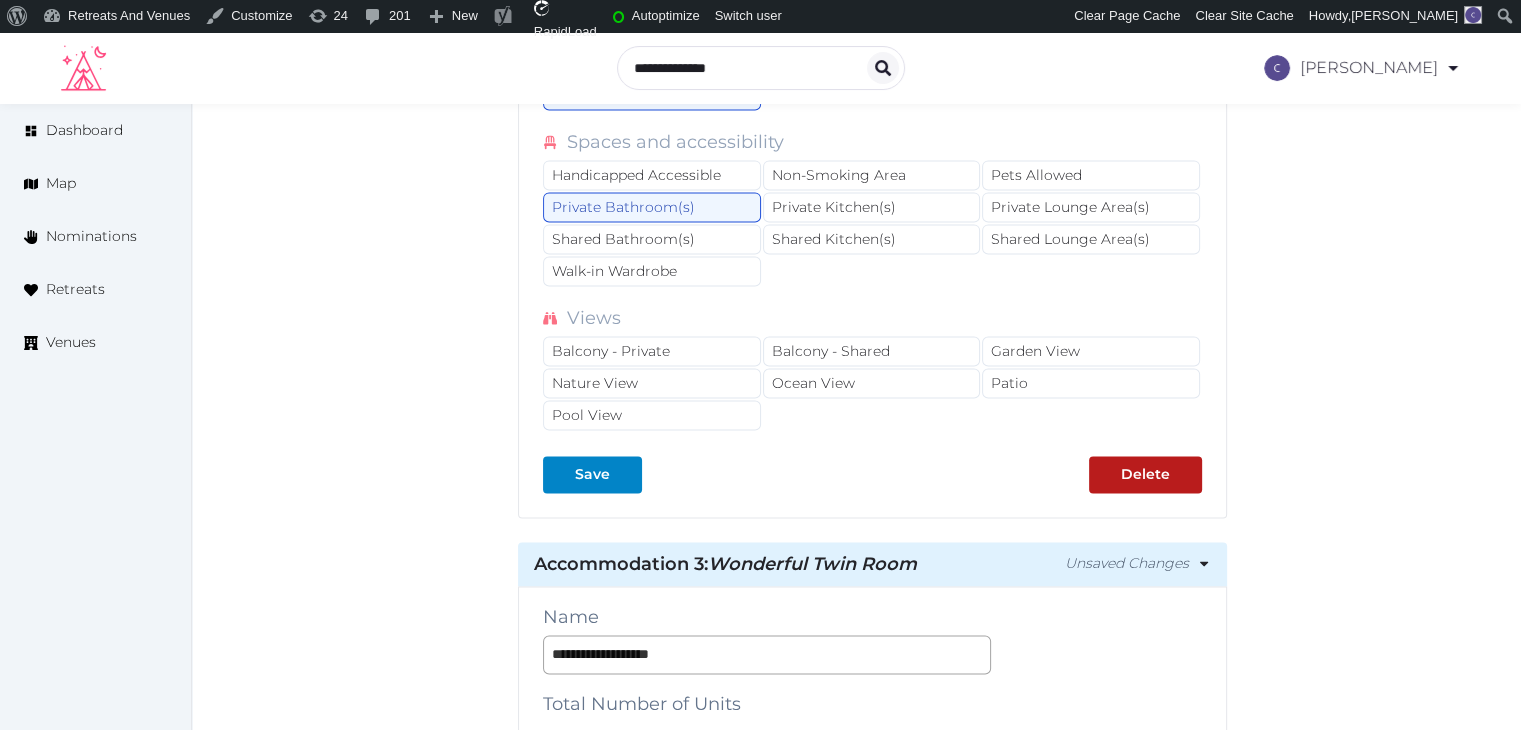 scroll, scrollTop: 2600, scrollLeft: 0, axis: vertical 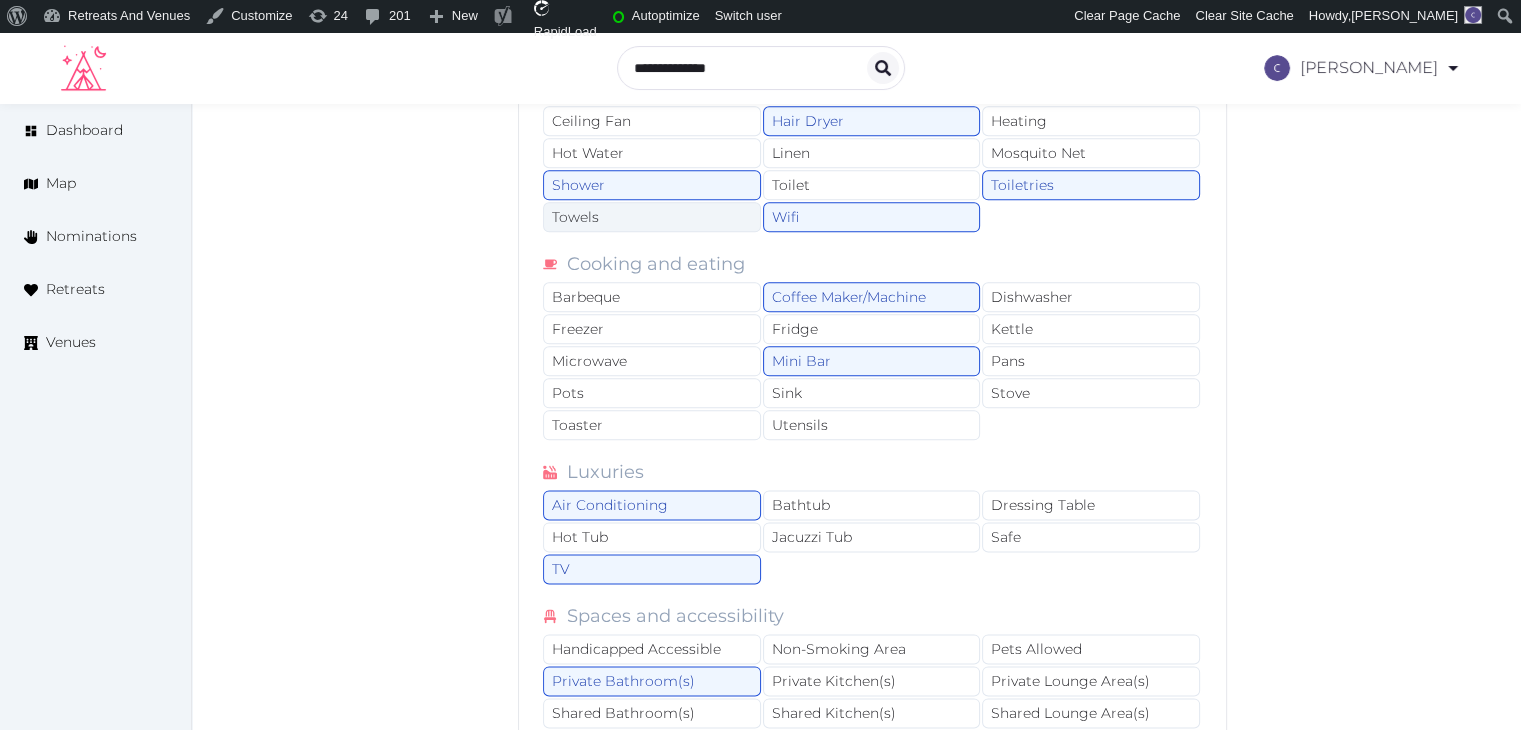 click on "Towels" at bounding box center (652, 217) 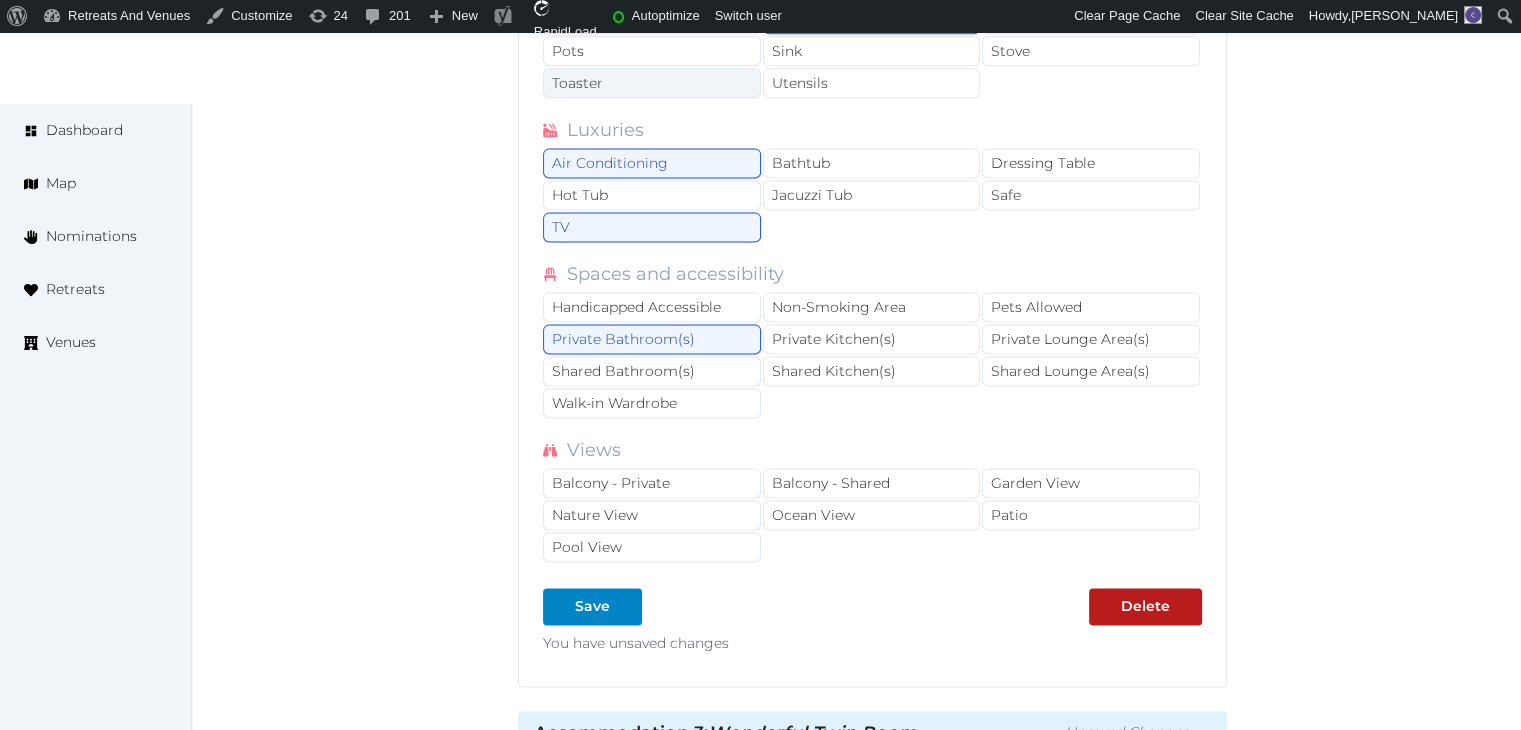scroll, scrollTop: 2800, scrollLeft: 0, axis: vertical 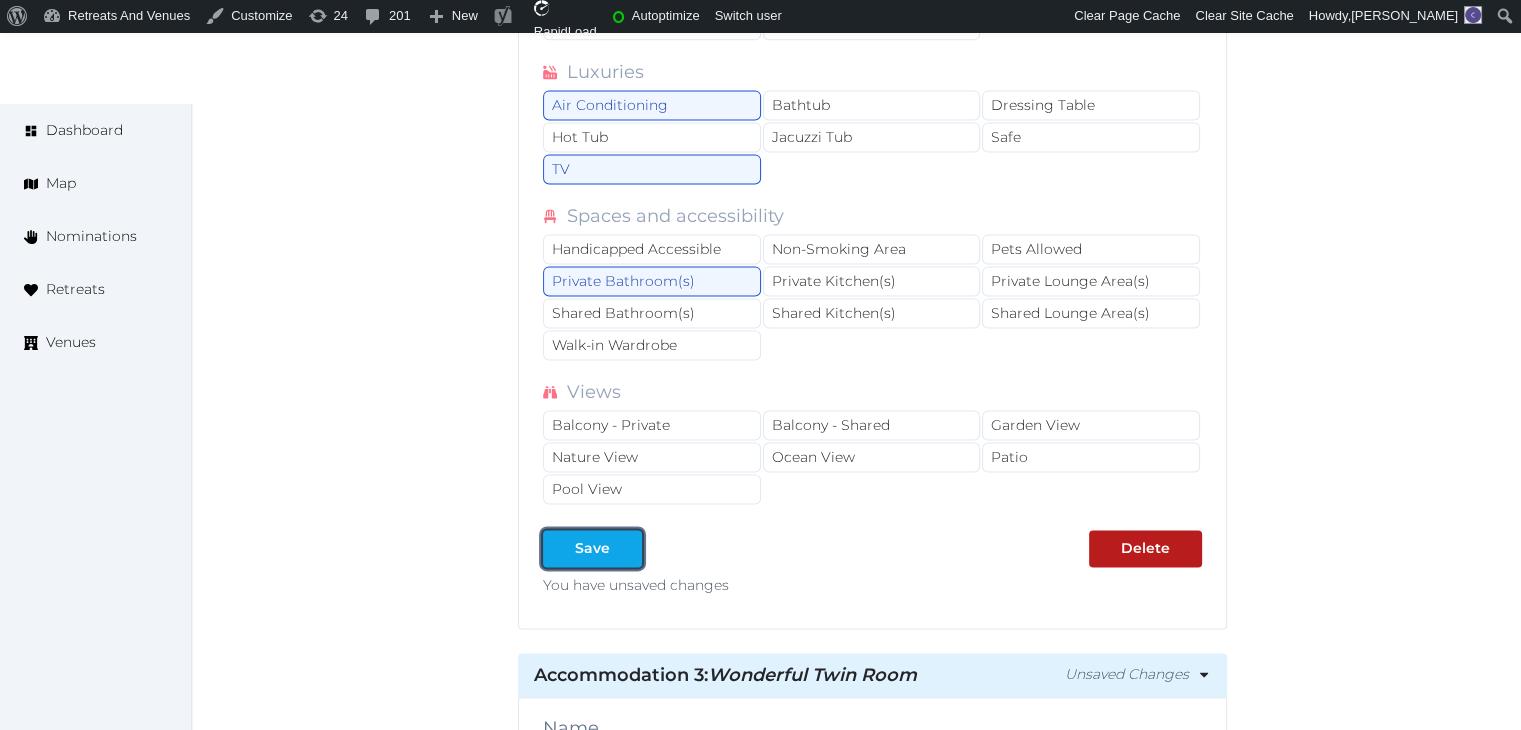 click on "Save" at bounding box center [592, 548] 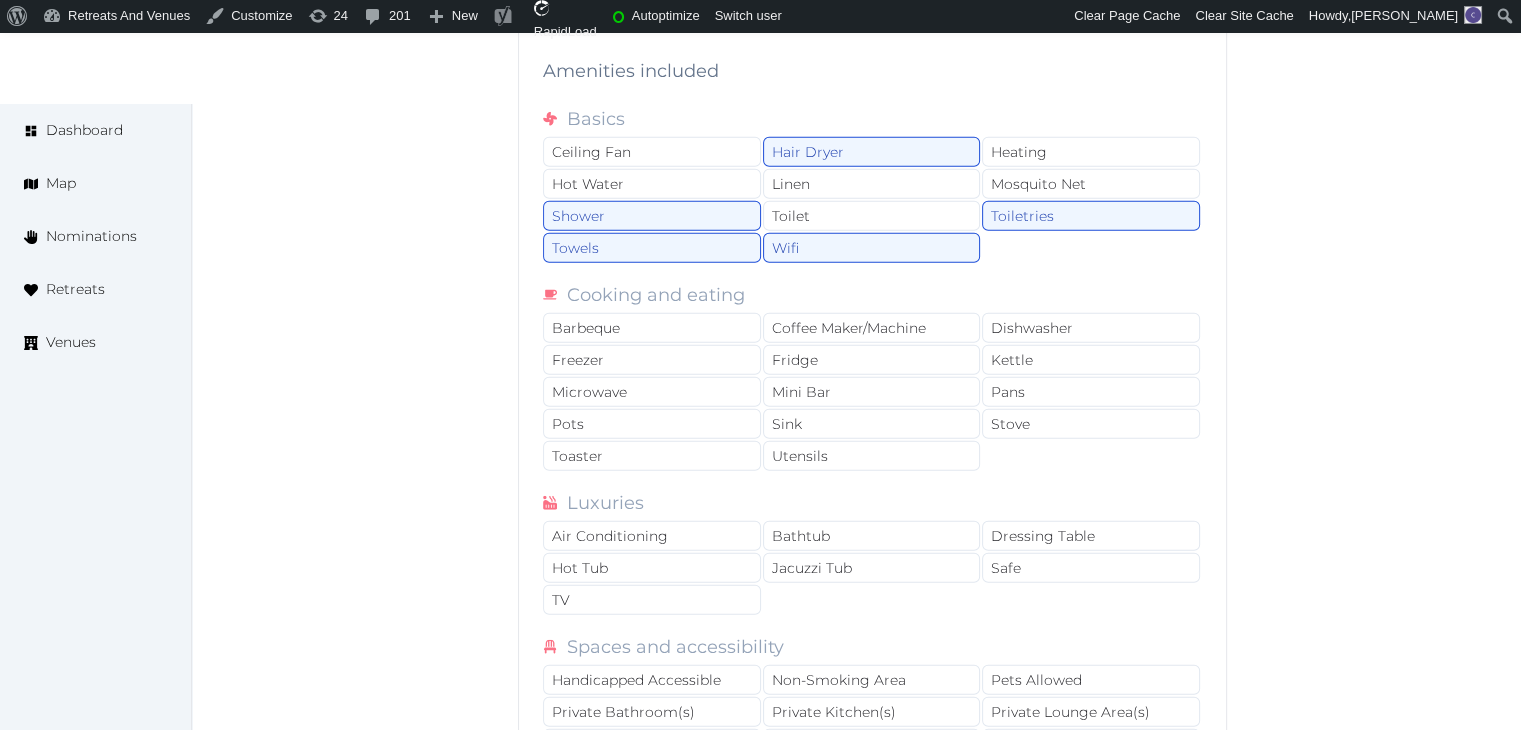 scroll, scrollTop: 5100, scrollLeft: 0, axis: vertical 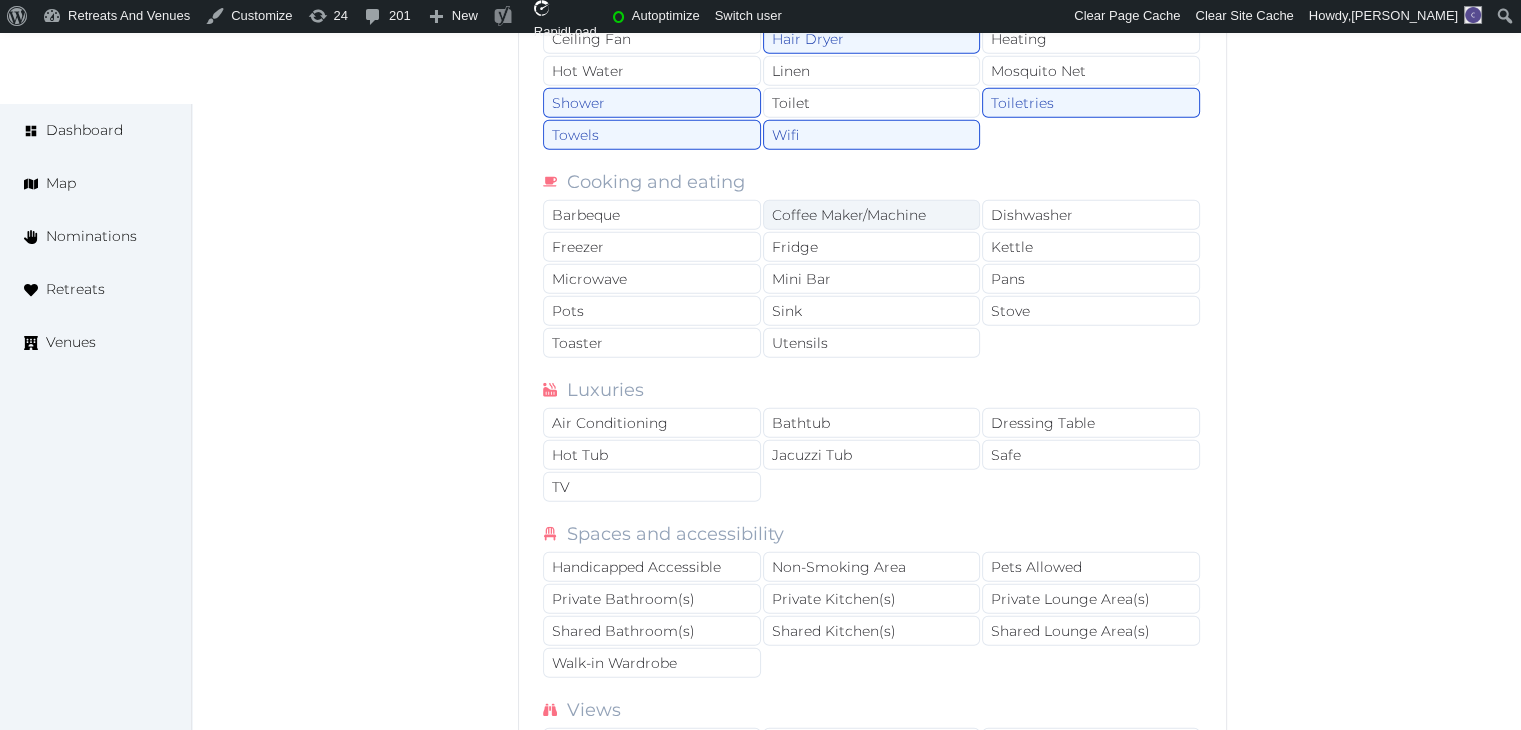 click on "Coffee Maker/Machine" at bounding box center [872, 215] 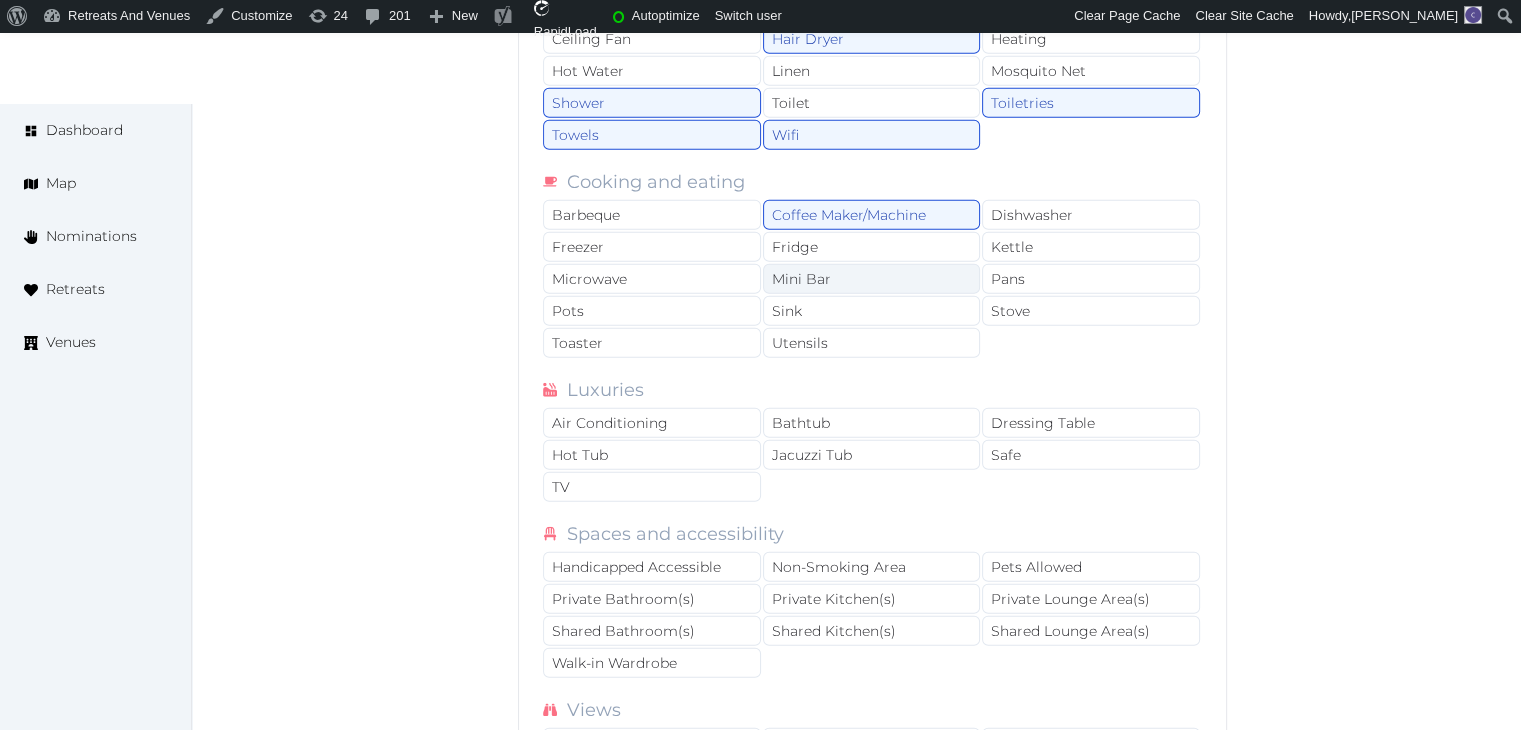 click on "Mini Bar" at bounding box center [872, 279] 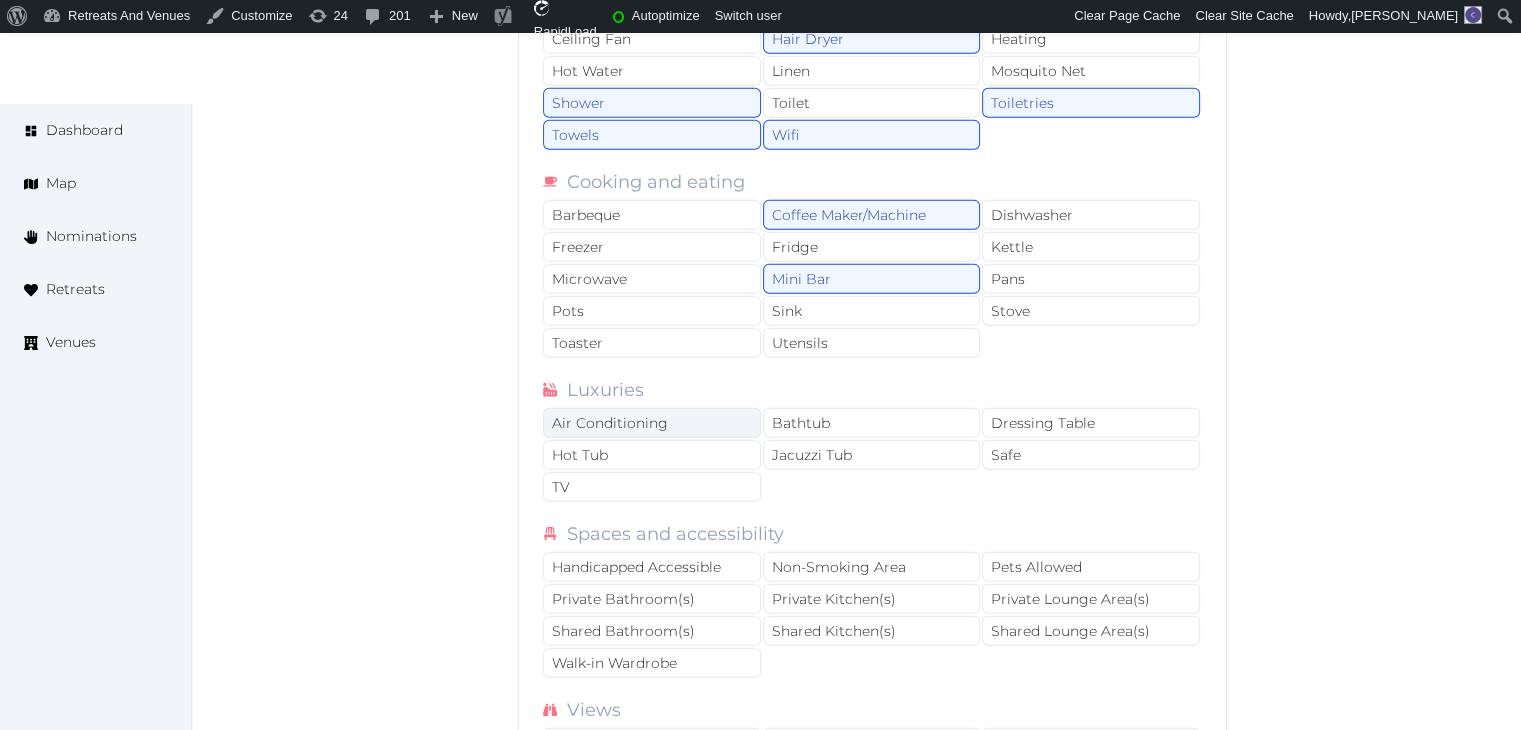 click on "Air Conditioning" at bounding box center [652, 423] 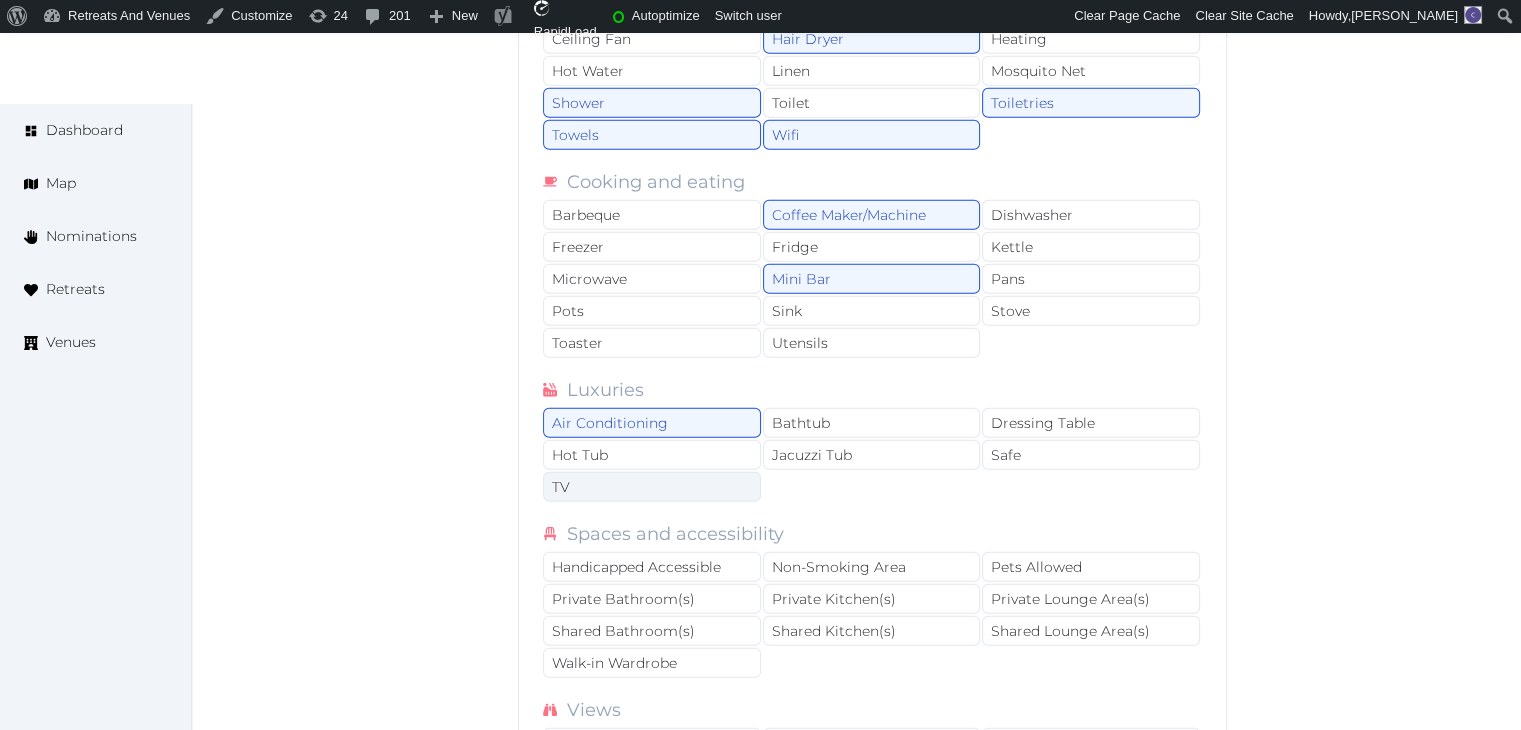 click on "TV" at bounding box center [652, 487] 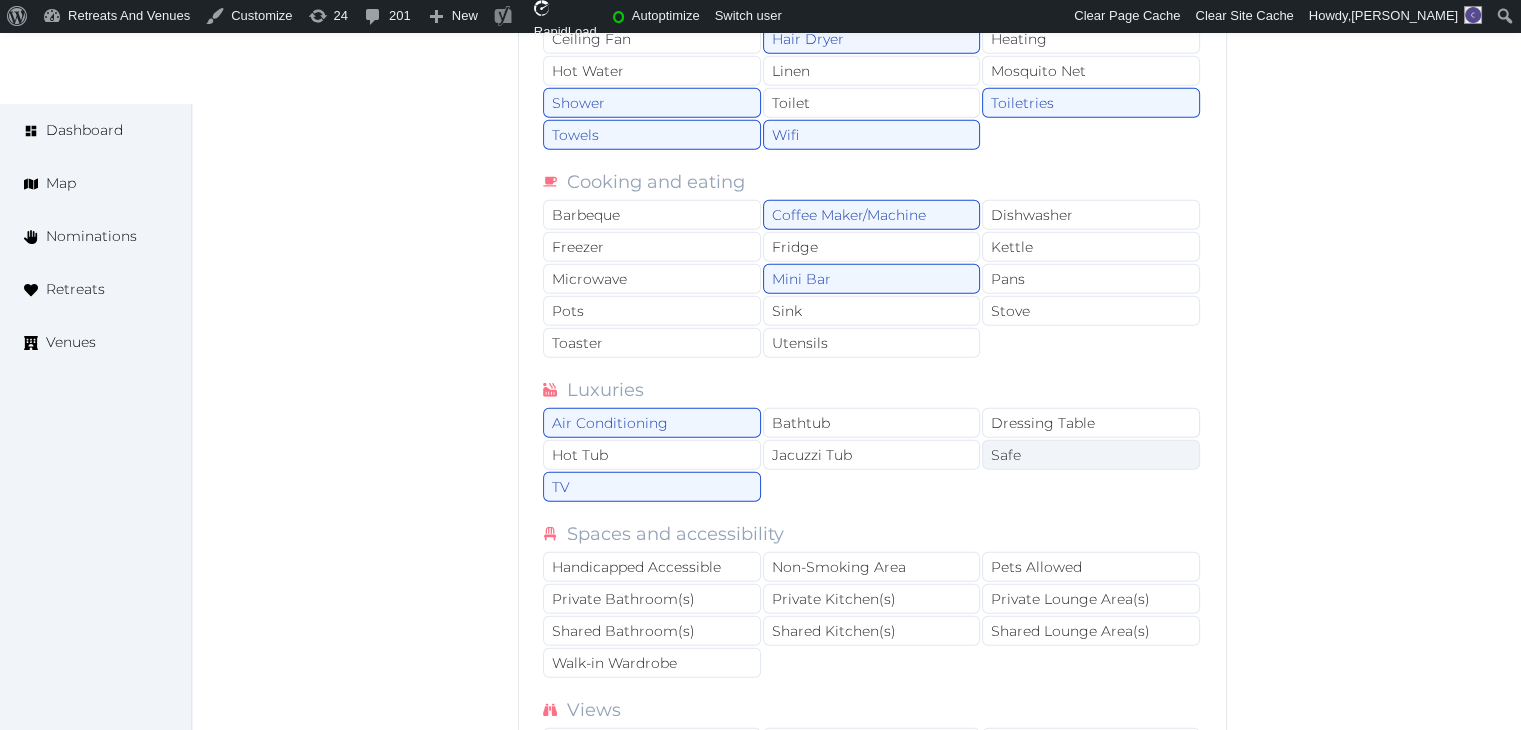 click on "Safe" at bounding box center [1091, 455] 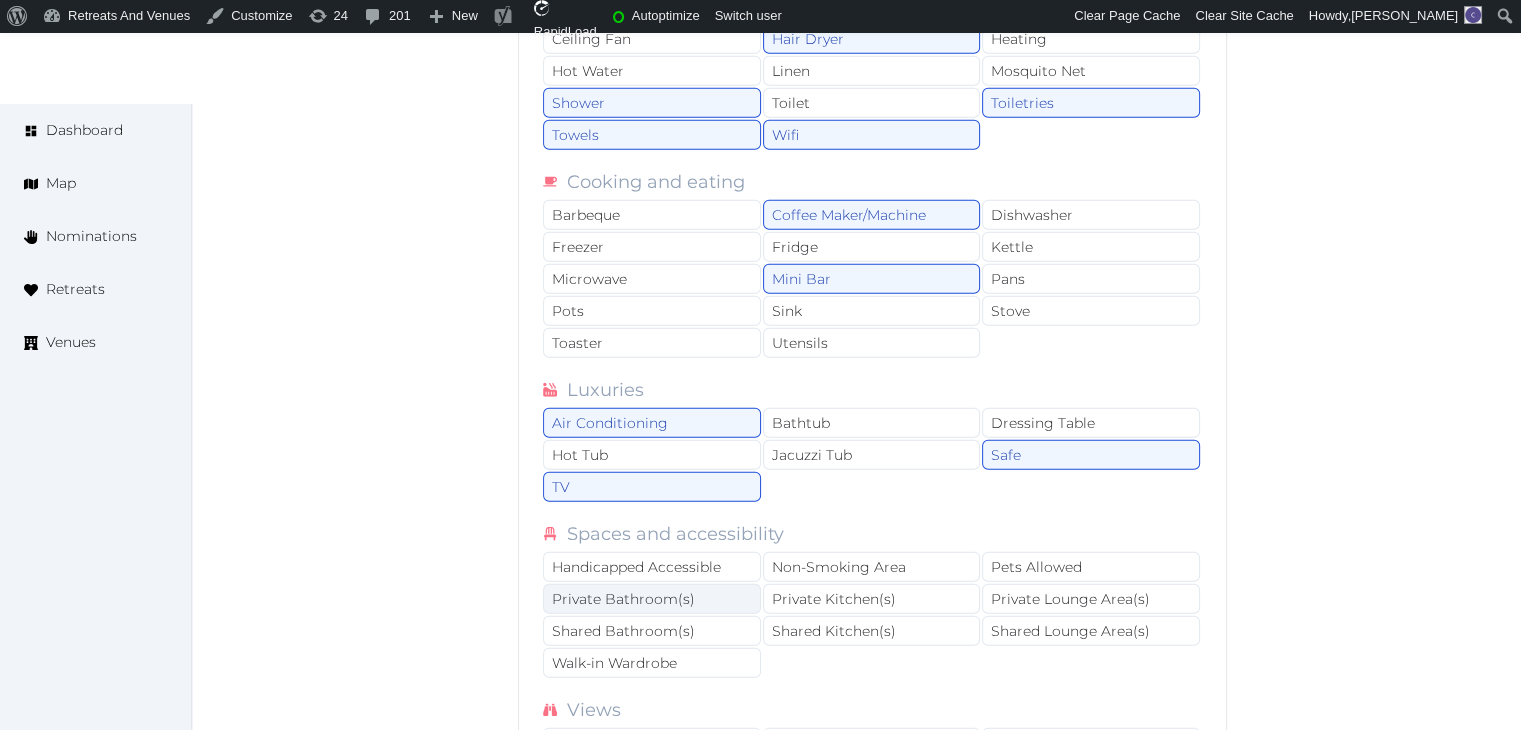 click on "Private Bathroom(s)" at bounding box center (652, 599) 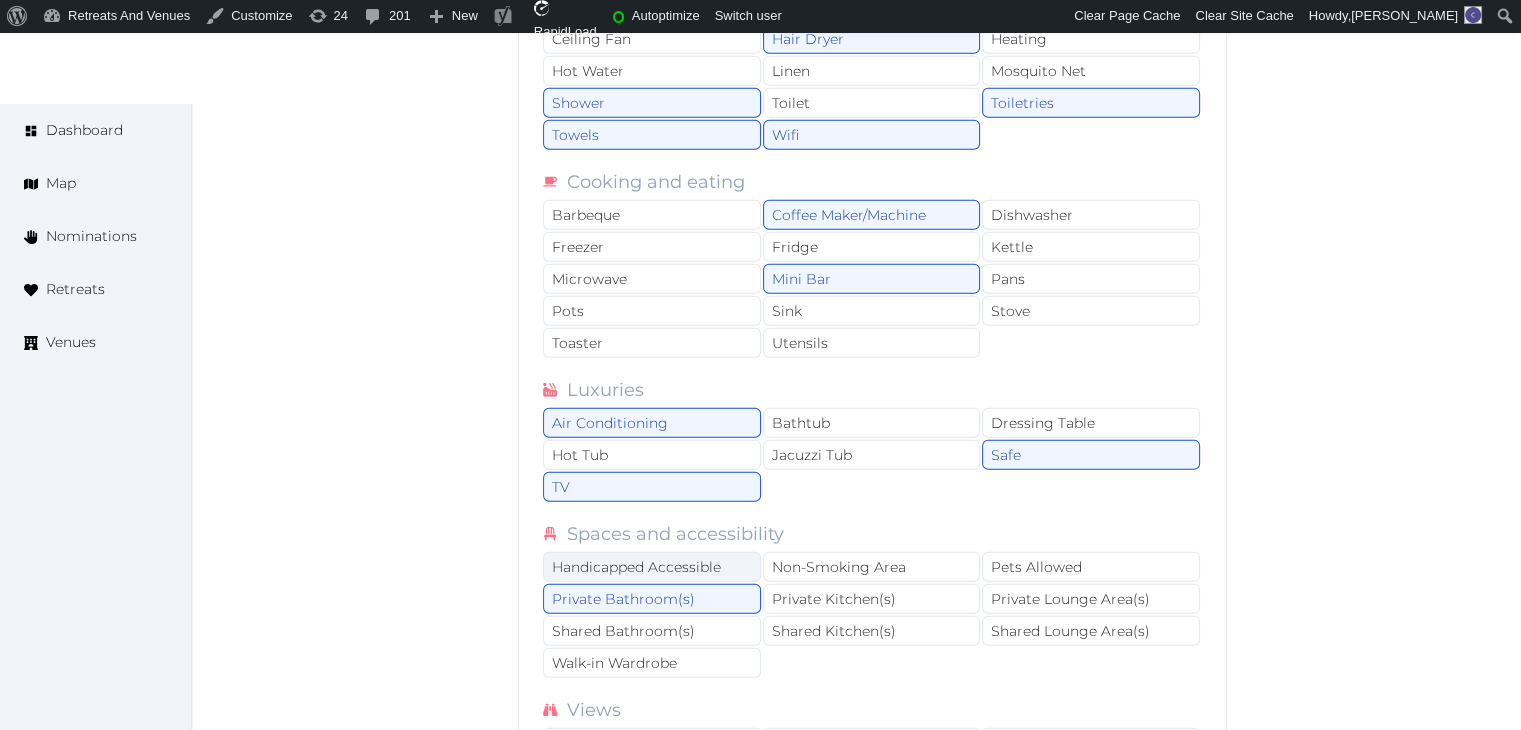click on "Handicapped Accessible" at bounding box center (652, 567) 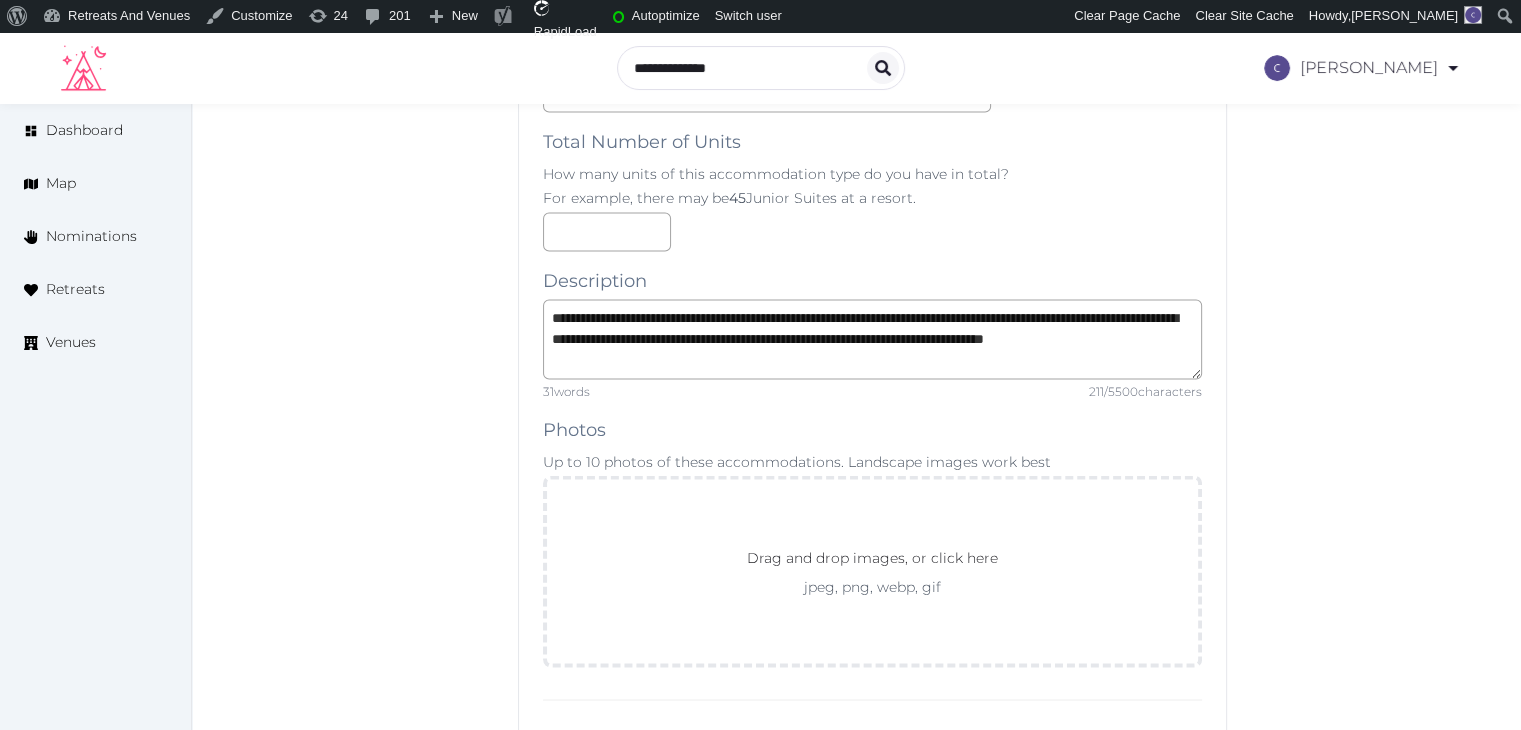 scroll, scrollTop: 3400, scrollLeft: 0, axis: vertical 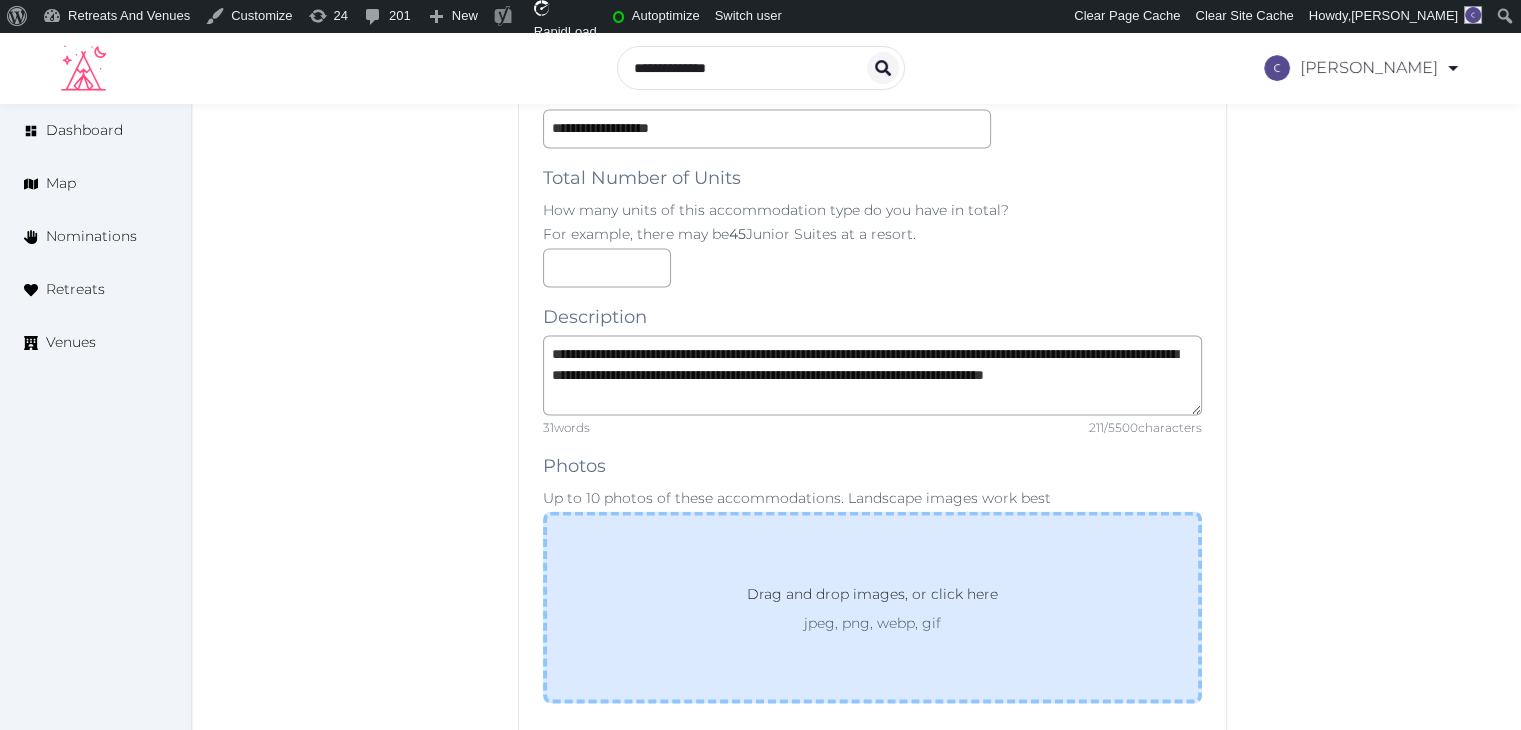 click on "Drag and drop images, or click here jpeg, png, webp, gif" at bounding box center (872, 607) 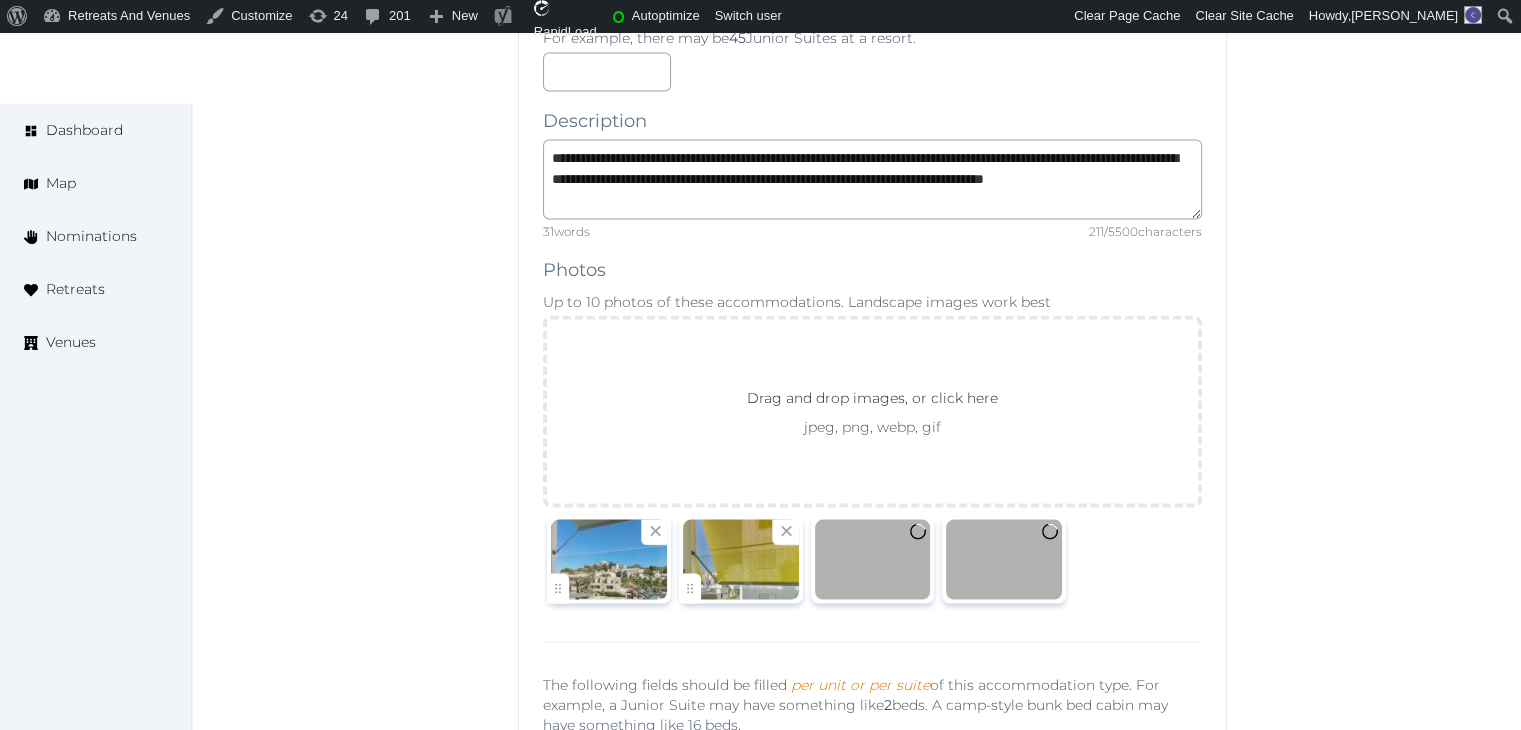 scroll, scrollTop: 3800, scrollLeft: 0, axis: vertical 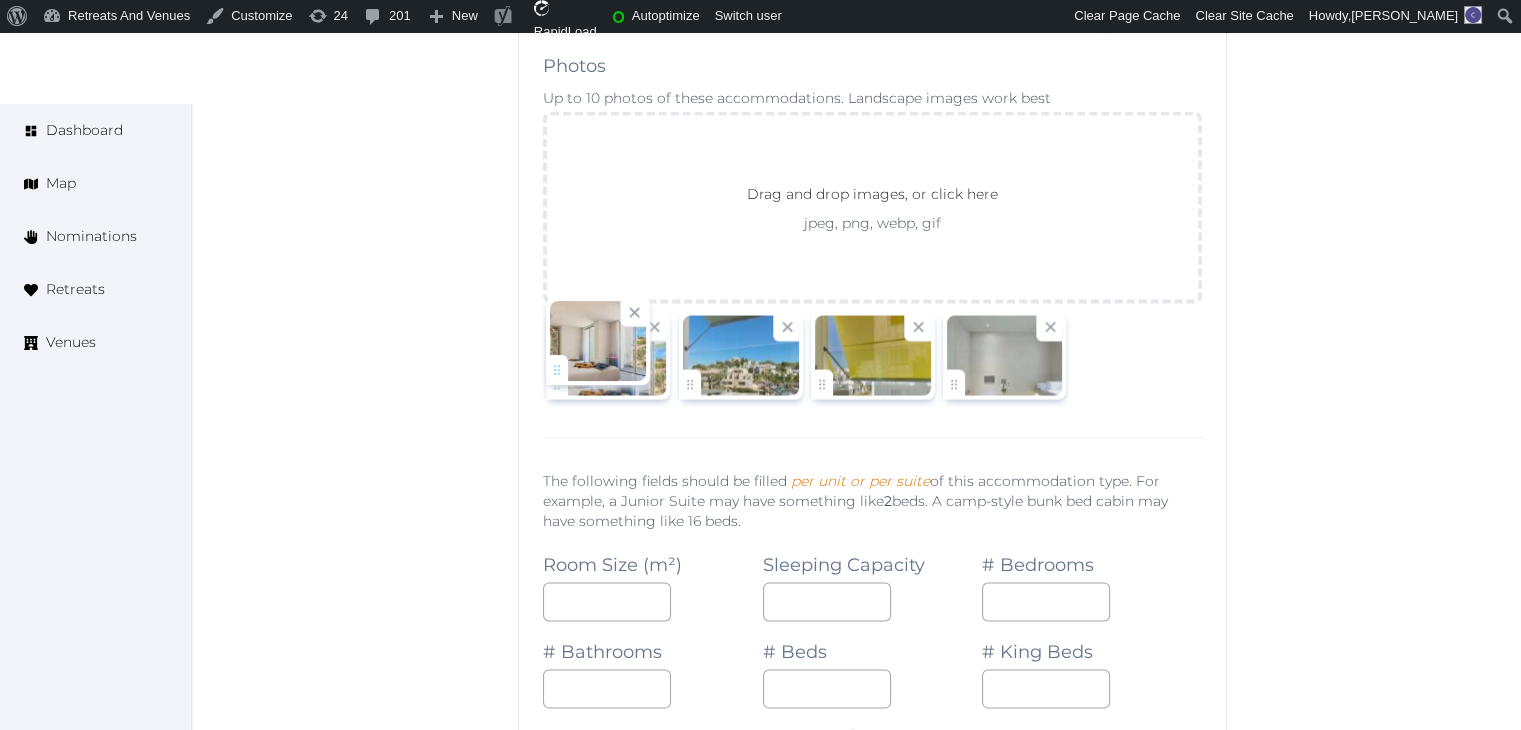 drag, startPoint x: 959, startPoint y: 366, endPoint x: 589, endPoint y: 364, distance: 370.0054 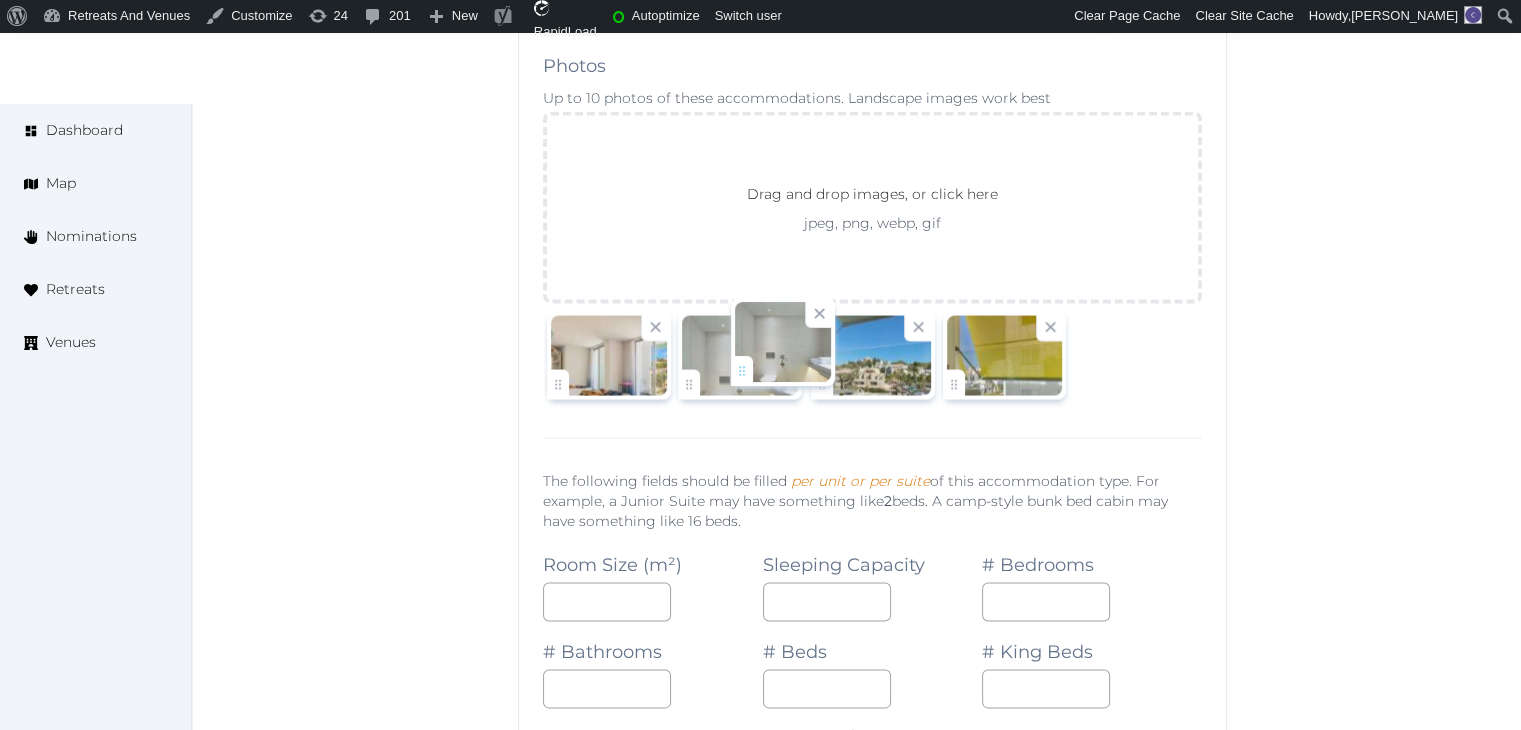 drag, startPoint x: 974, startPoint y: 365, endPoint x: 756, endPoint y: 366, distance: 218.00229 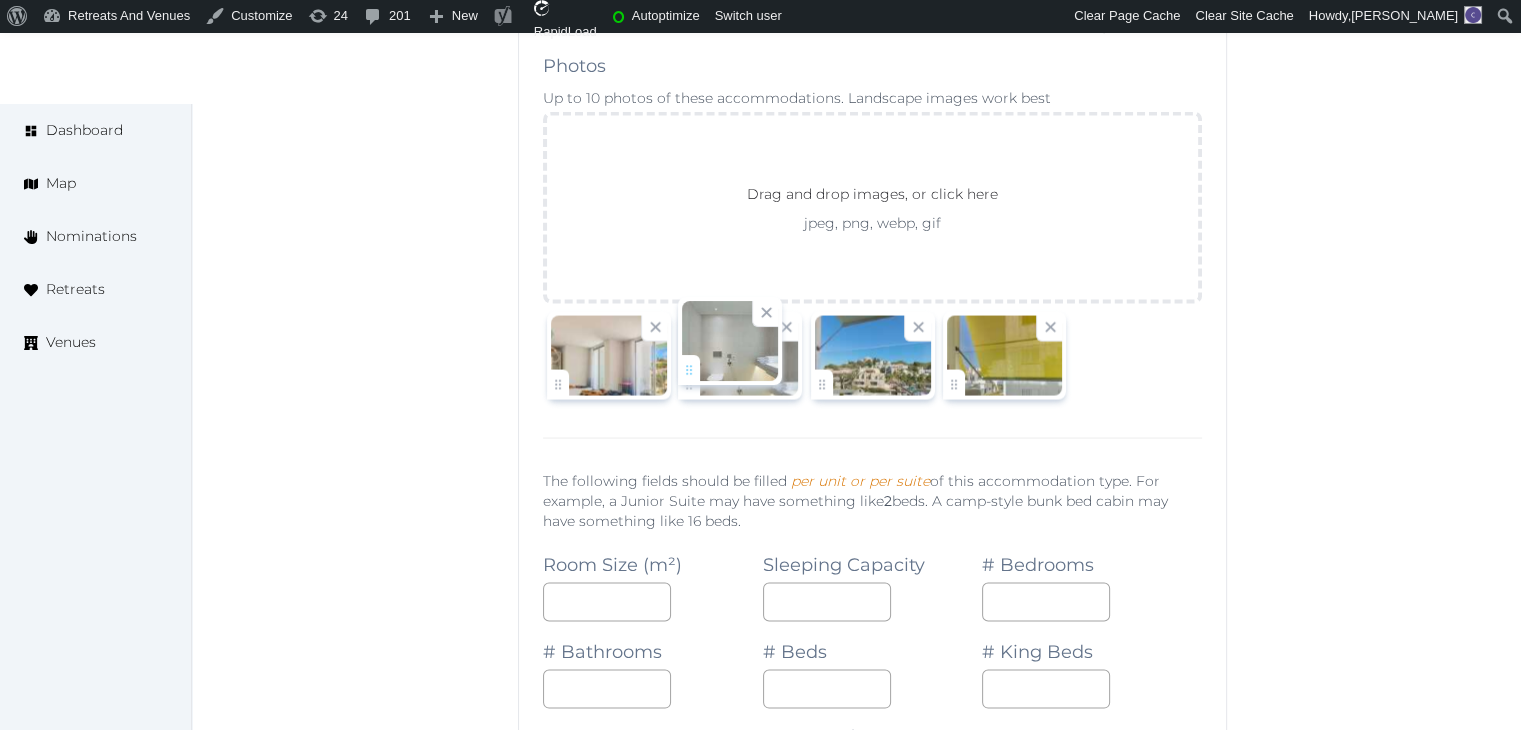 click on "[PERSON_NAME]   Account My Venue Listings My Retreats Logout      Dashboard Map Nominations Retreats Venues Edit venue 68 %  complete Fill out all the fields in your listing to increase its completion percentage.   A higher completion percentage will make your listing more attractive and result in better matches. W Ibiza   View  listing   Open    Close CRM Lead Basic details Pricing and policies Retreat spaces Meeting spaces Accommodations Amenities Food and dining Activities and experiences Location Environment Types of retreats Brochures Notes Ownership Administration Activity This venue is live and visible to the public Mark draft Archive Venue owned by sales.wibiza [EMAIL_ADDRESS][DOMAIN_NAME] Copy update link Share this link with venue owners to encourage them to update their venue details. Copy recommended link Share this link with venue owners to let them know they have been recommended. Copy shortlist link Max sleeping capacity *** /" at bounding box center [760, -530] 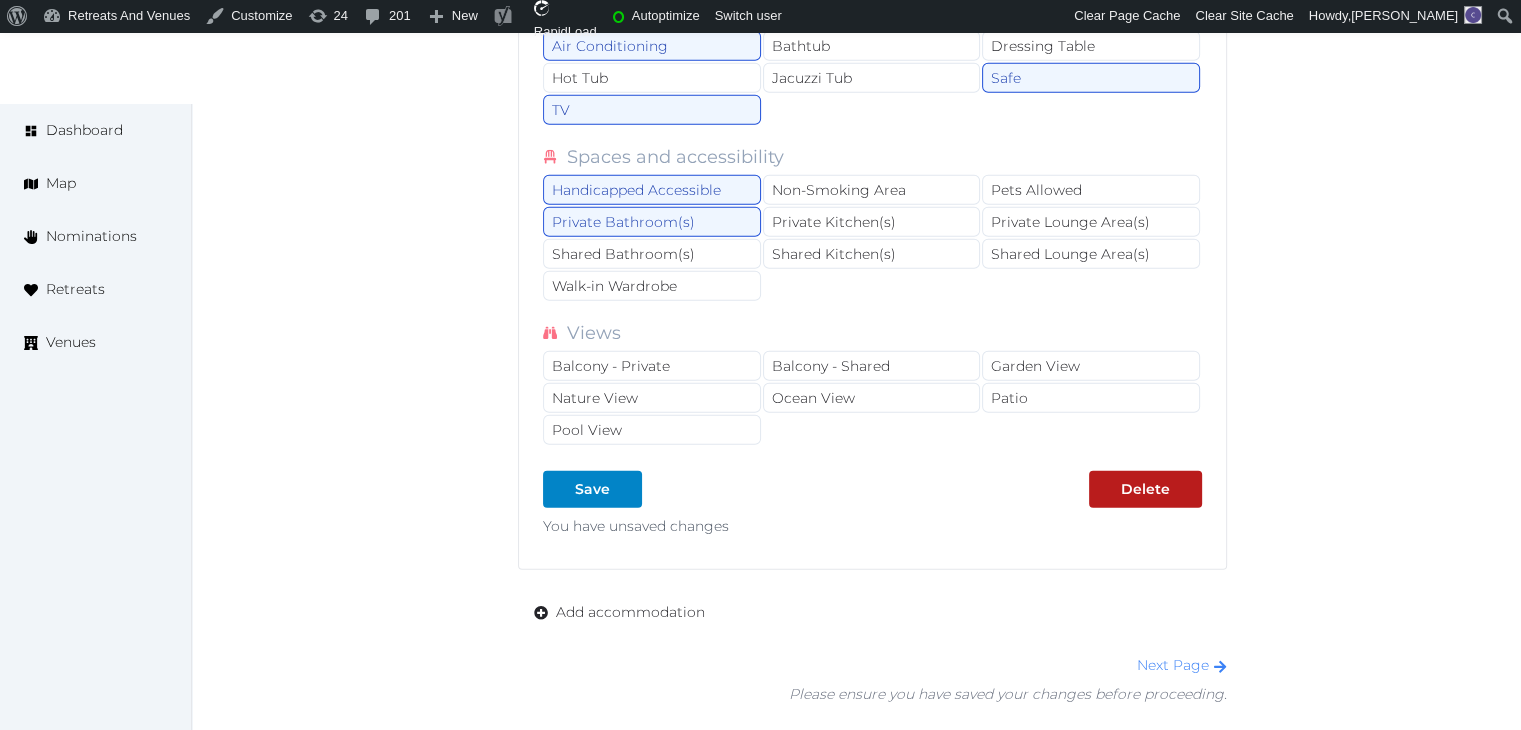 scroll, scrollTop: 5600, scrollLeft: 0, axis: vertical 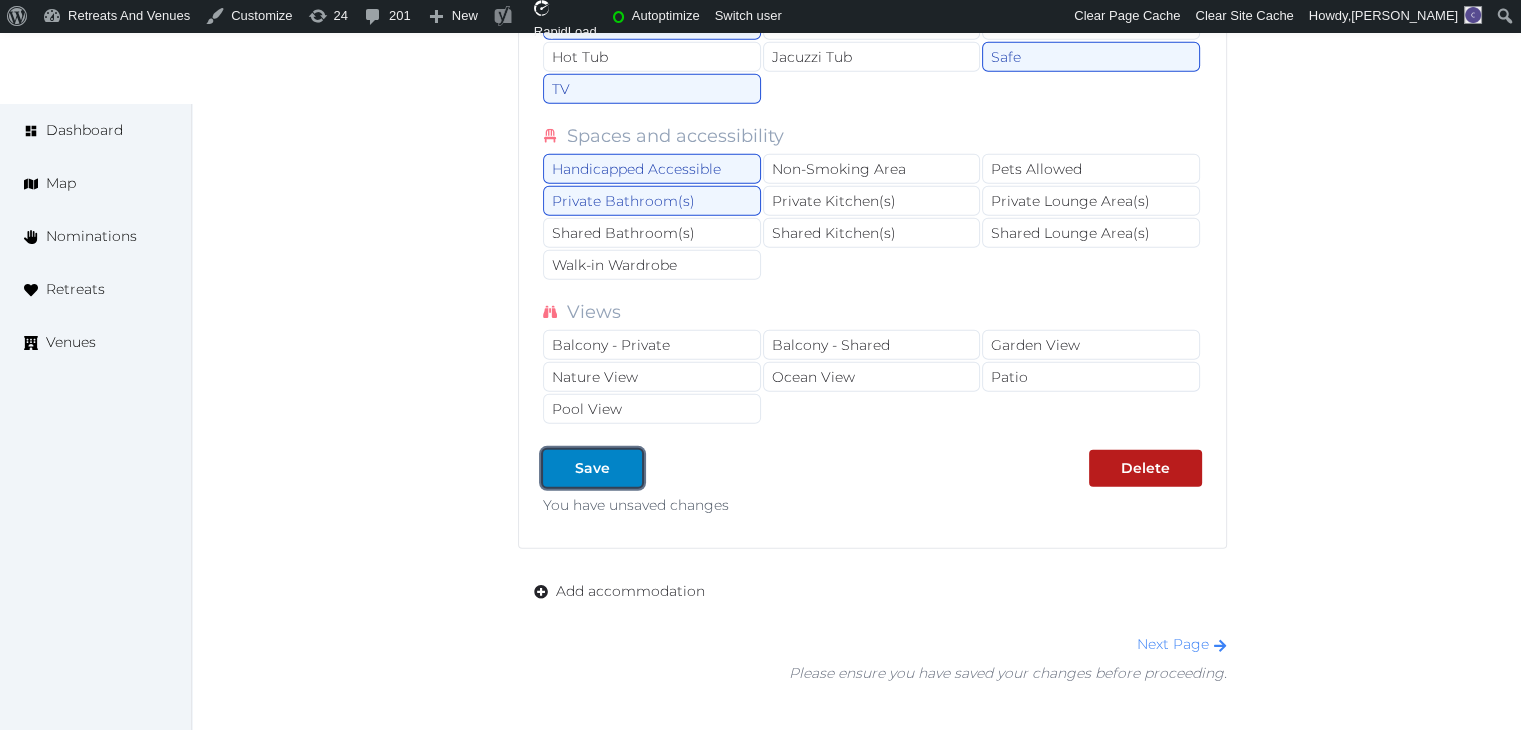 click at bounding box center [626, 468] 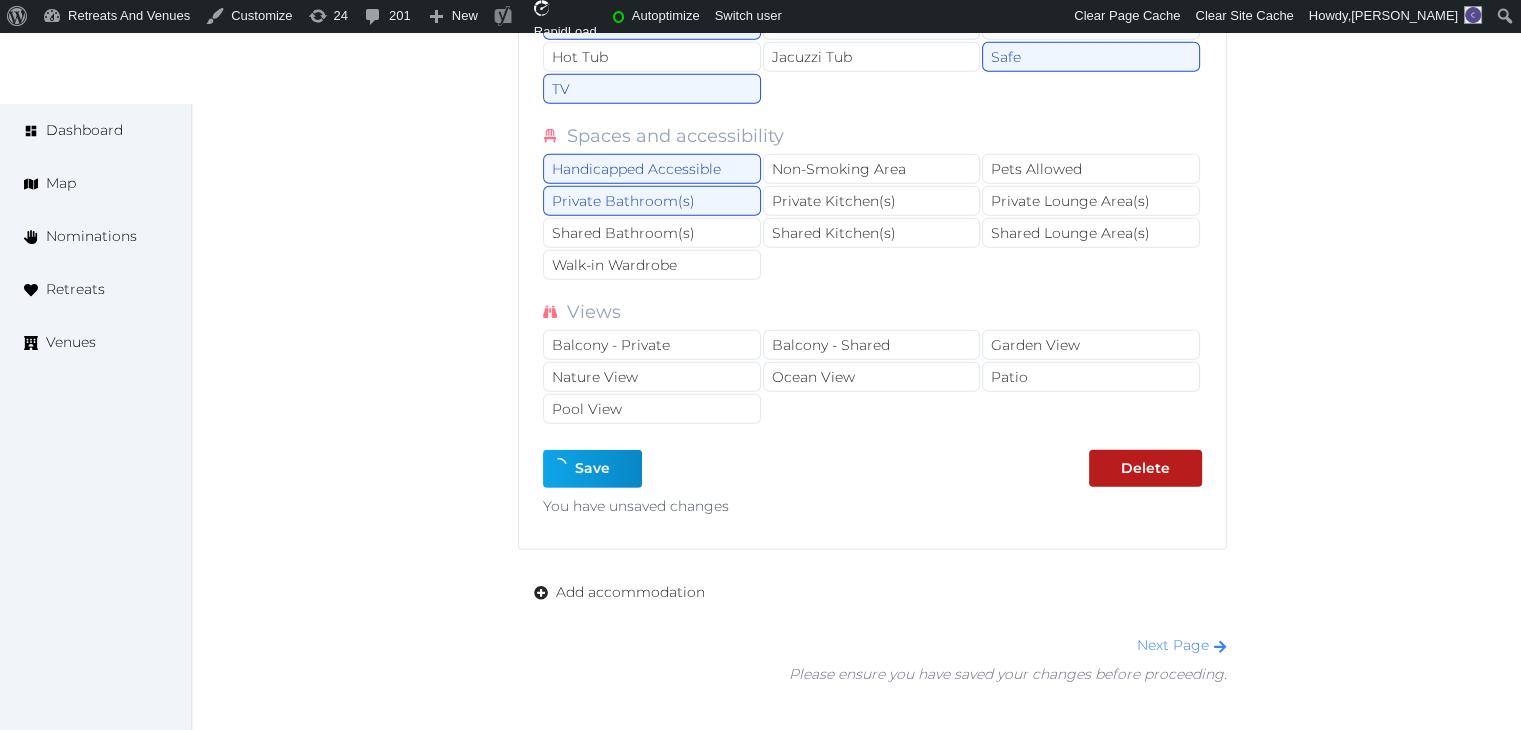 type on "*" 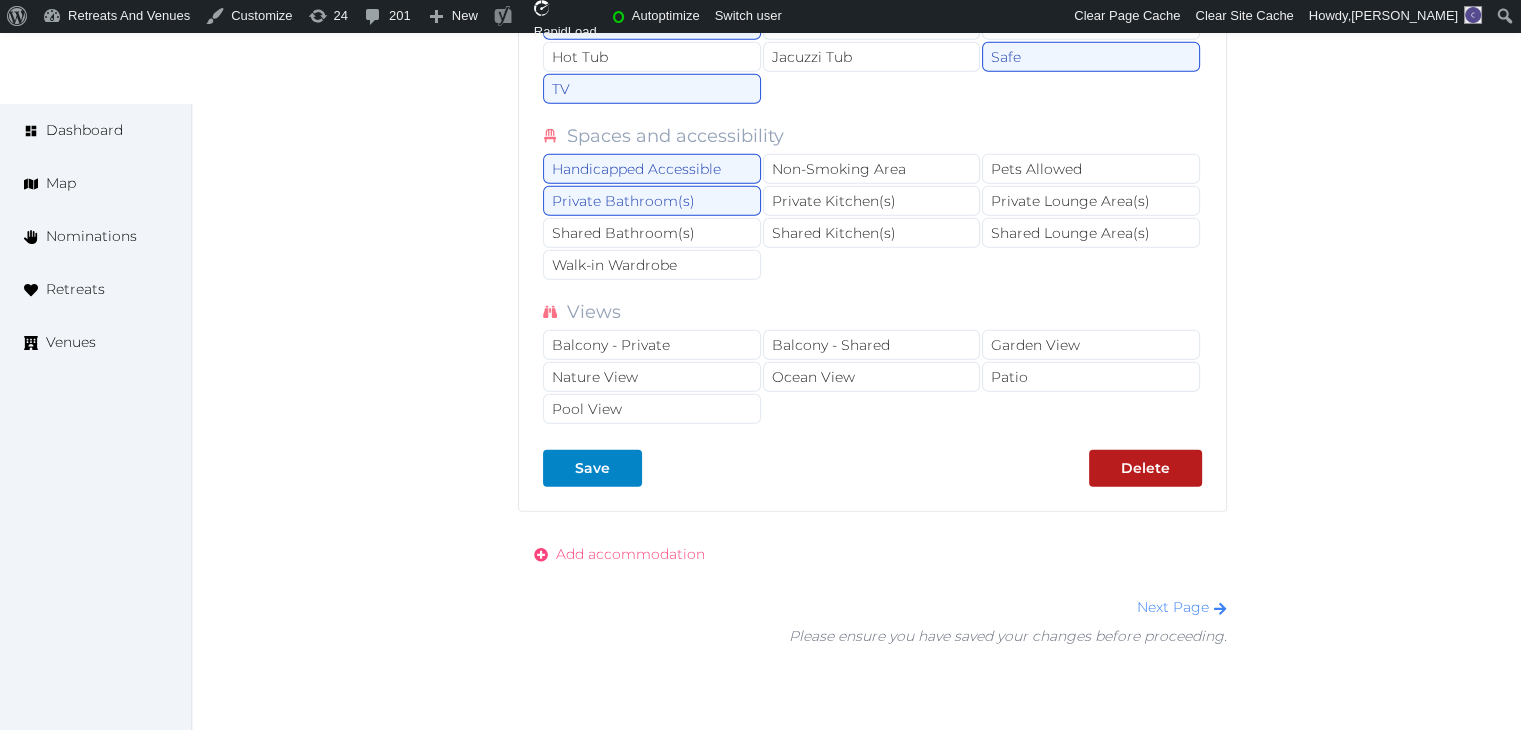 click on "Add accommodation" at bounding box center [630, 554] 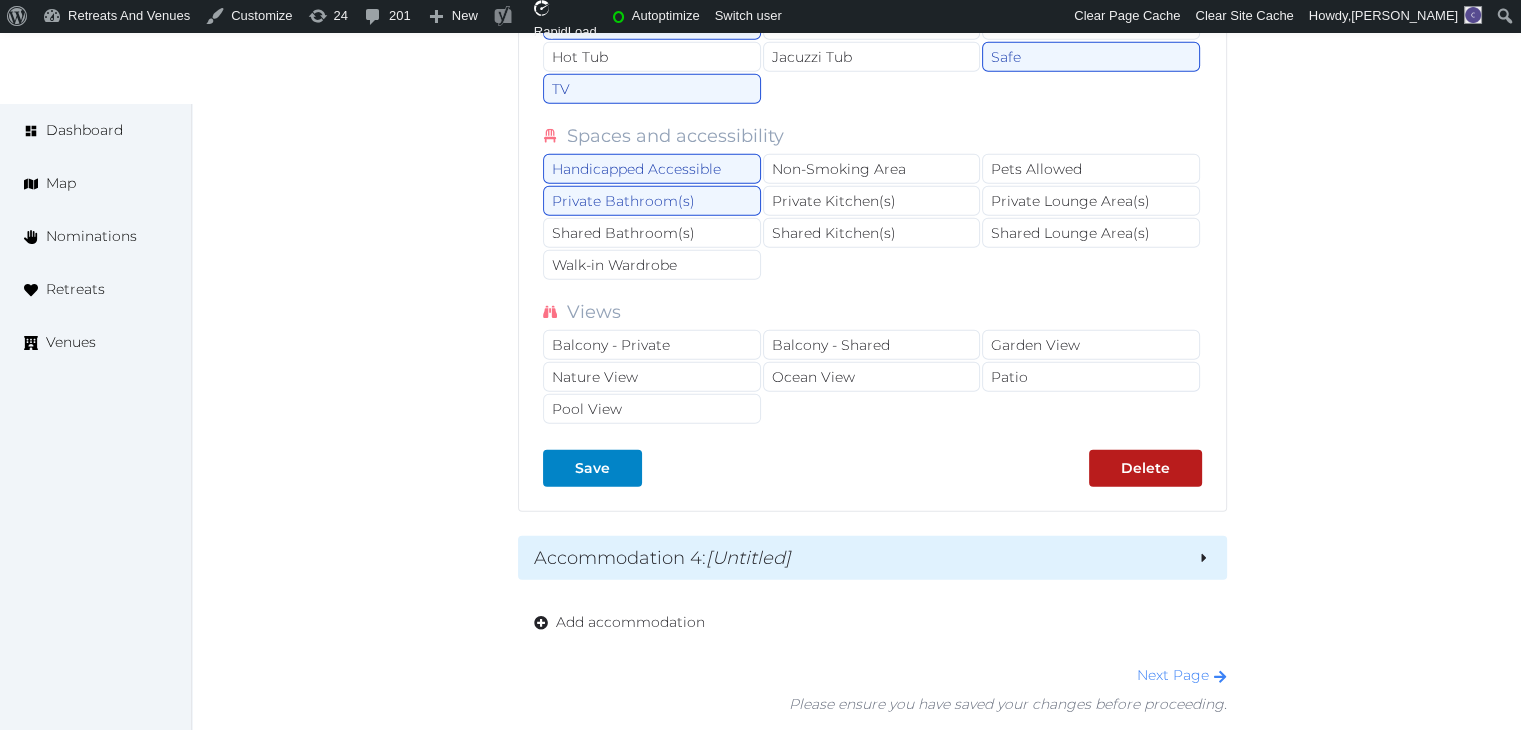 click on "[Untitled]" at bounding box center [748, 558] 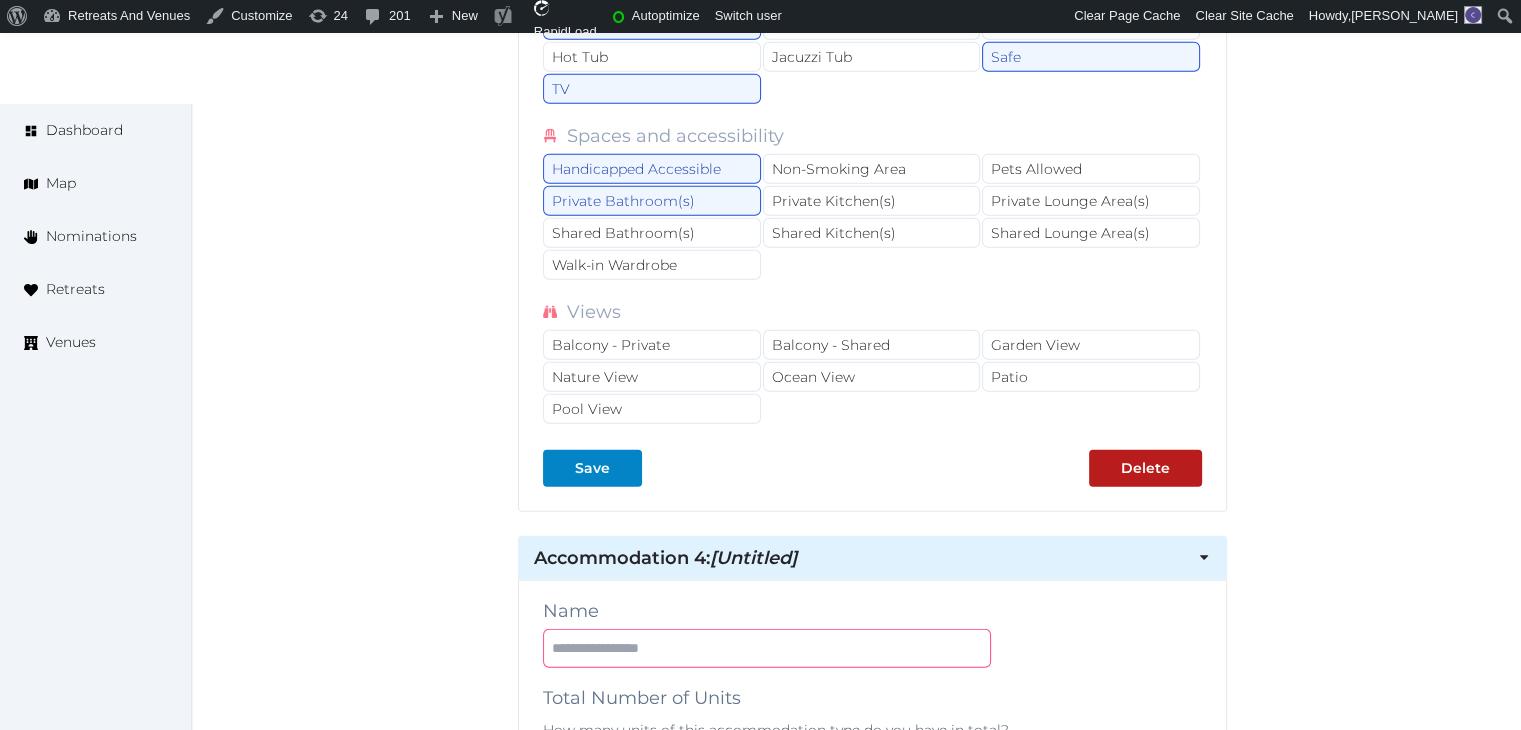 click at bounding box center (767, 648) 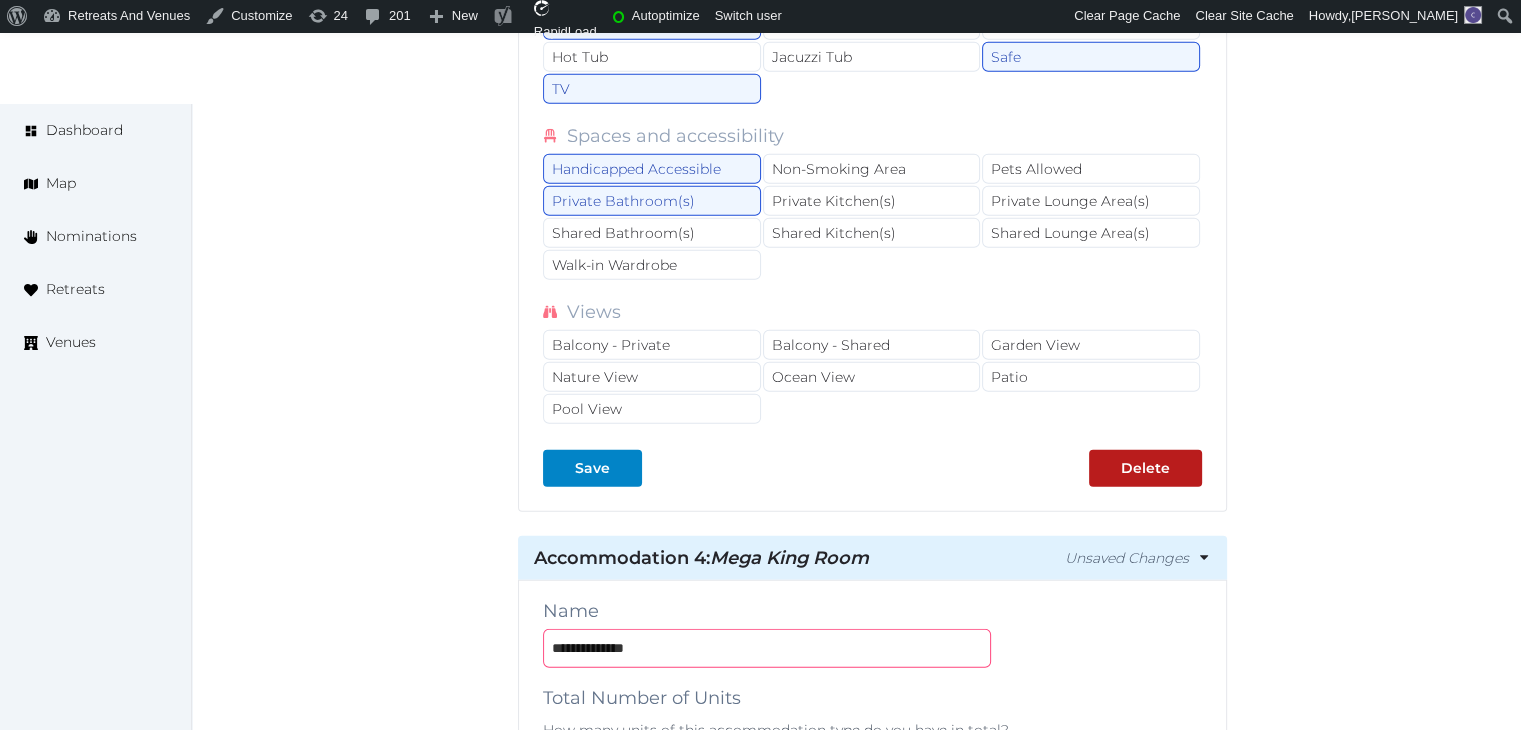 type on "**********" 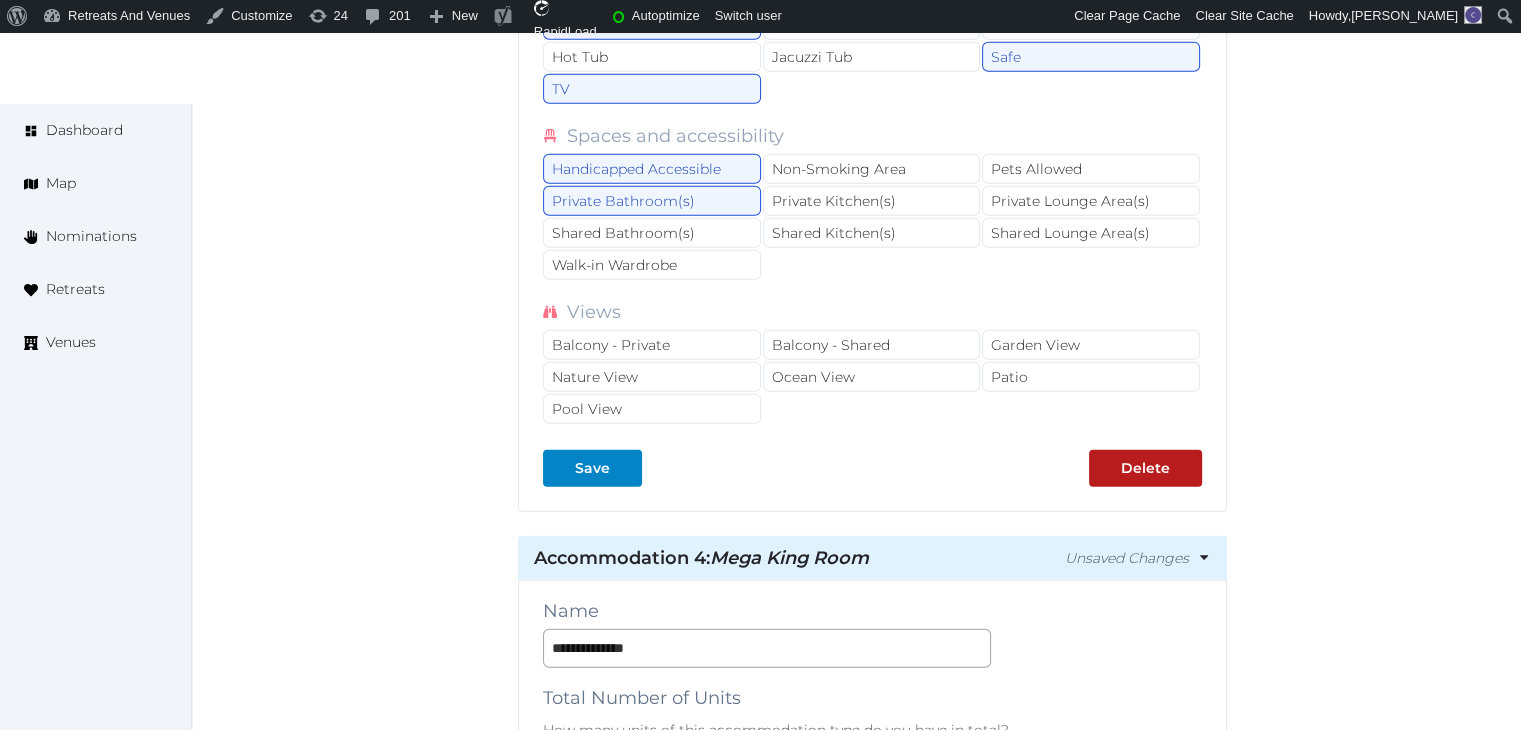 click on "**********" at bounding box center (872, 1874) 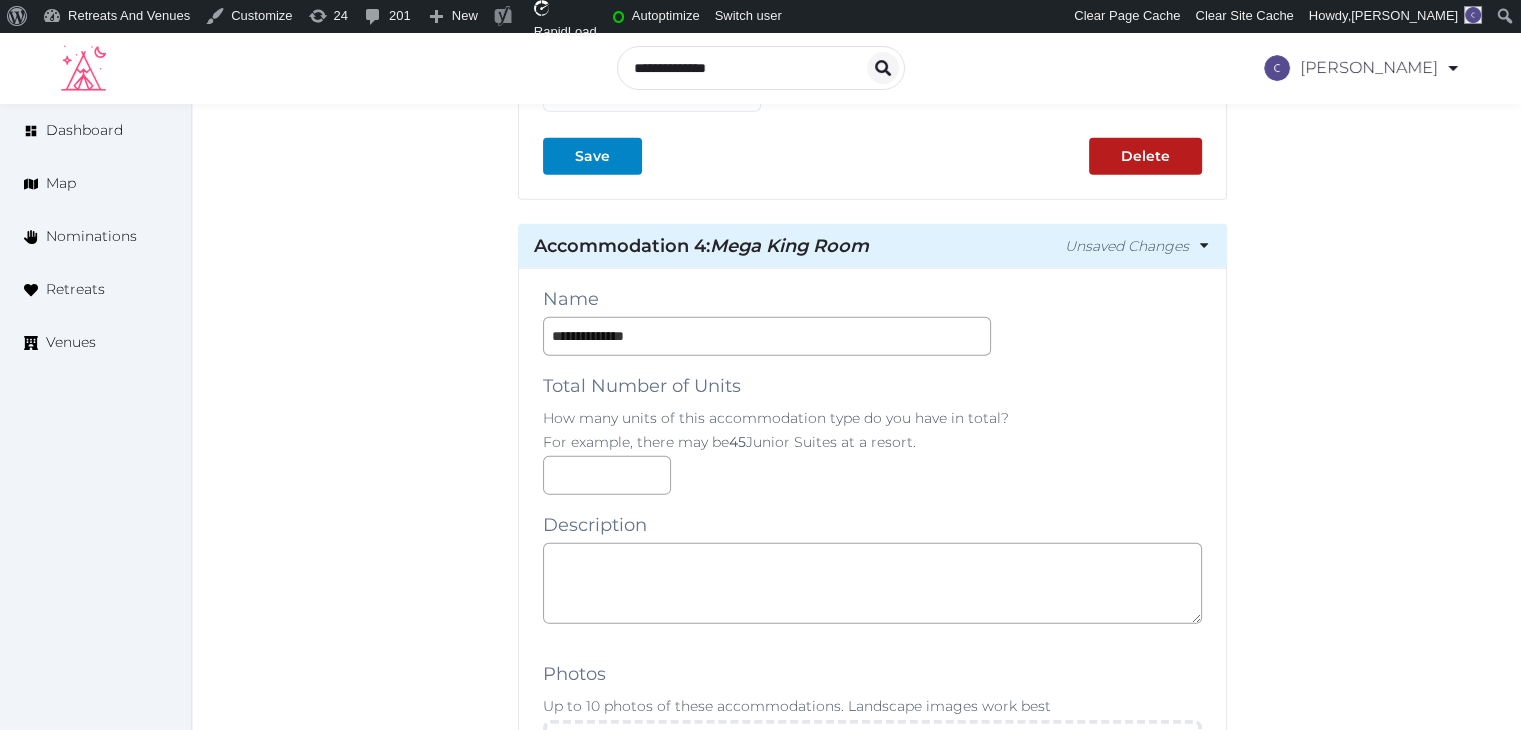scroll, scrollTop: 5900, scrollLeft: 0, axis: vertical 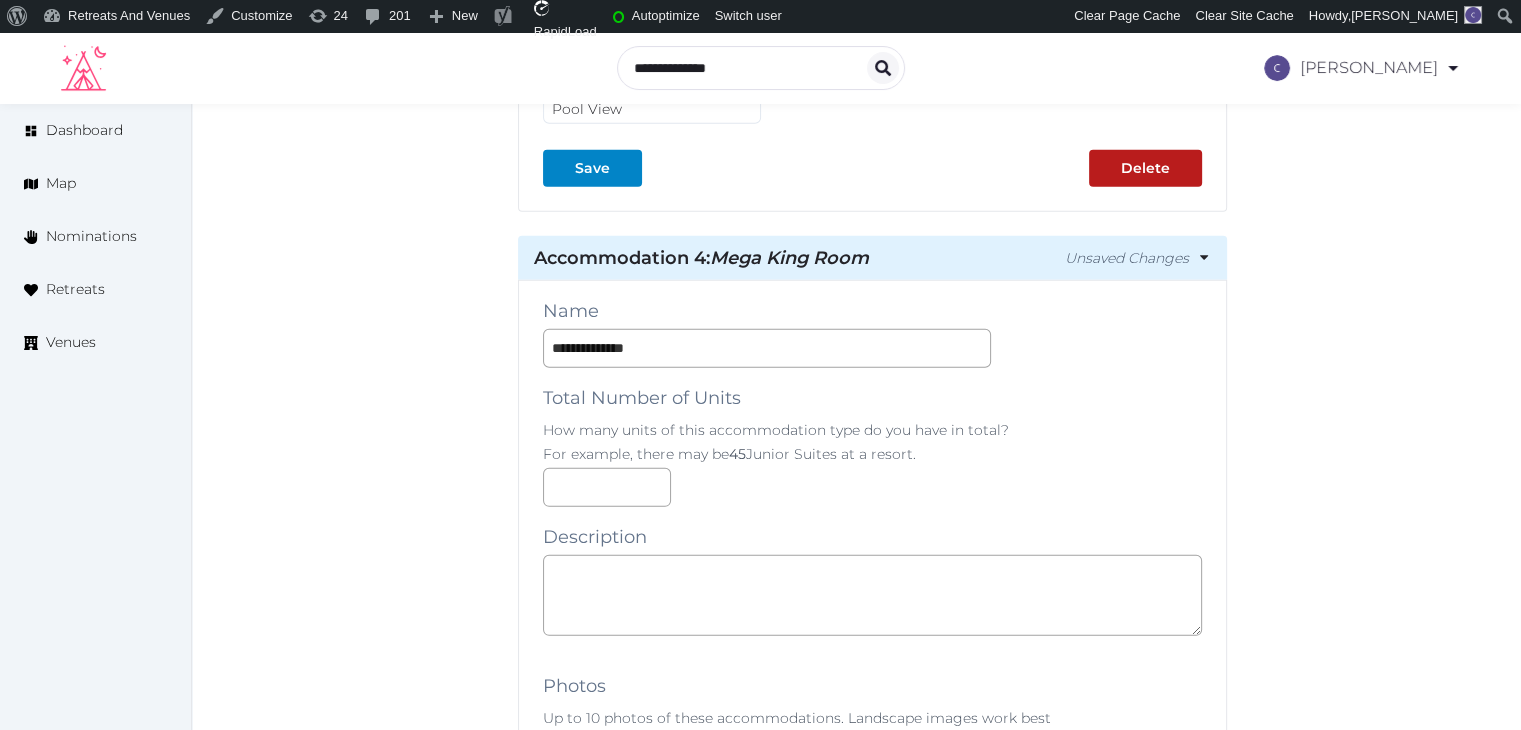 click on "**********" at bounding box center (856, -1236) 